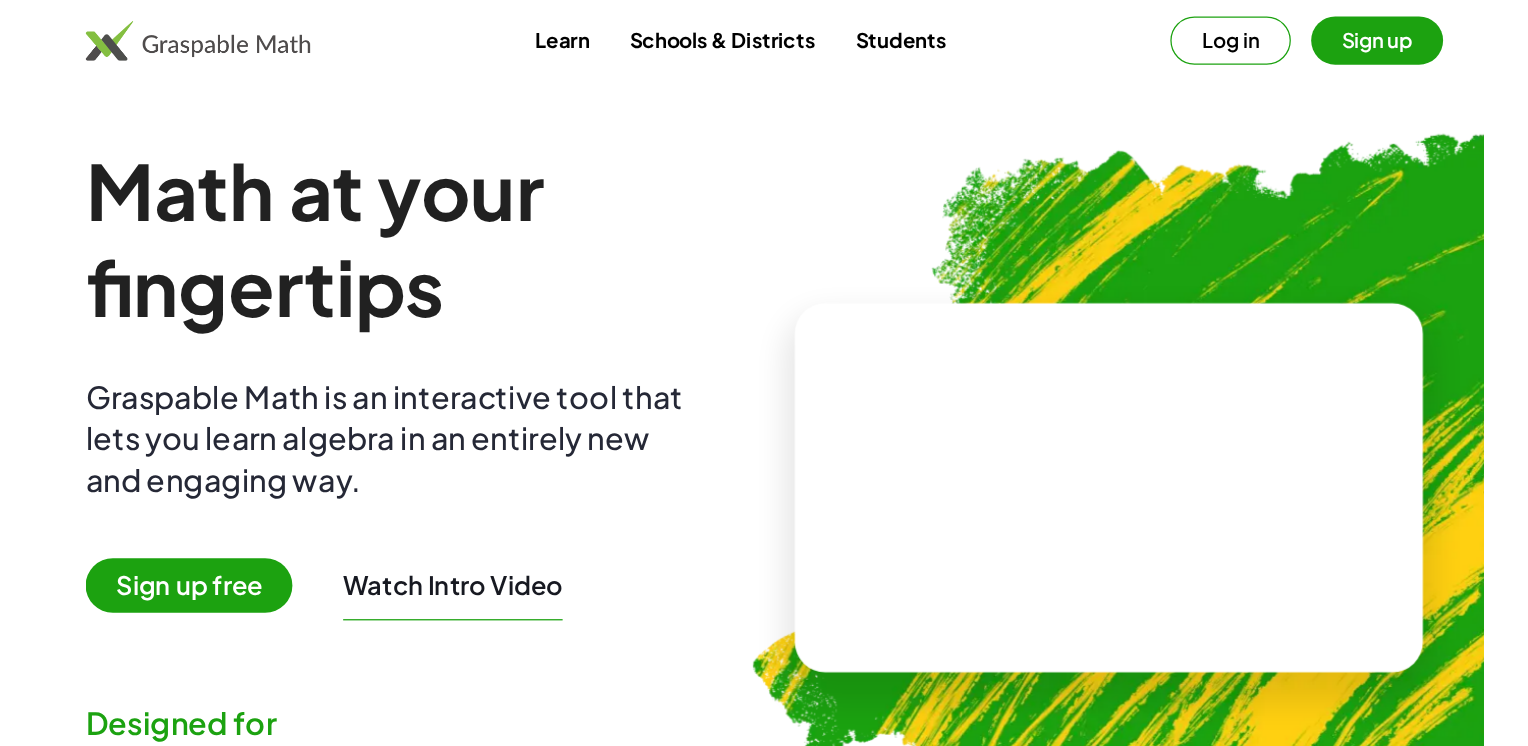scroll, scrollTop: 0, scrollLeft: 0, axis: both 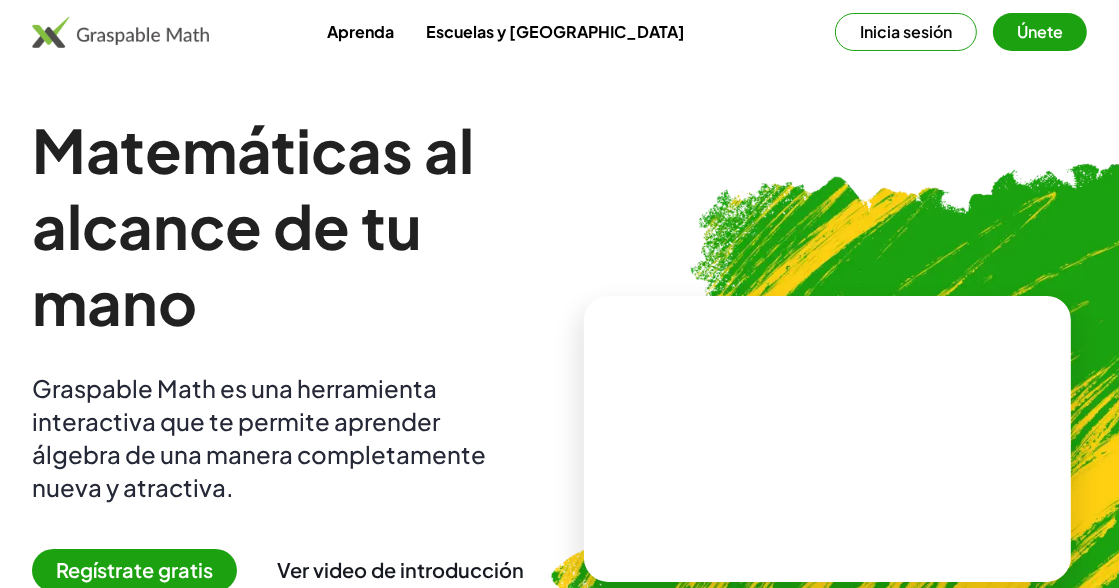 click on "Inicia sesión" at bounding box center [906, 32] 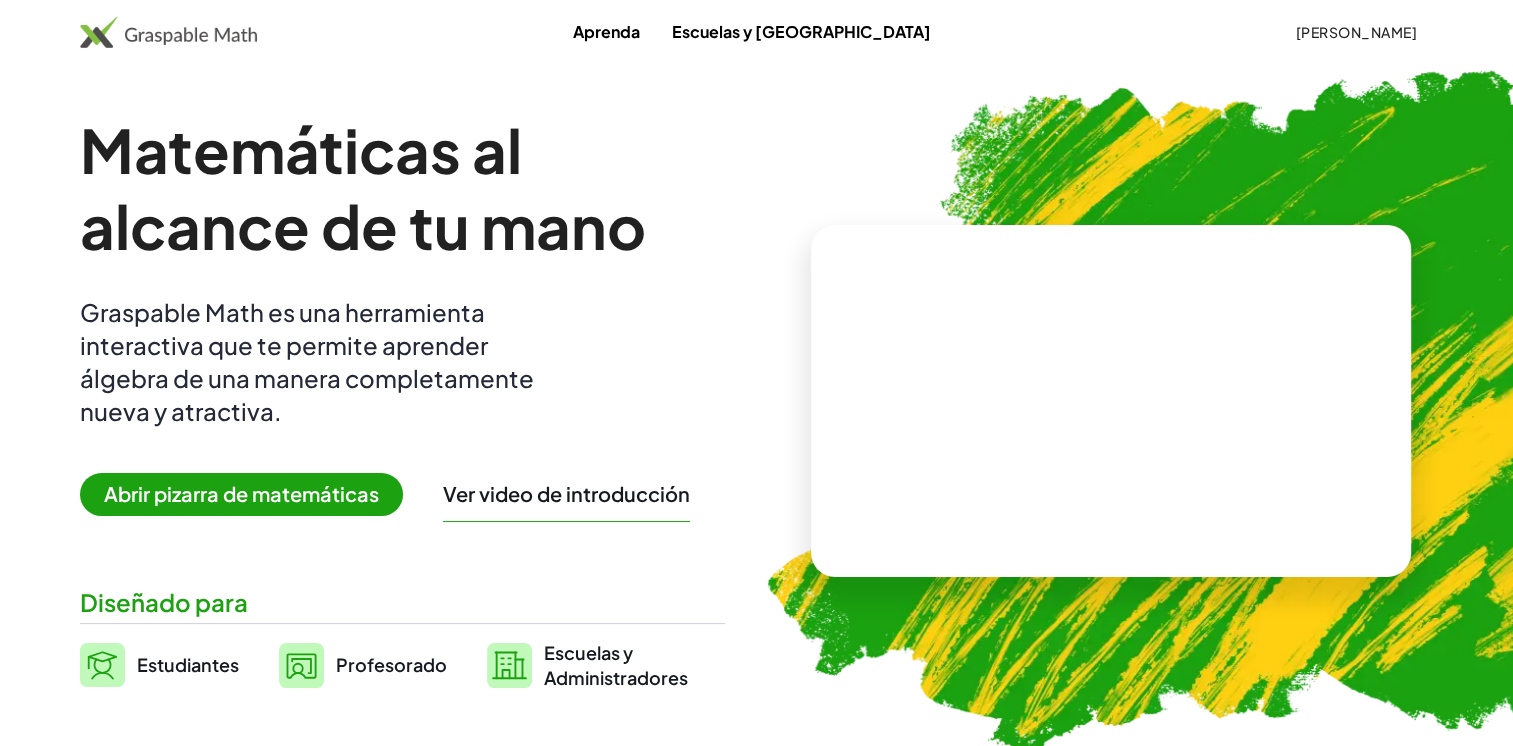 click on "Estudiantes" at bounding box center [188, 664] 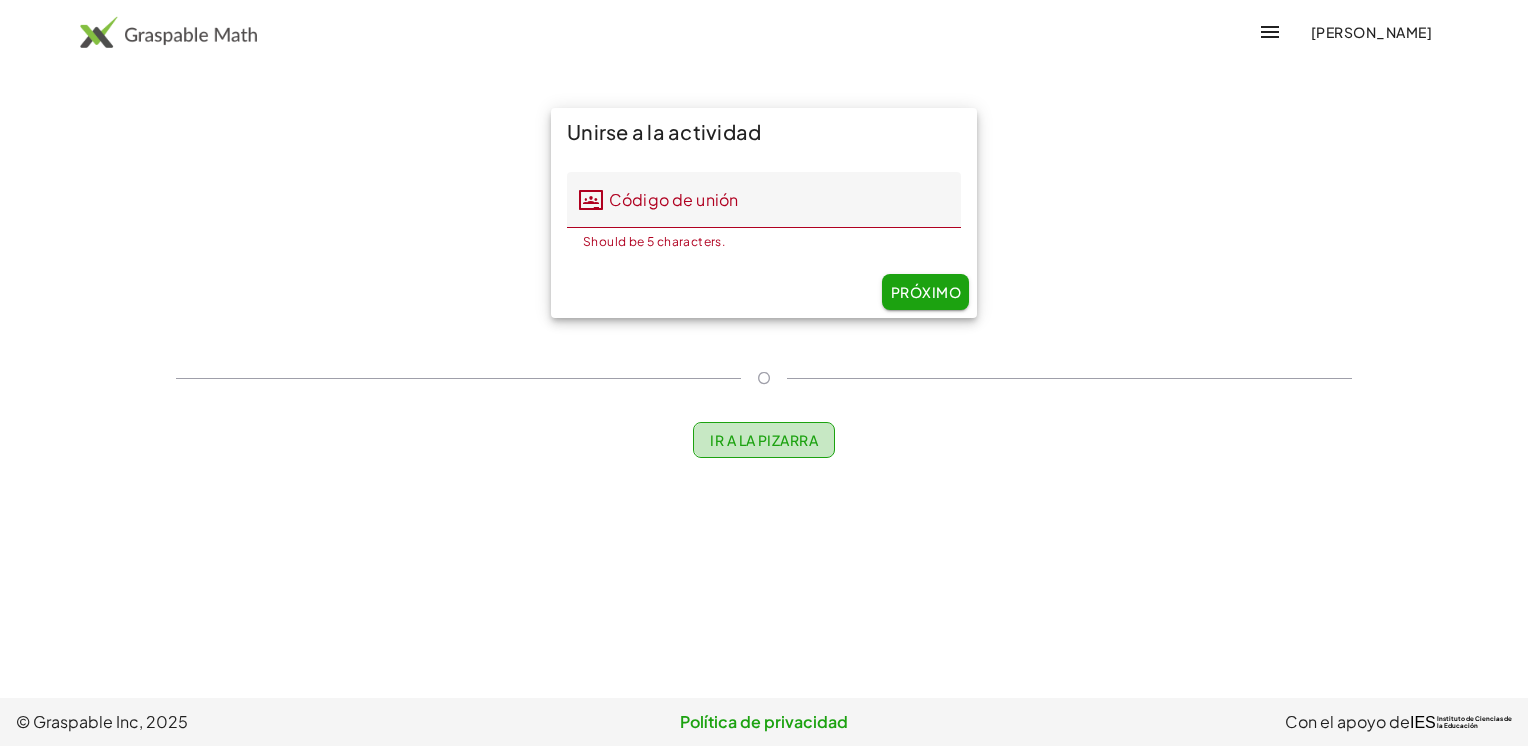 click on "Ir a la pizarra" 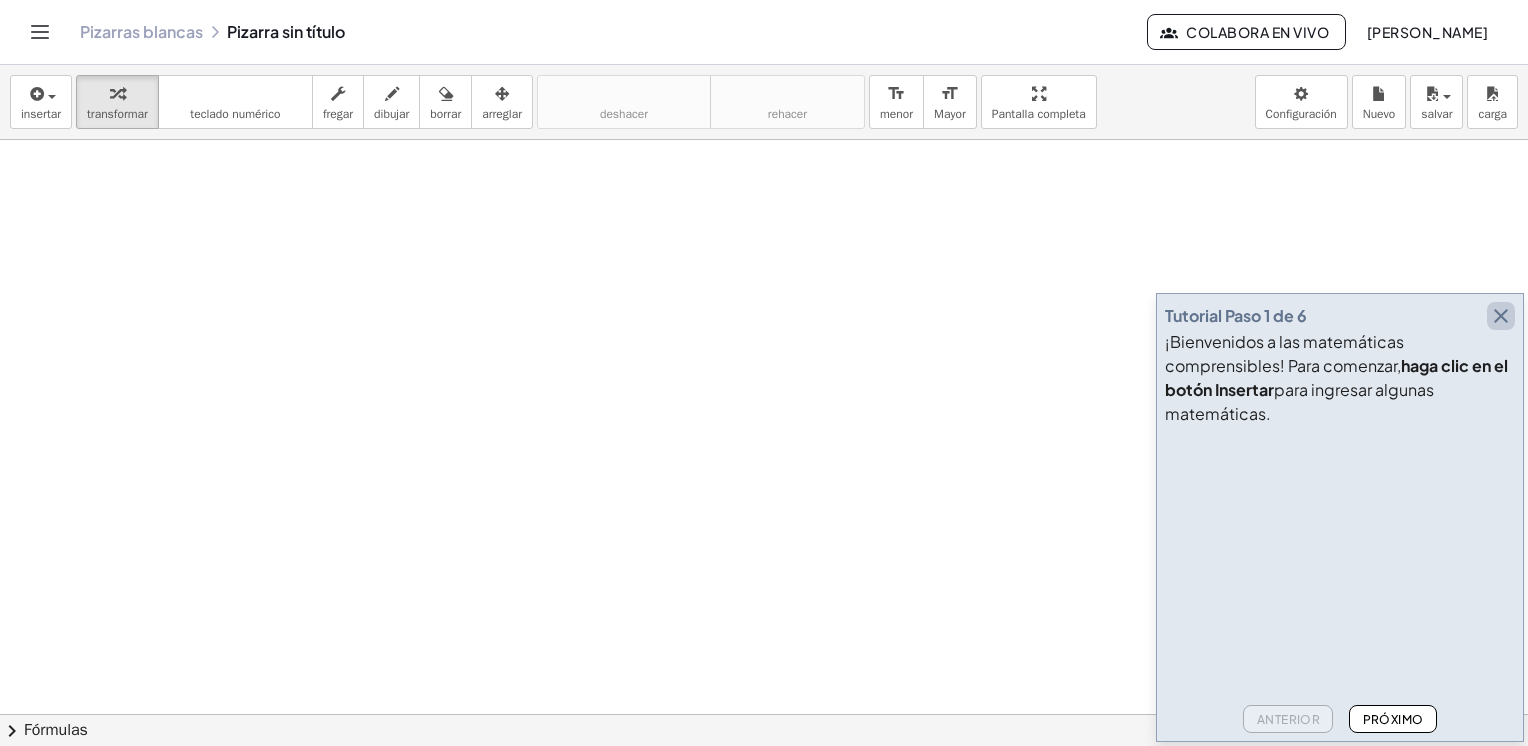 click at bounding box center (1501, 316) 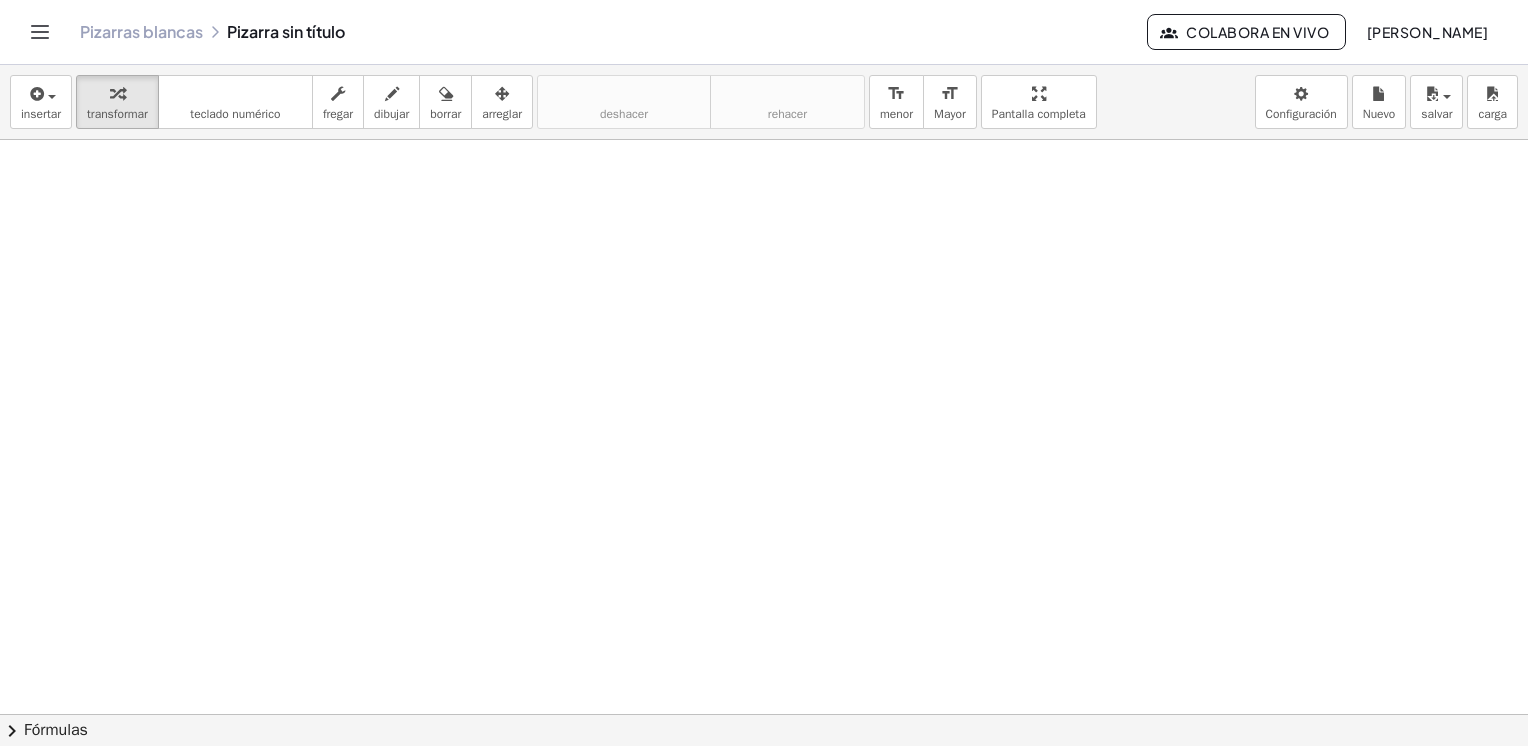 click at bounding box center (764, 780) 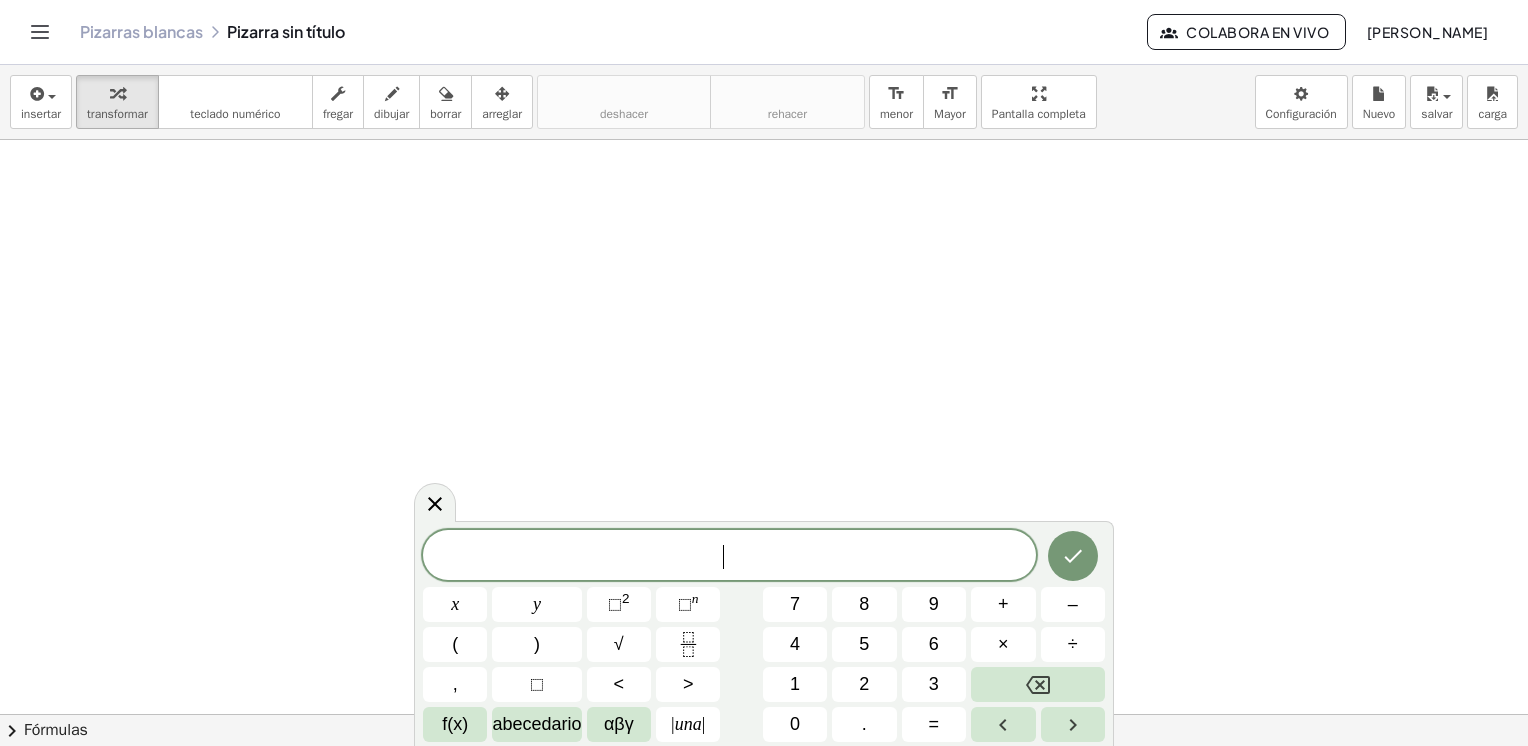 click on "​" at bounding box center [729, 557] 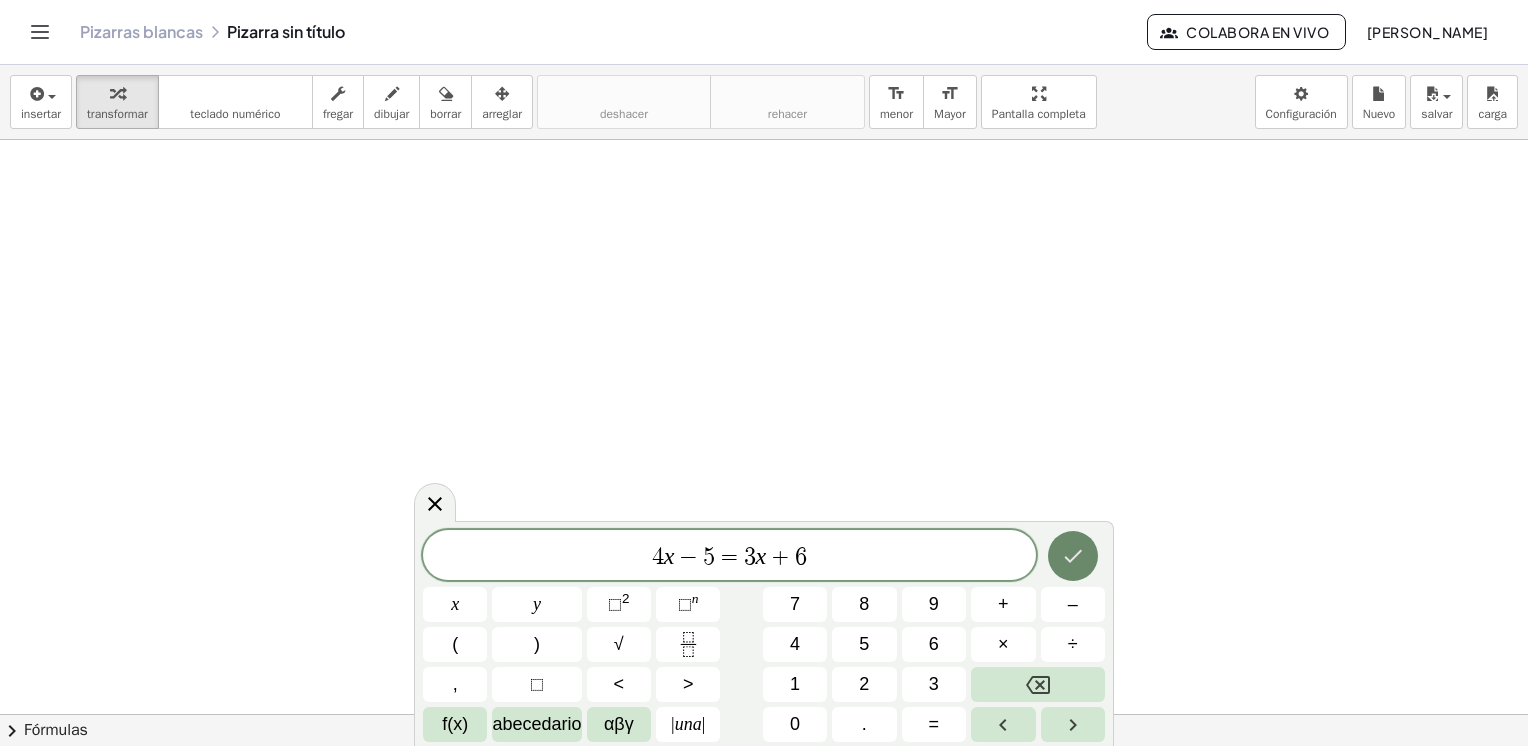 click 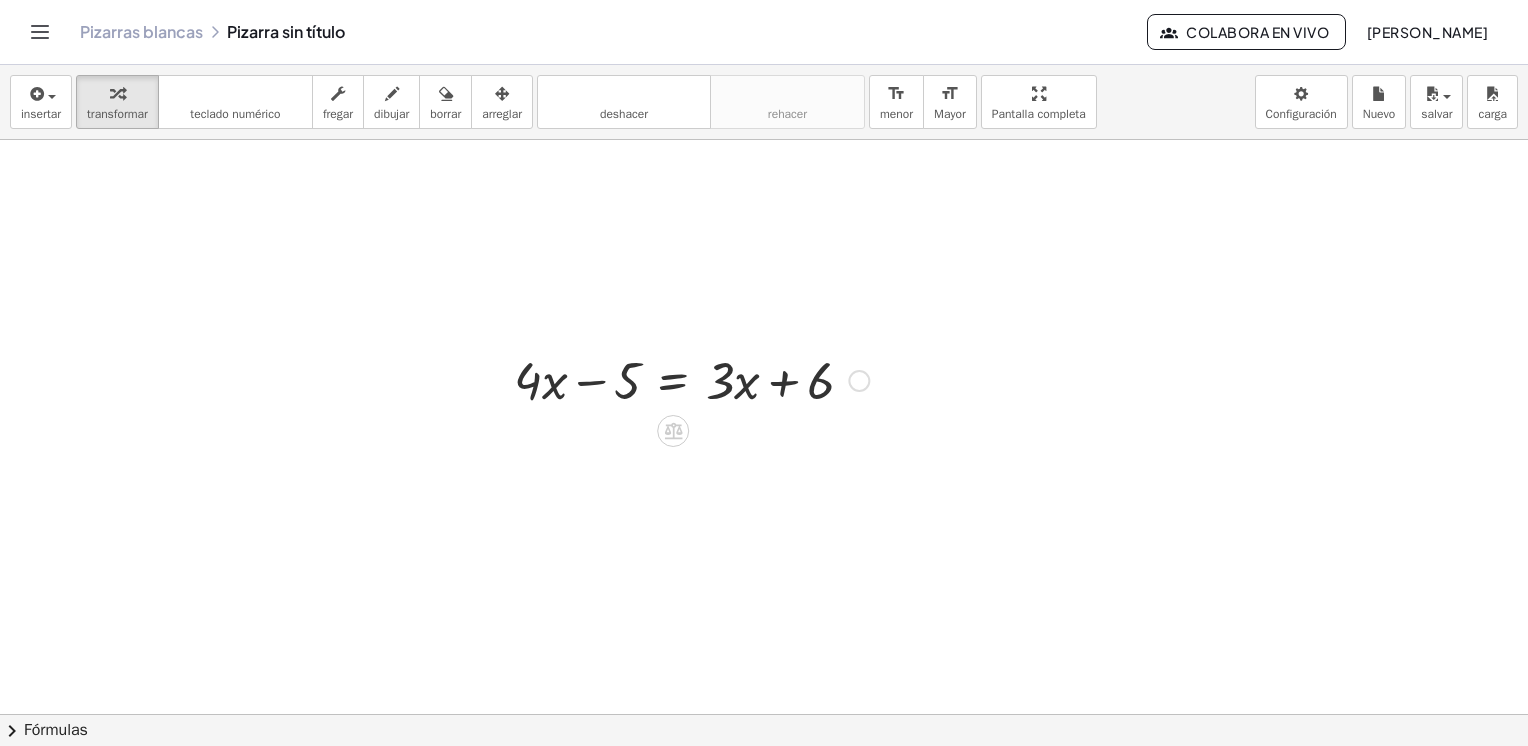click at bounding box center (691, 379) 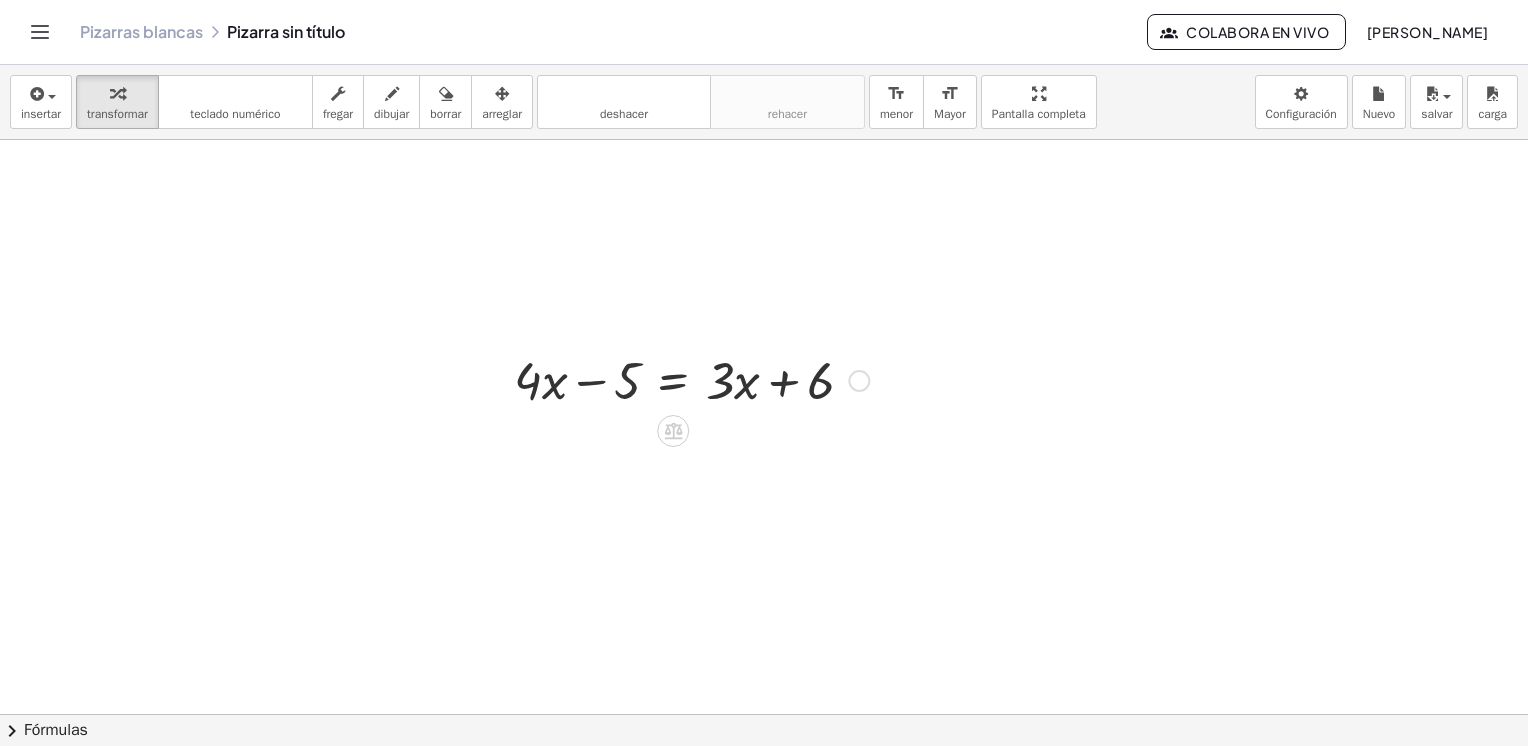 click at bounding box center (691, 379) 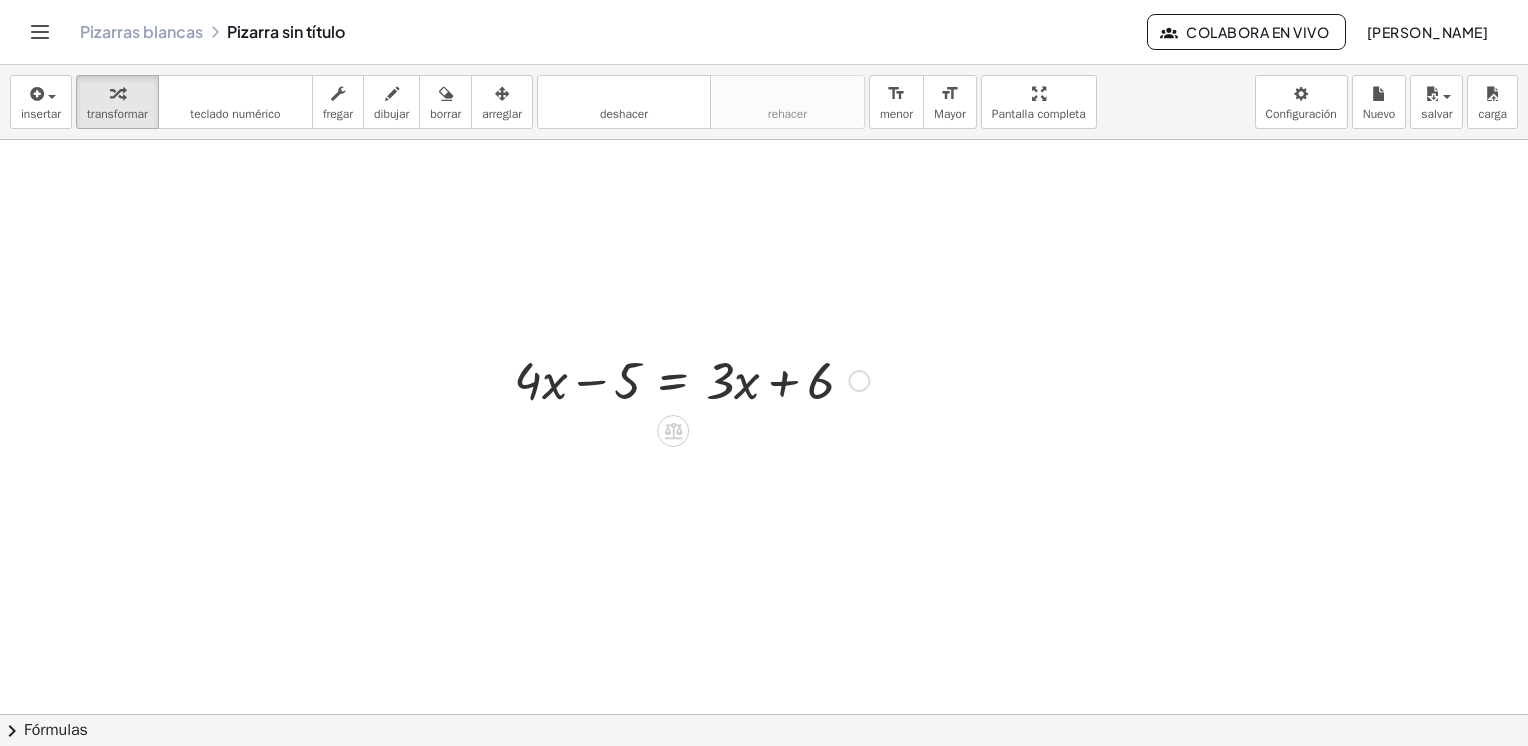 click at bounding box center (691, 379) 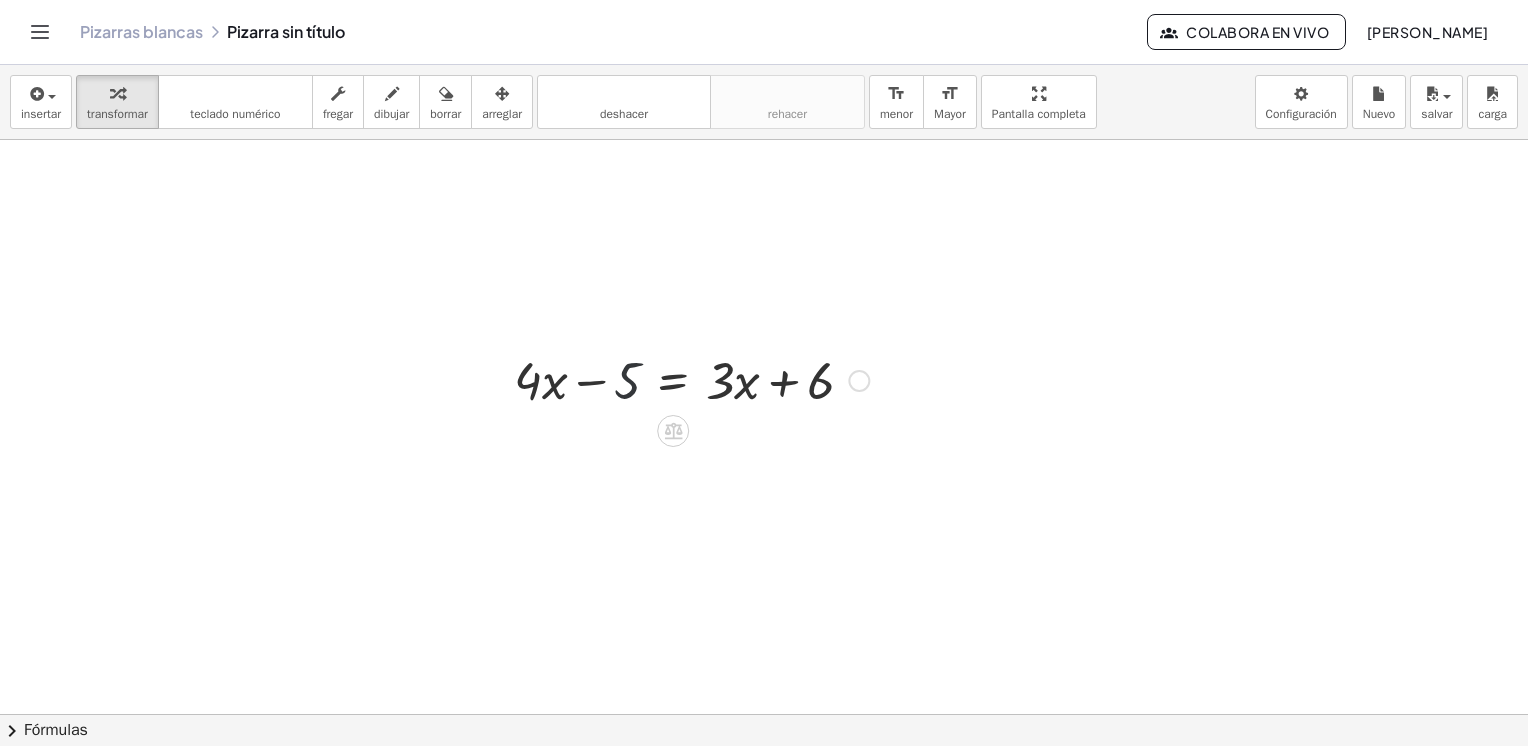click at bounding box center (691, 379) 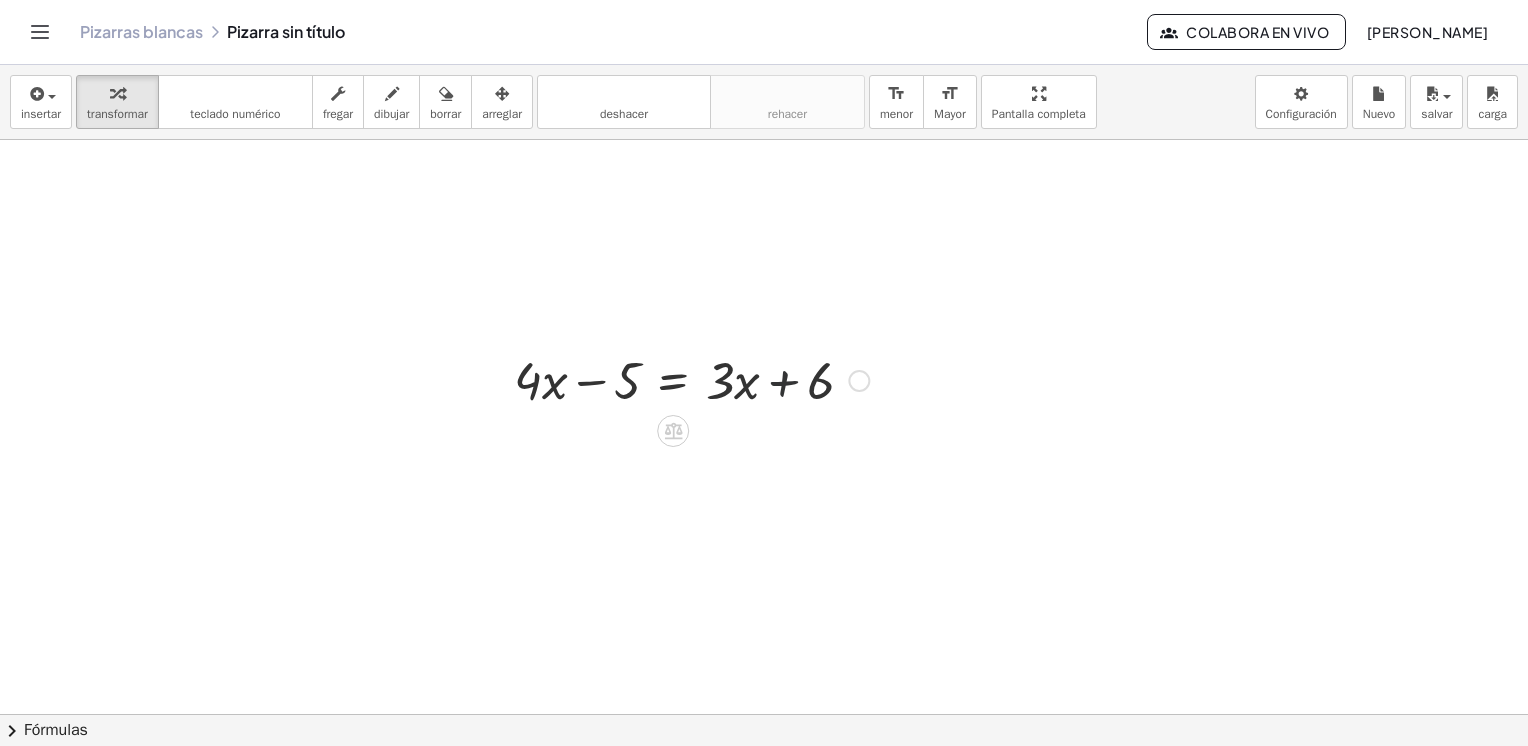 click at bounding box center [691, 379] 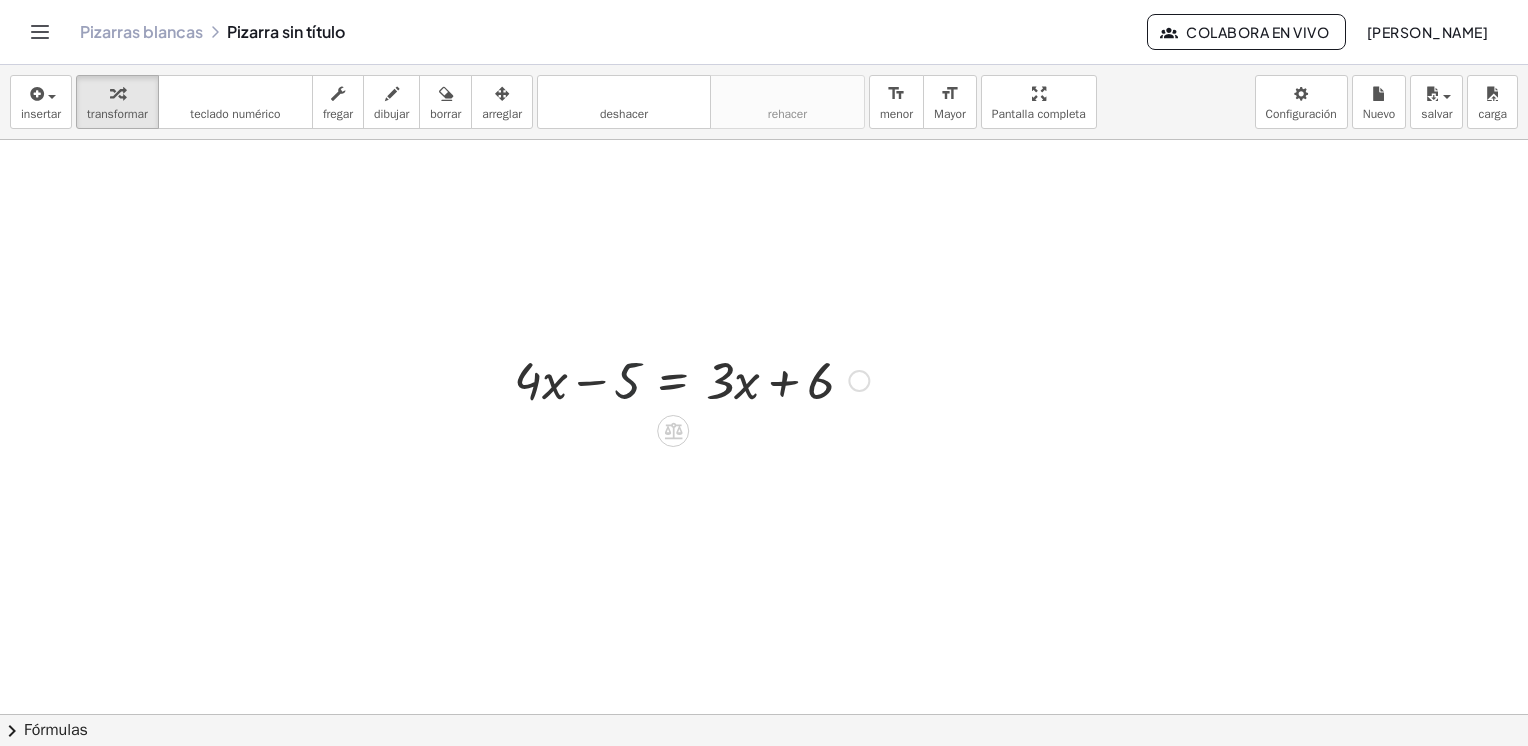 click at bounding box center (691, 379) 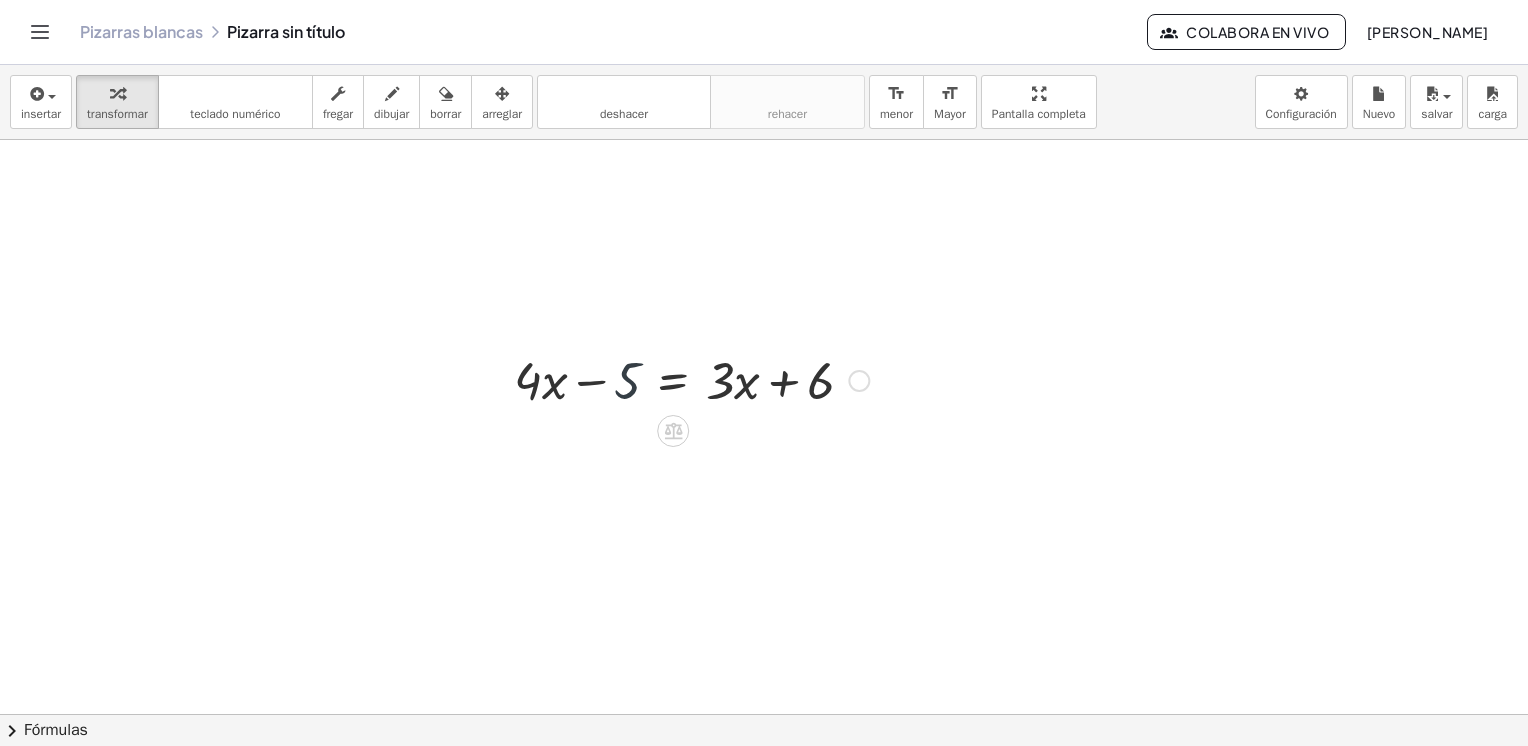 click at bounding box center [691, 379] 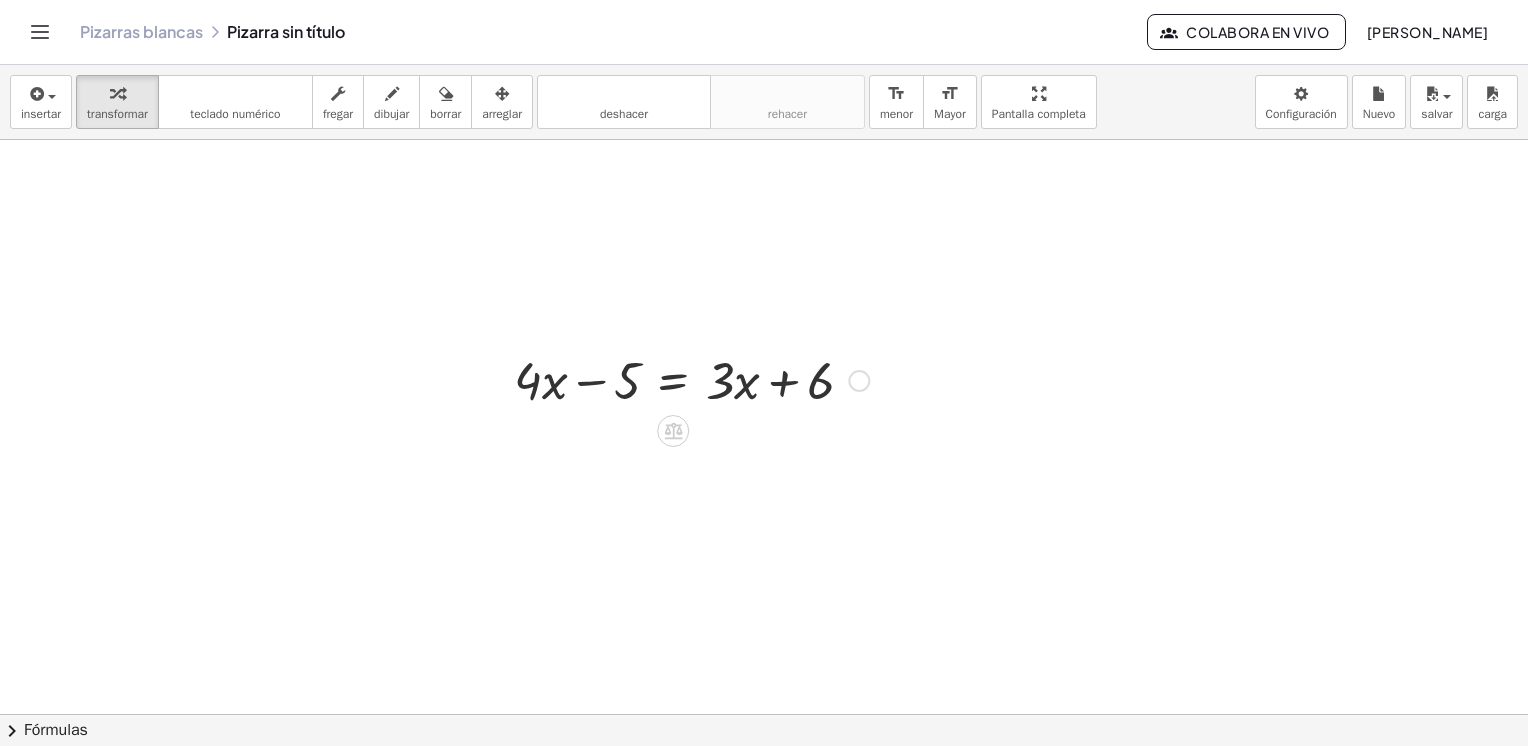 click at bounding box center [691, 379] 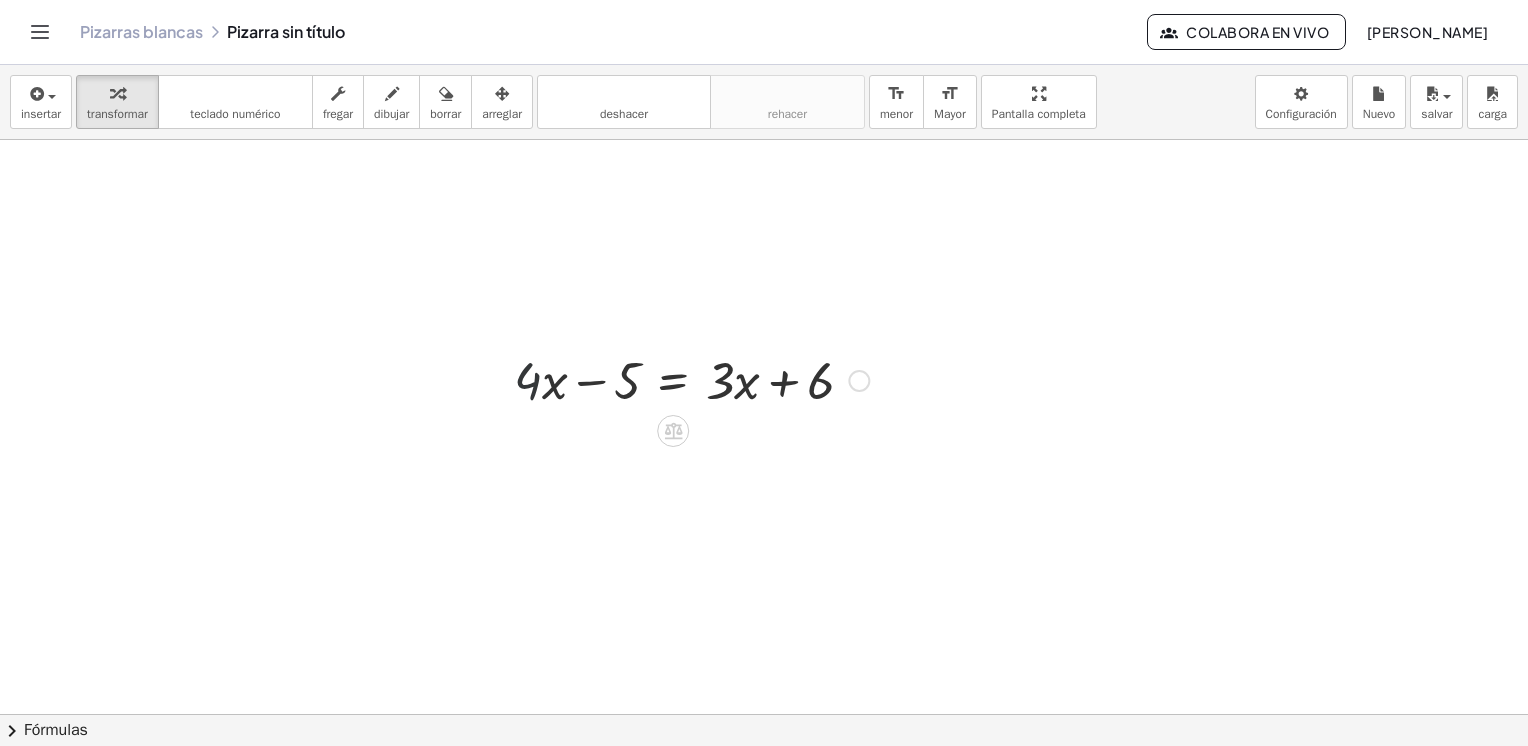 click at bounding box center (691, 379) 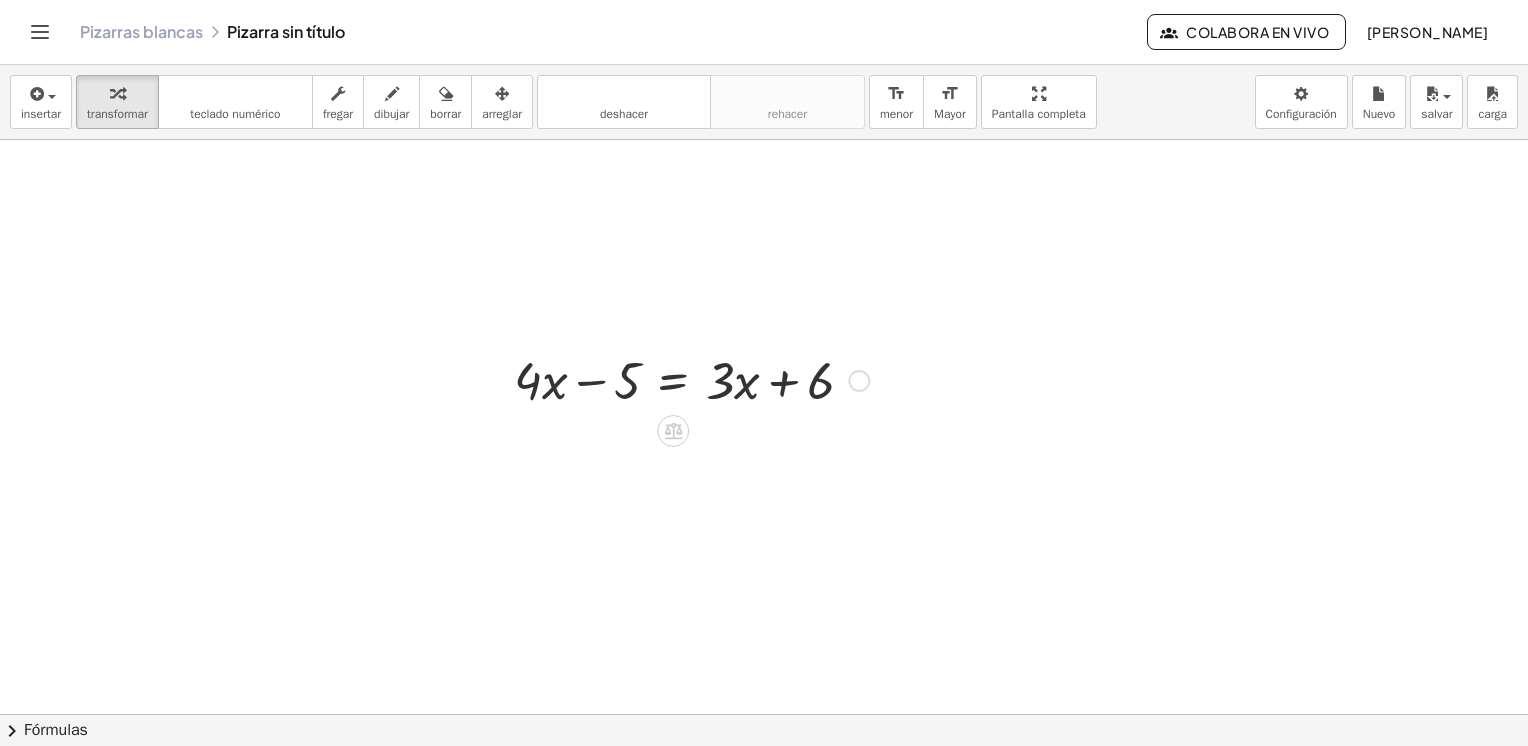 click at bounding box center (691, 379) 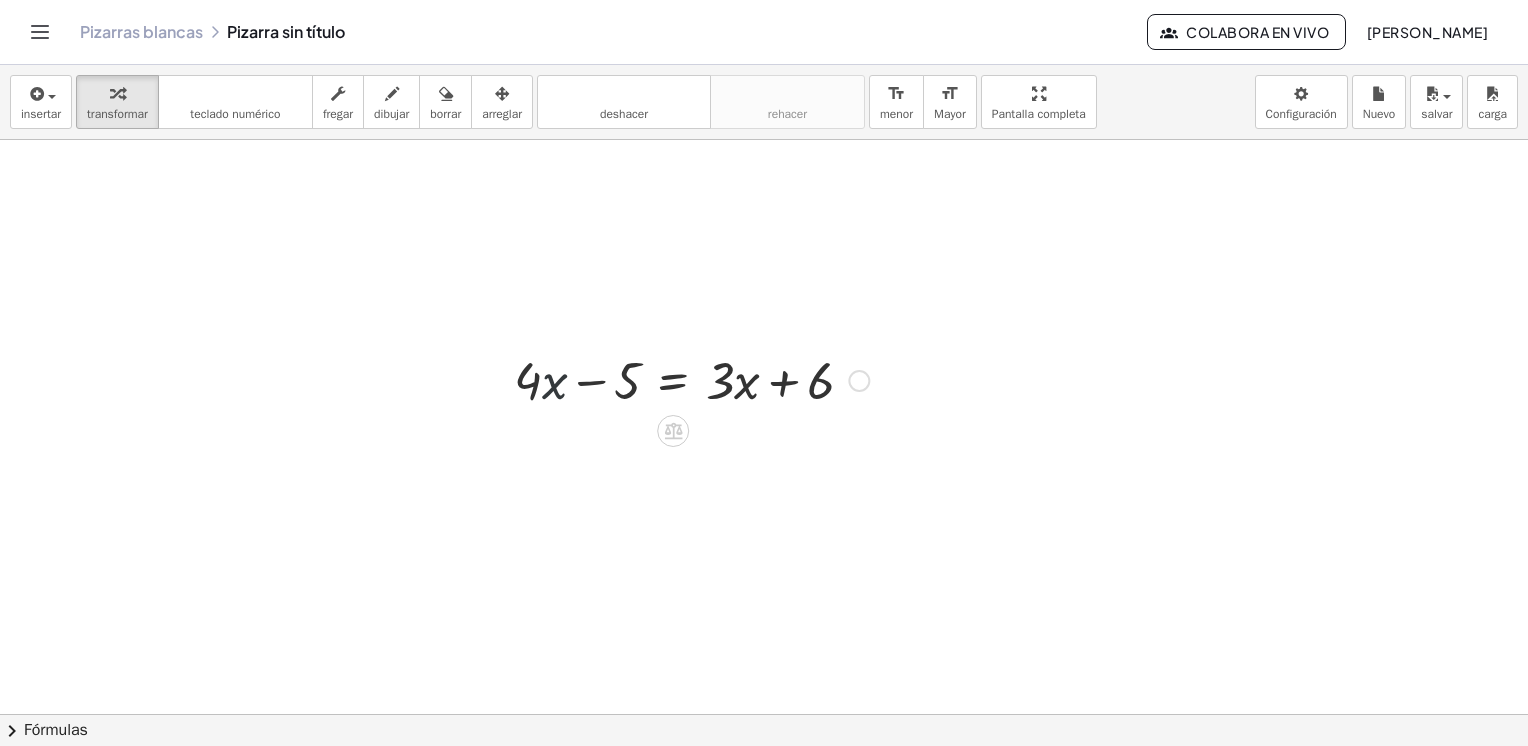 click at bounding box center (691, 379) 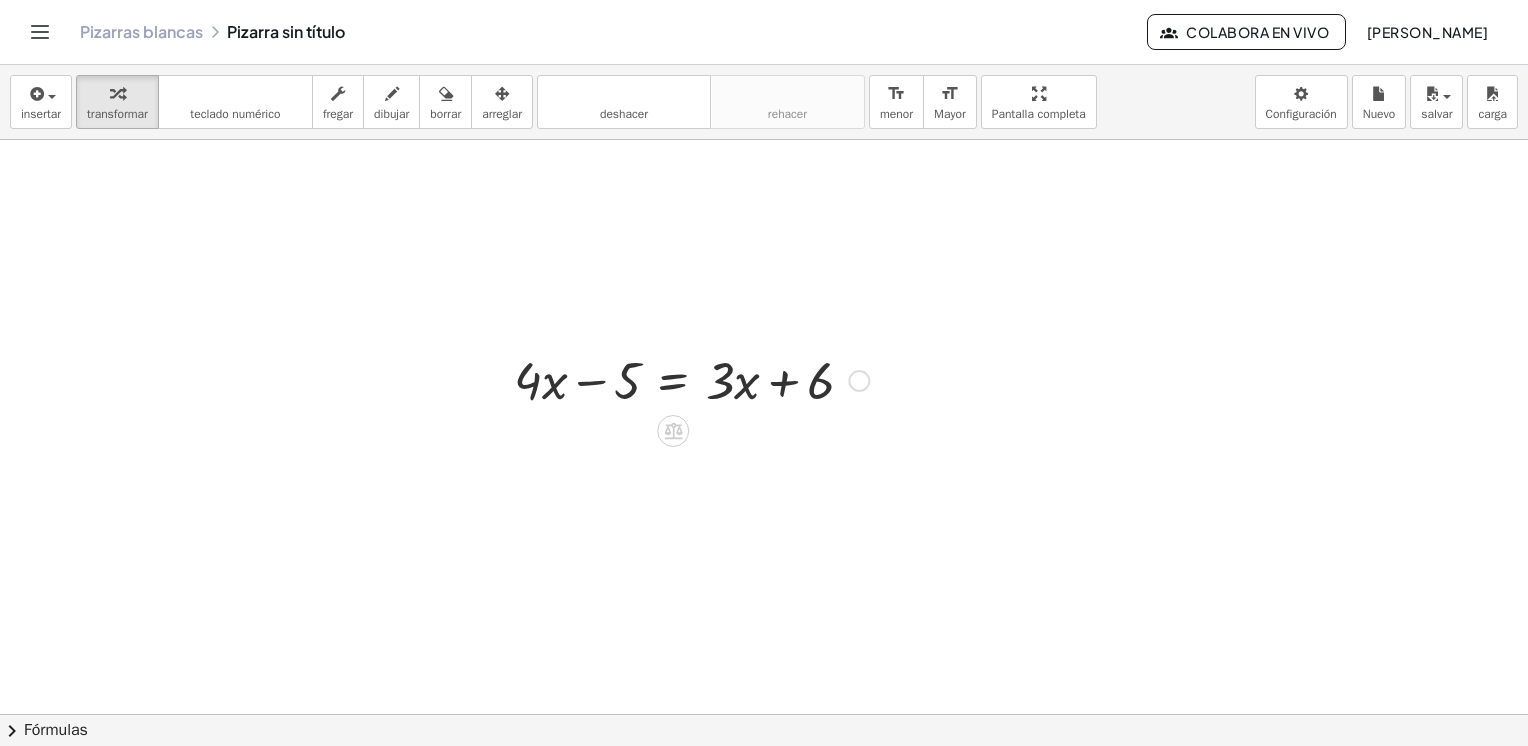 click at bounding box center (859, 381) 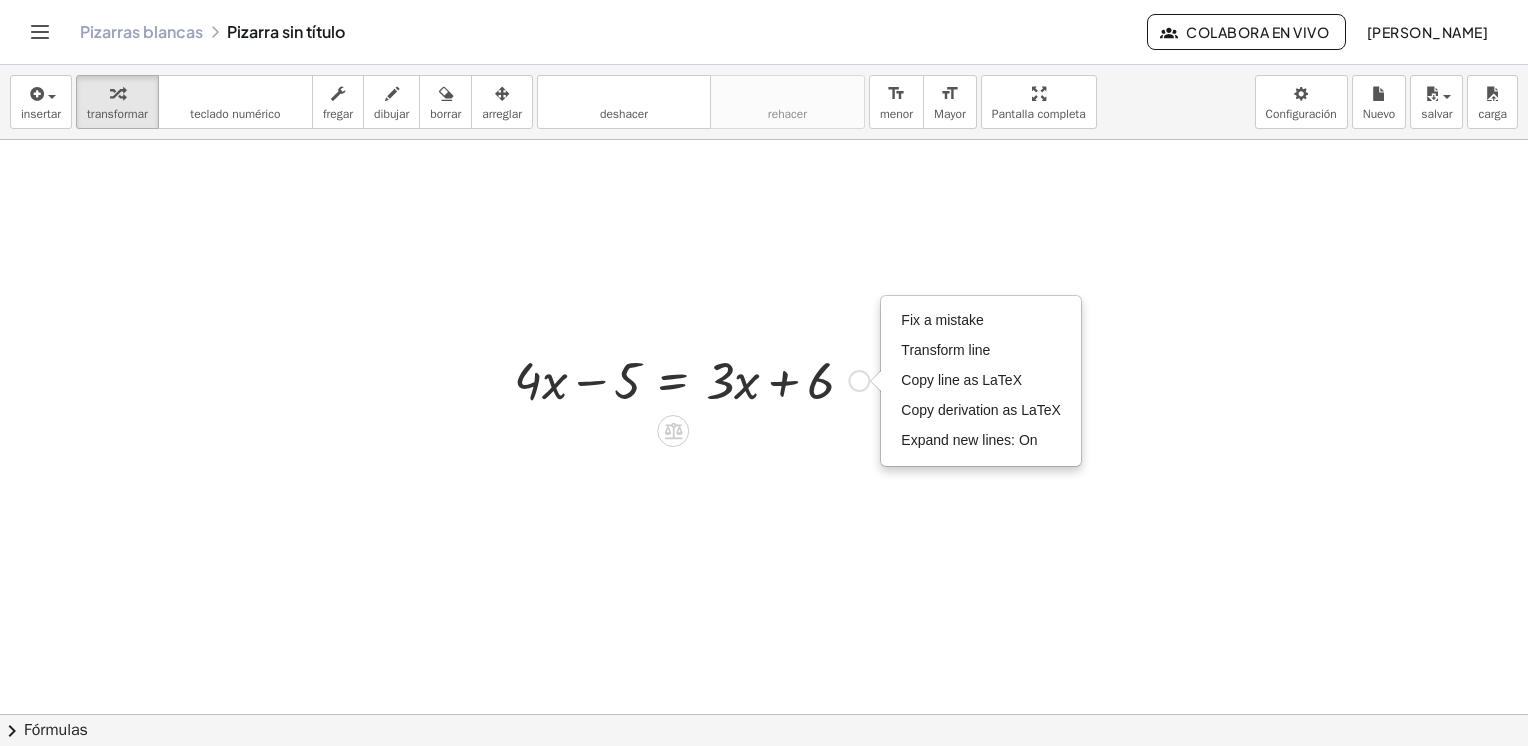 click on "Fix a mistake Transform line Copy line as LaTeX Copy derivation as LaTeX Expand new lines: On" at bounding box center (859, 381) 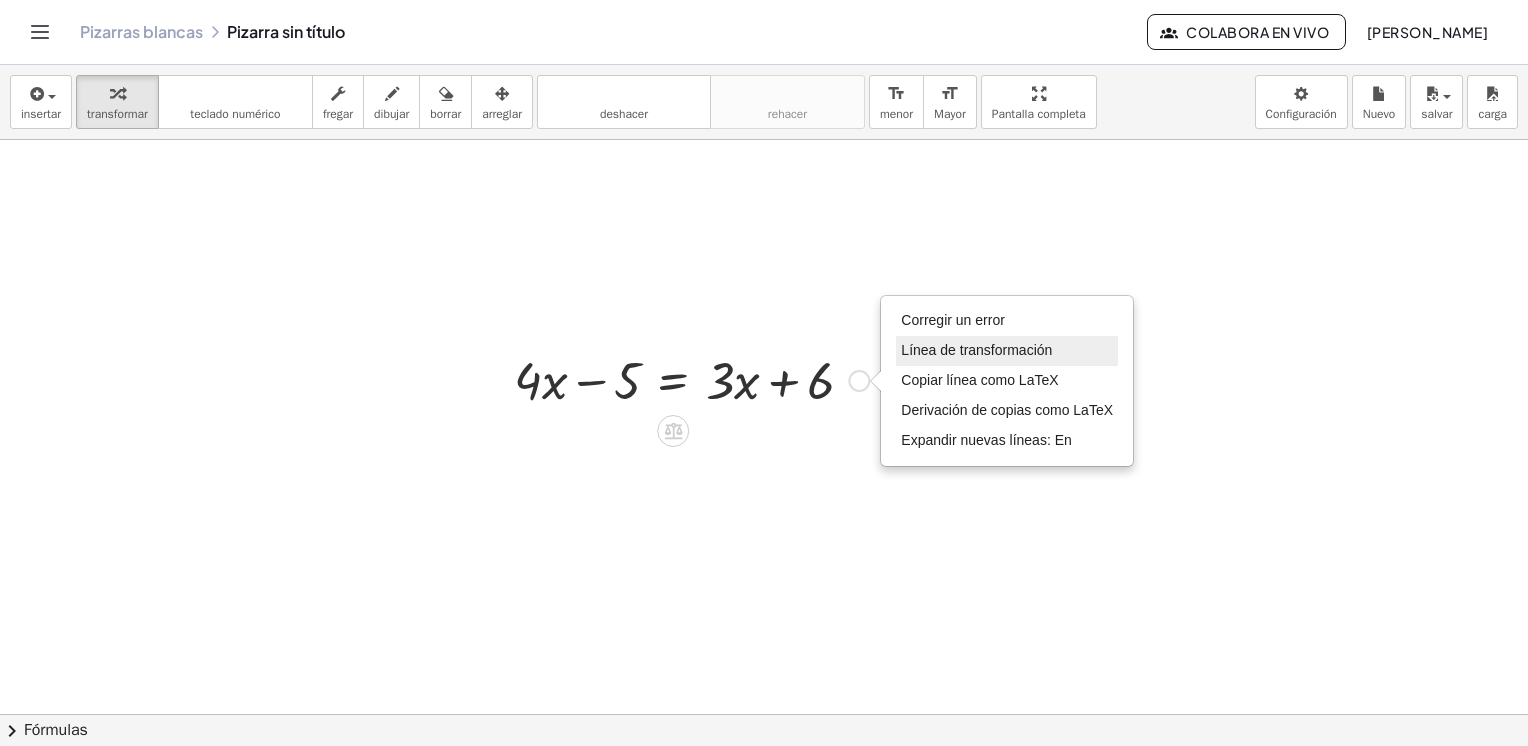 click on "Línea de transformación" at bounding box center [976, 350] 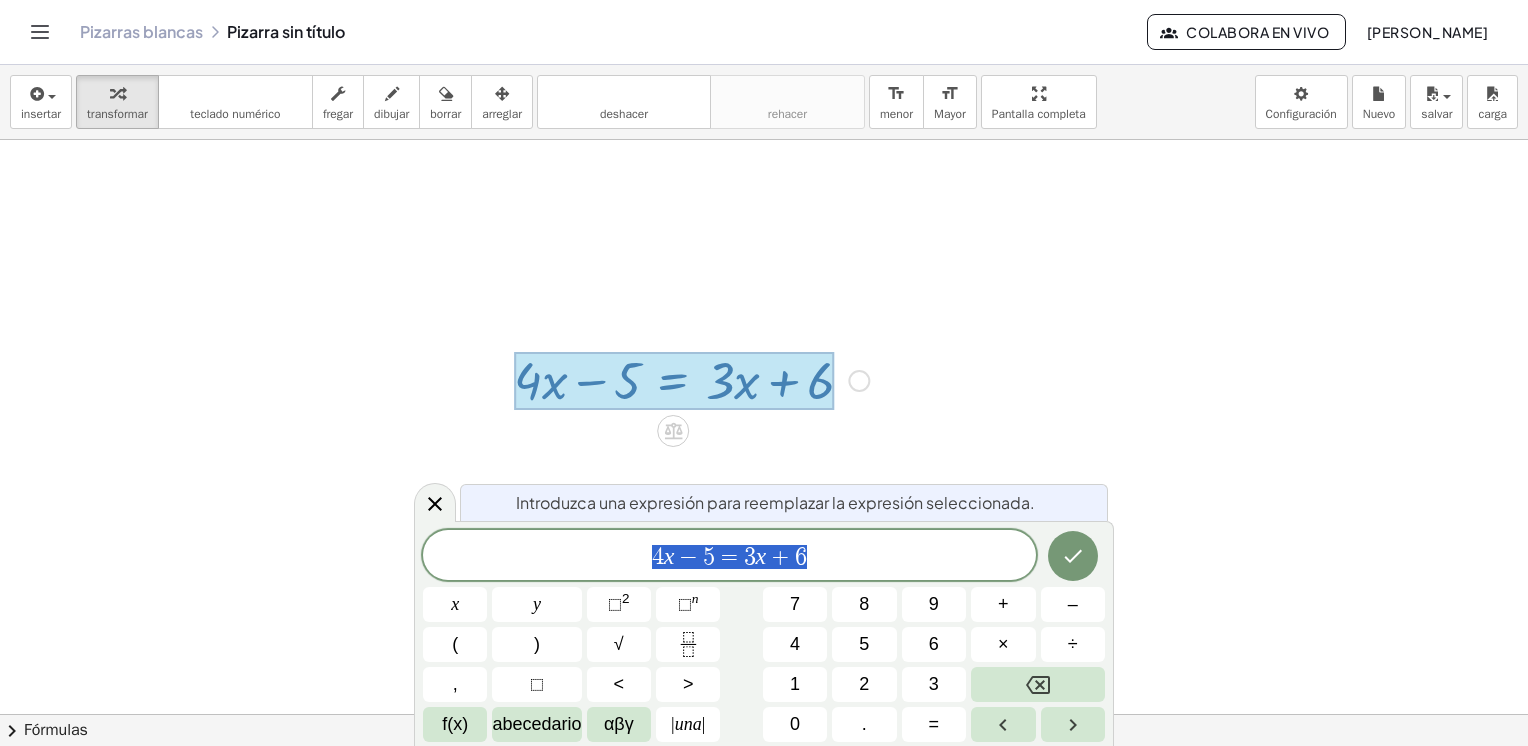 click at bounding box center (674, 381) 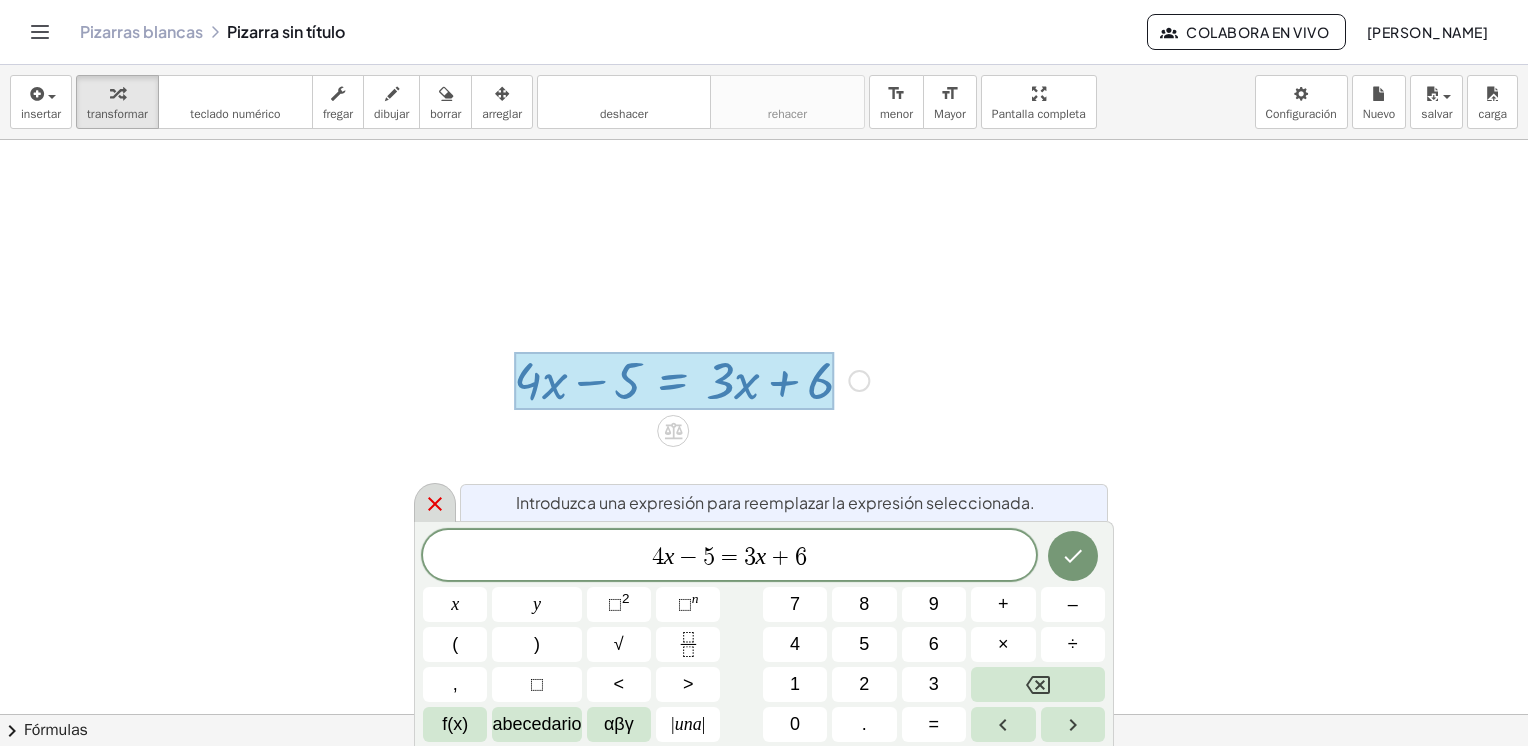 click 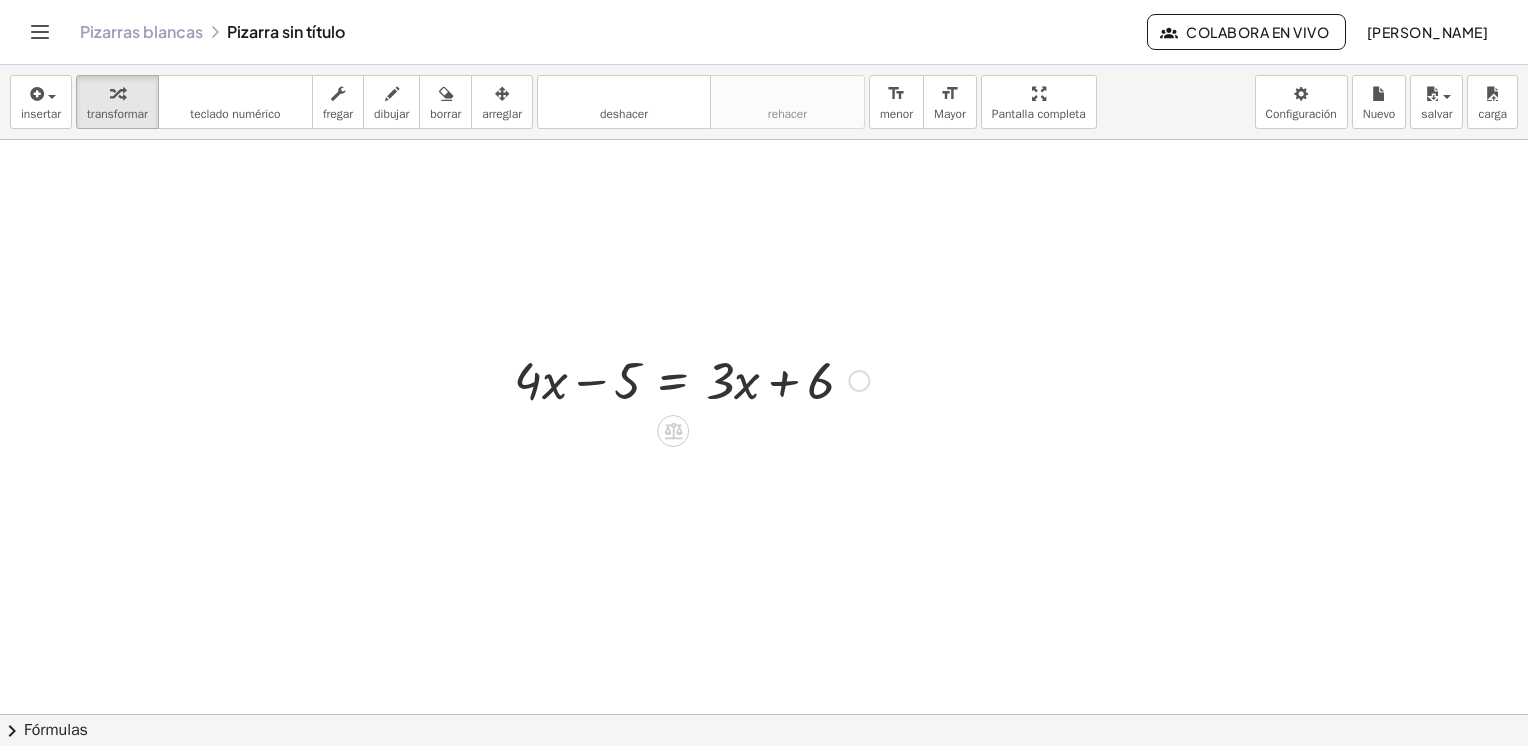 click at bounding box center [691, 379] 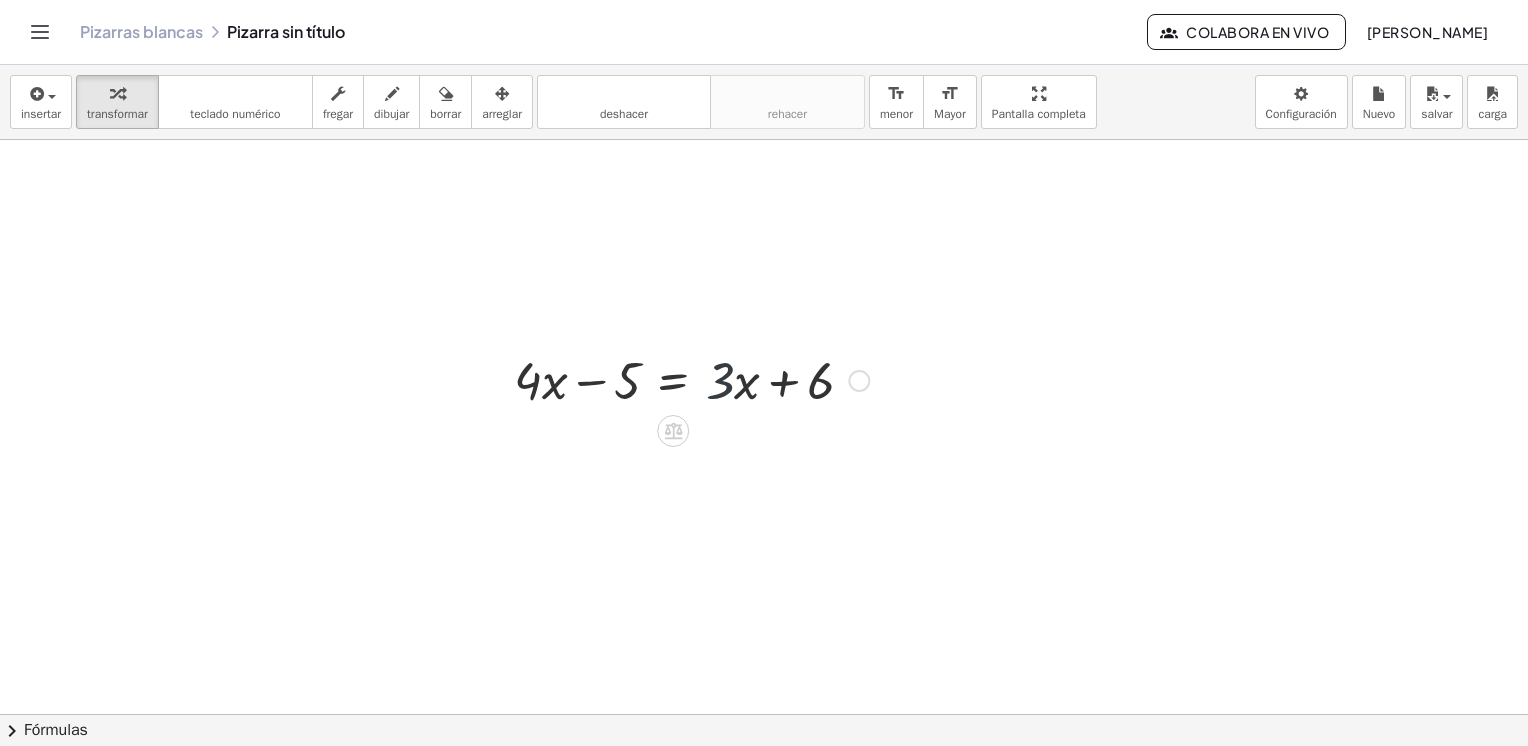 click at bounding box center [691, 379] 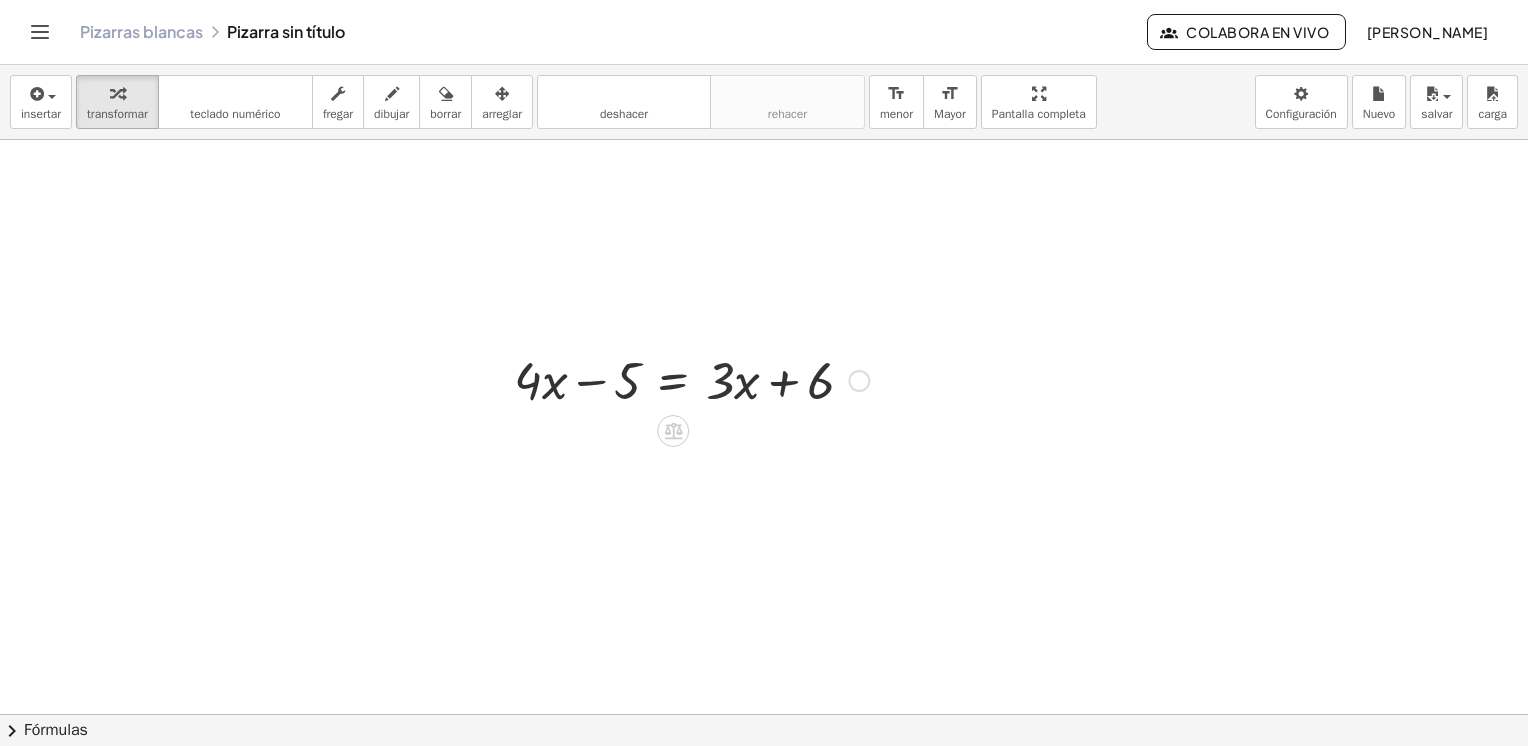 click at bounding box center [691, 379] 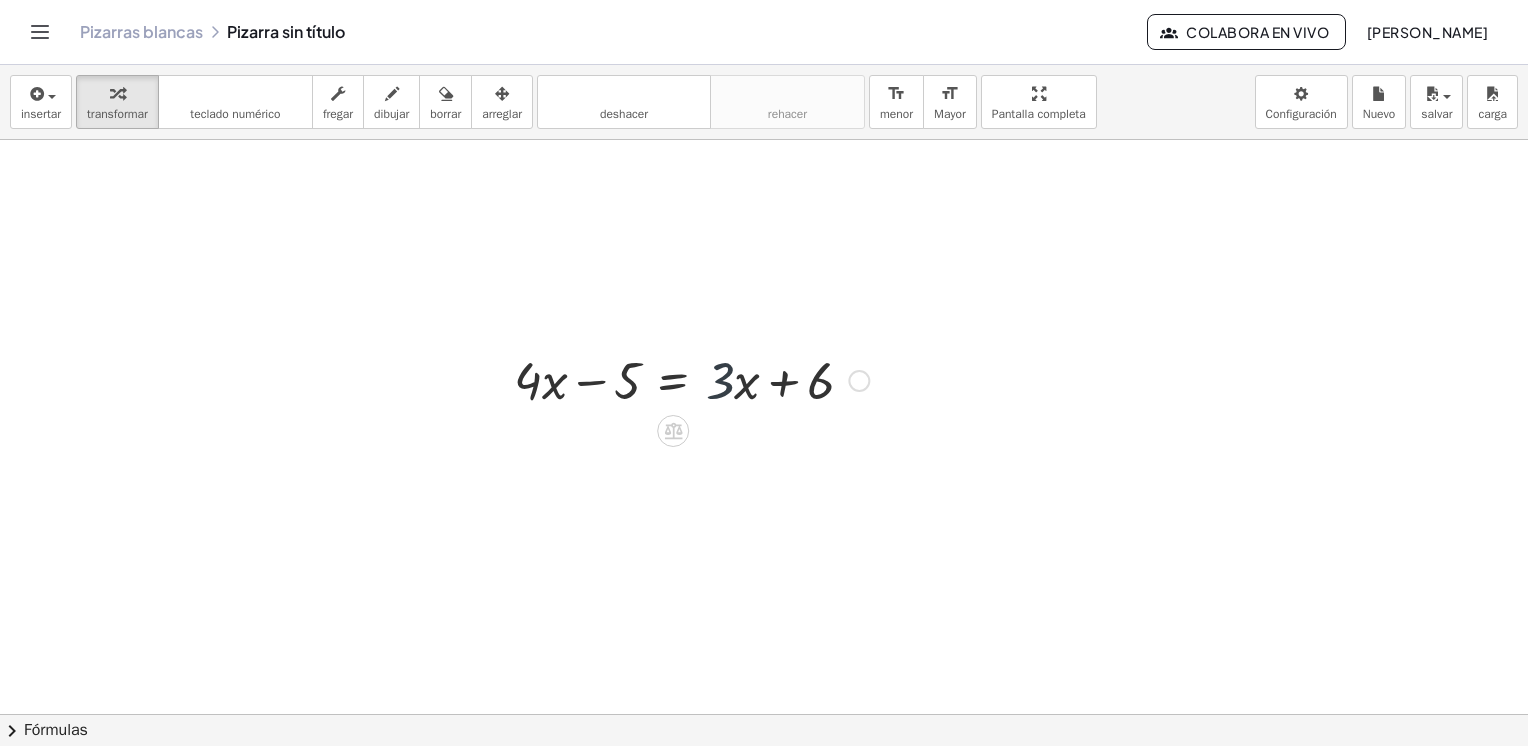 click at bounding box center [691, 379] 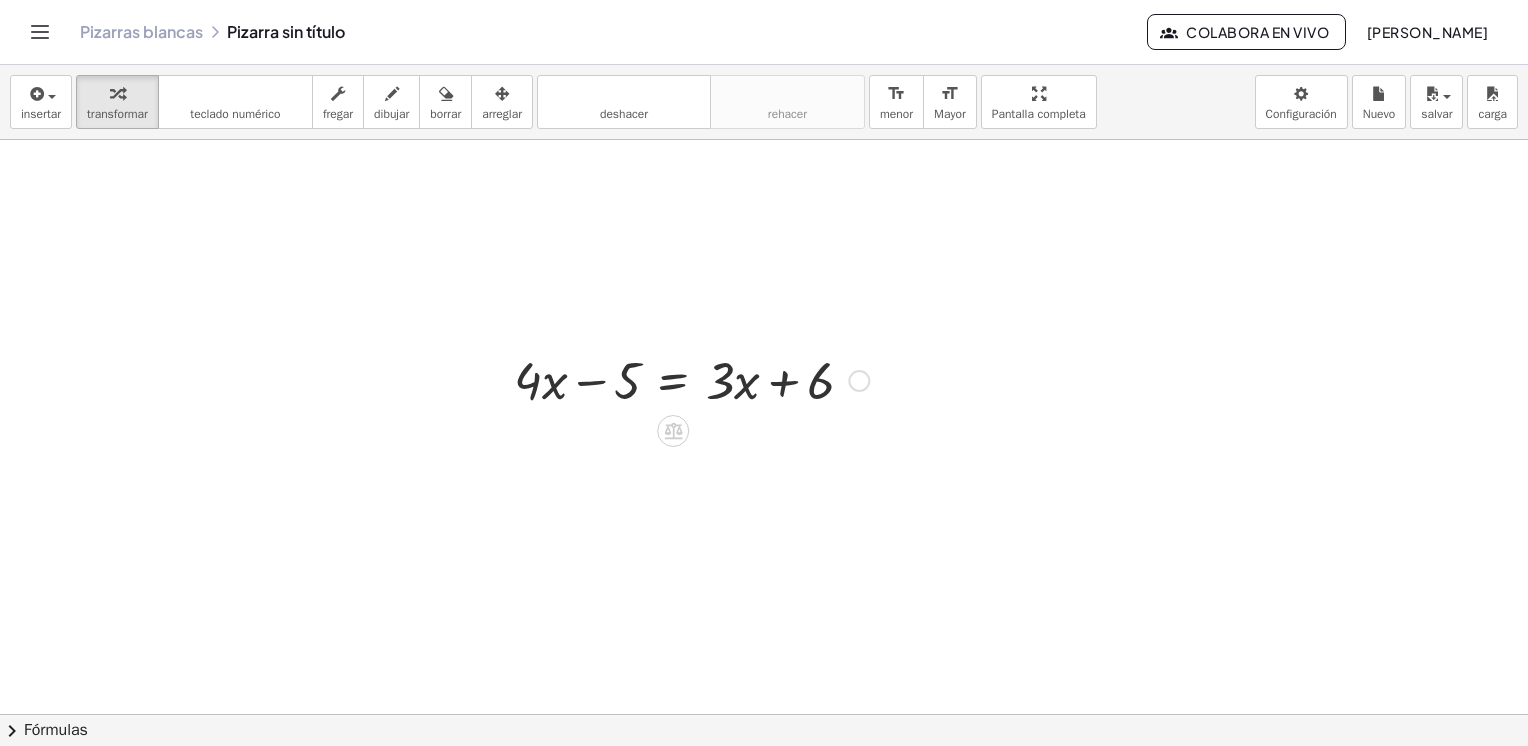 click at bounding box center [691, 379] 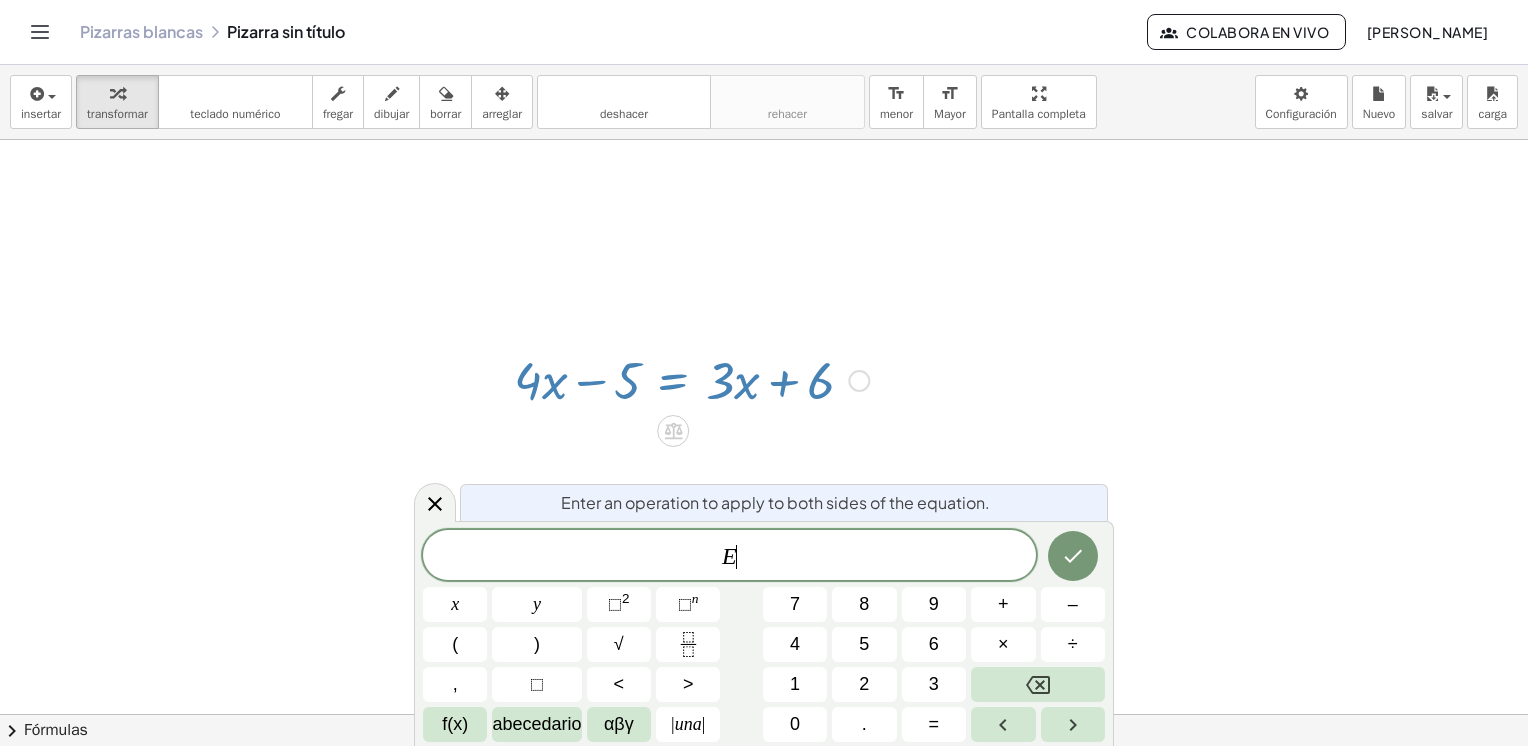 click at bounding box center [691, 379] 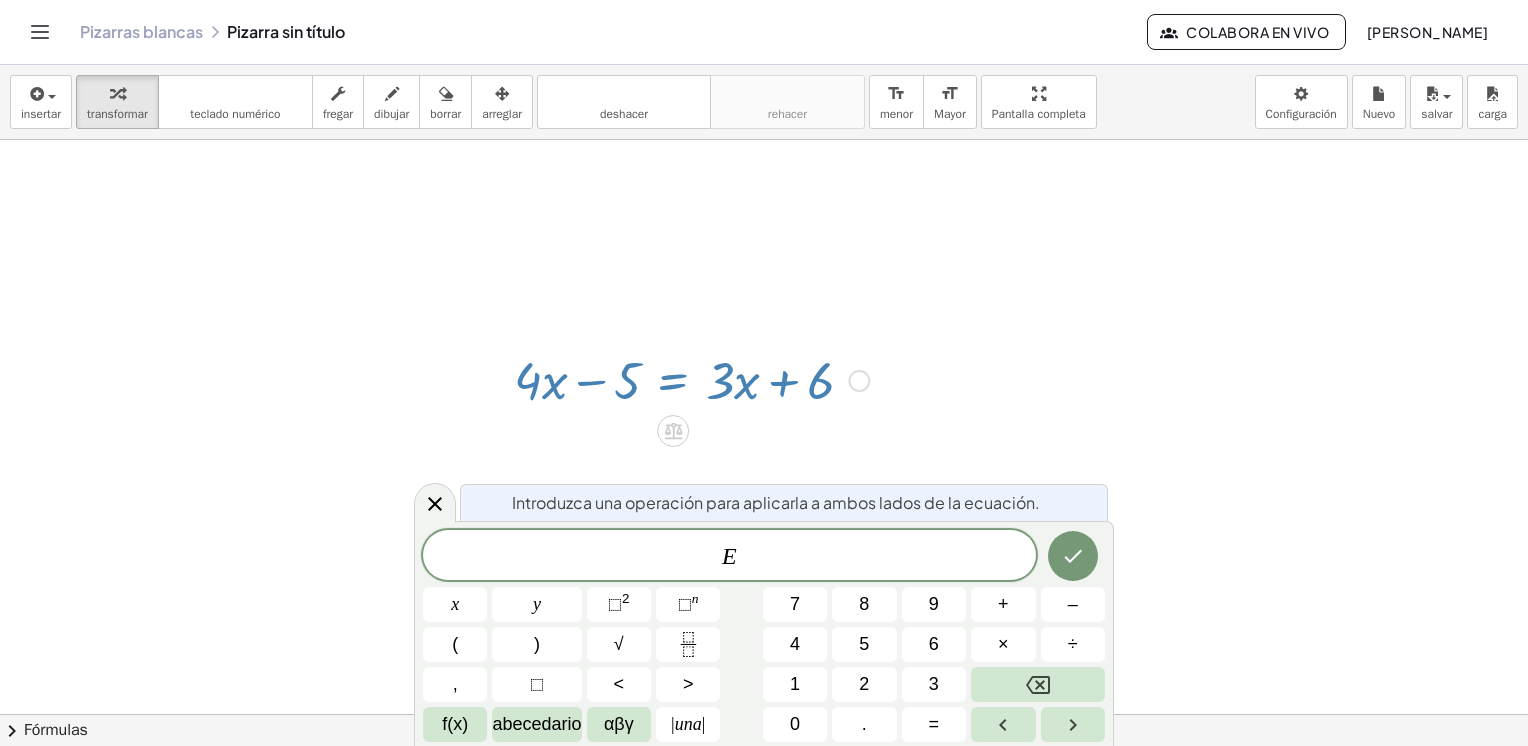 click on "Introduzca una operación para aplicarla a ambos lados de la ecuación." at bounding box center (776, 502) 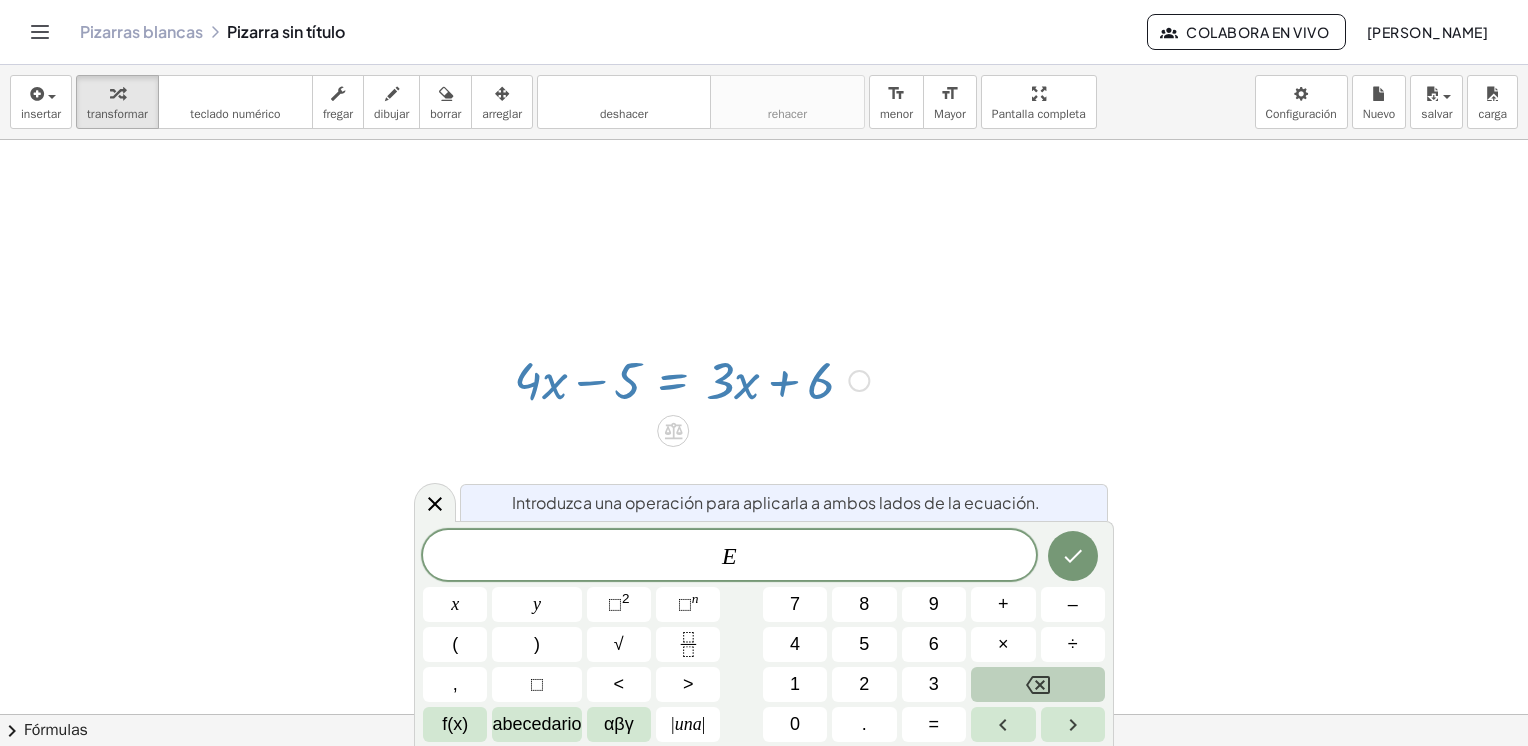 click 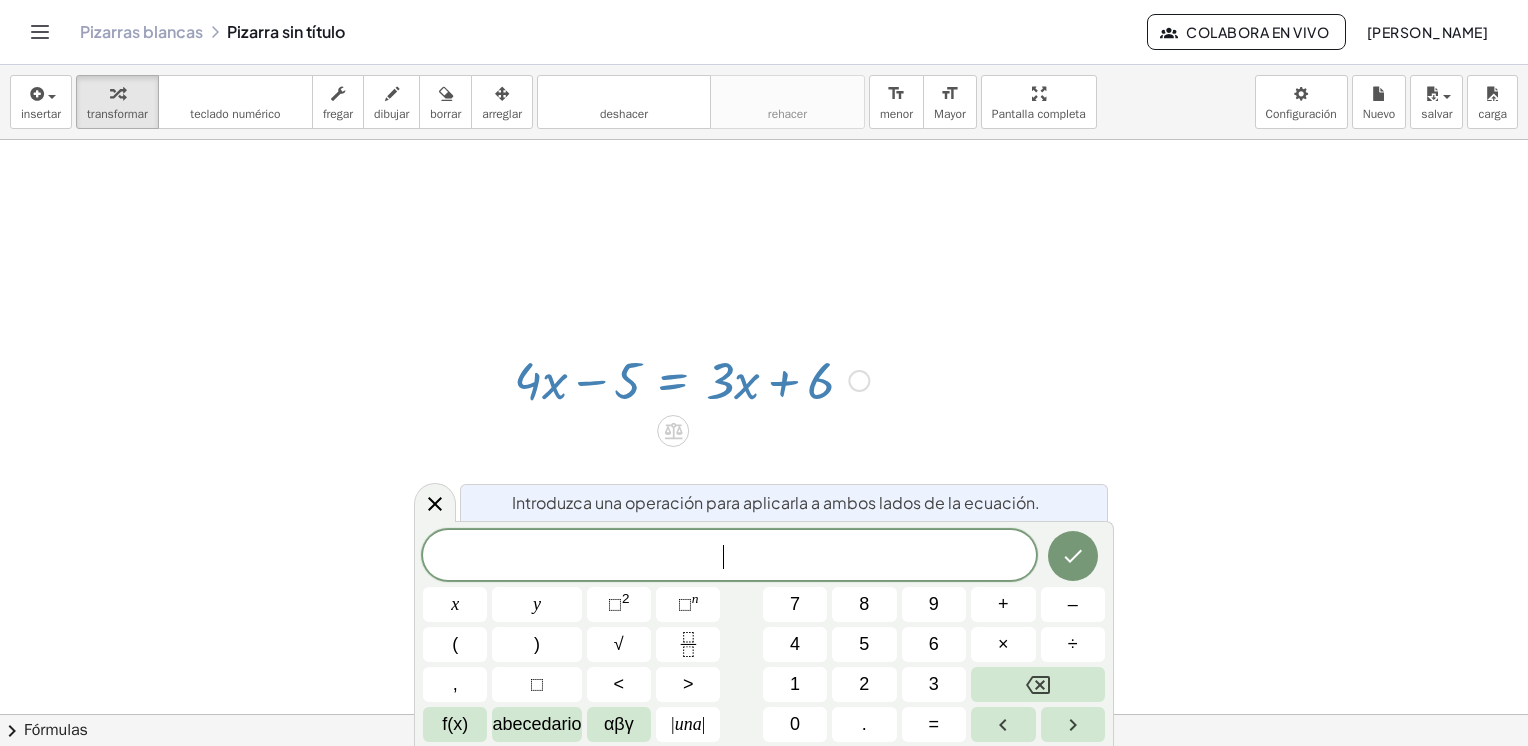 click at bounding box center [691, 379] 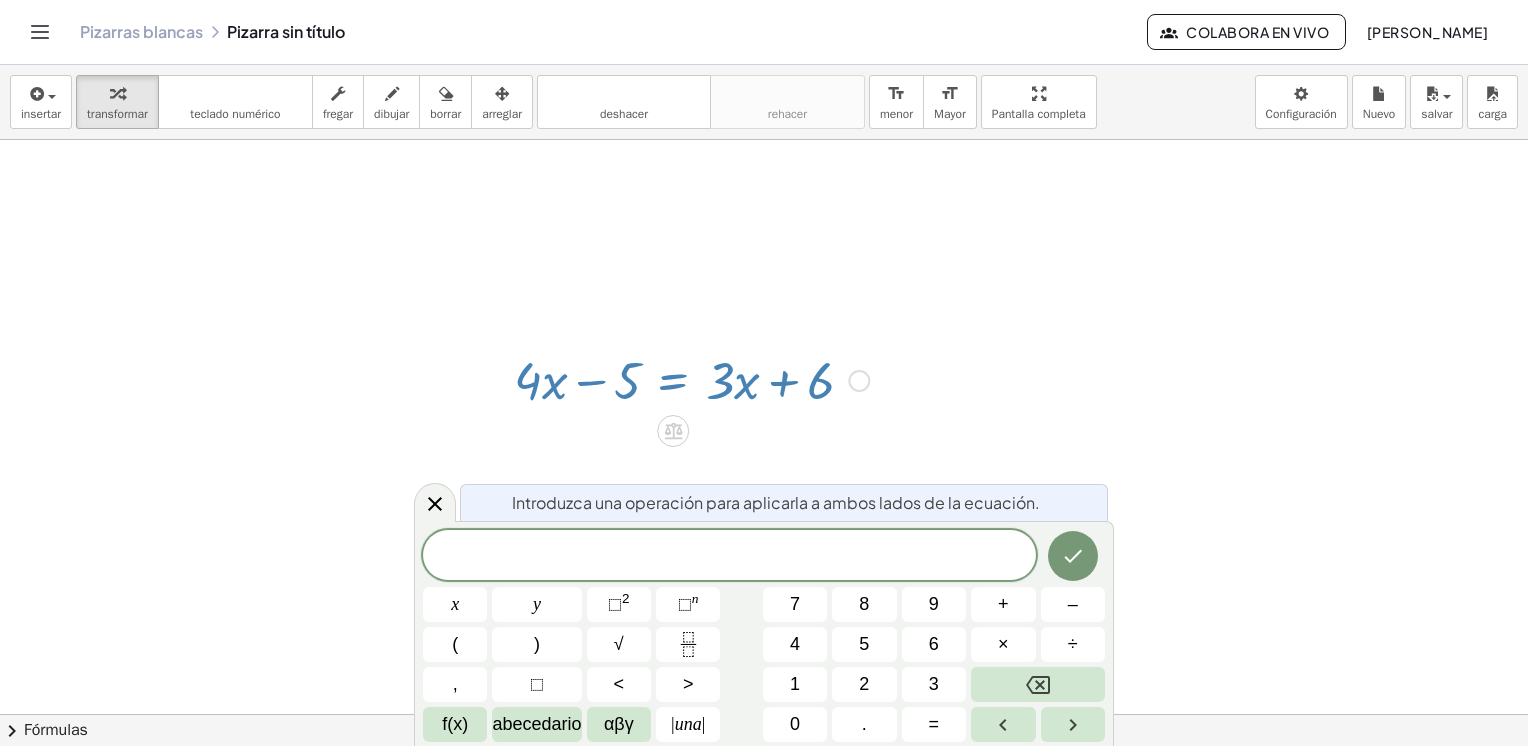 click at bounding box center (691, 379) 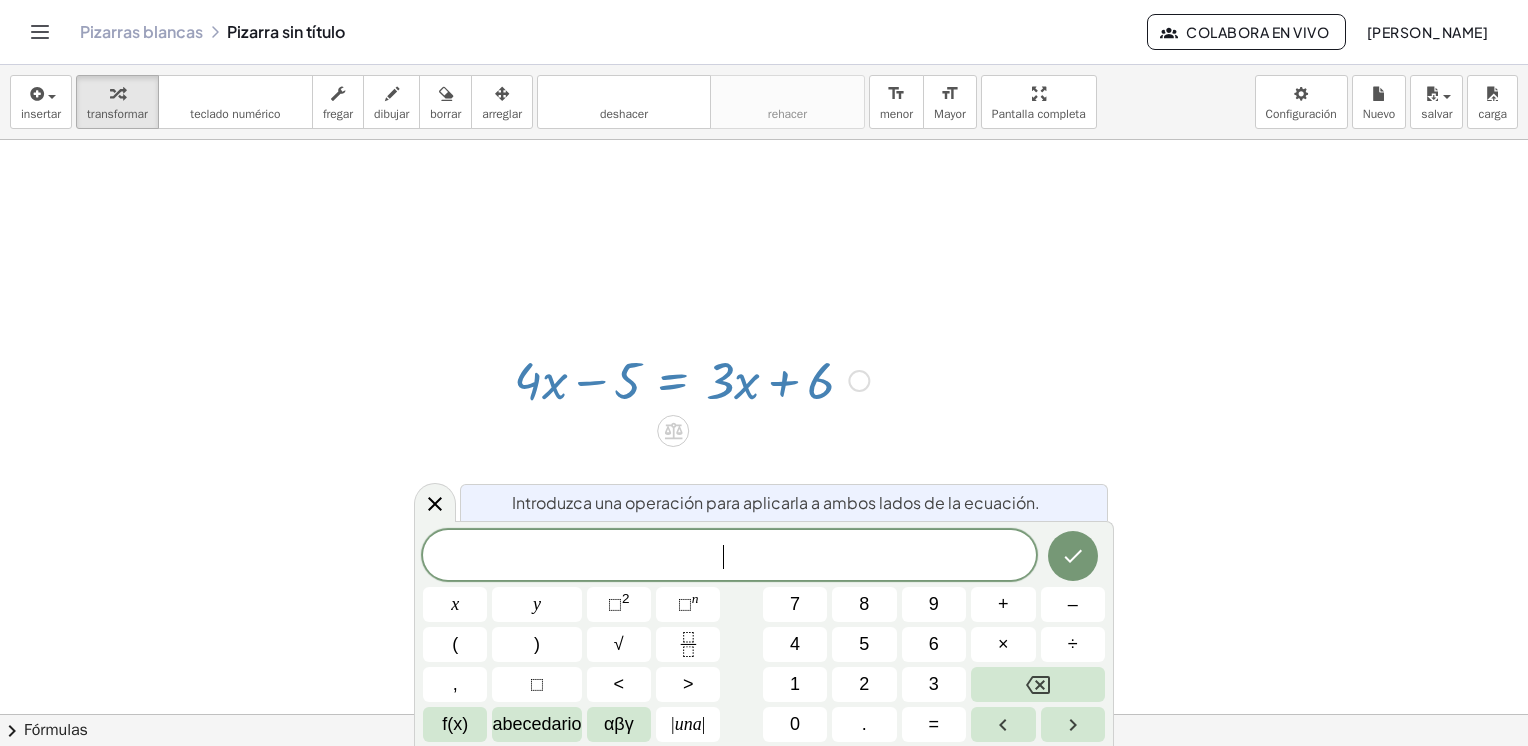 click at bounding box center [691, 379] 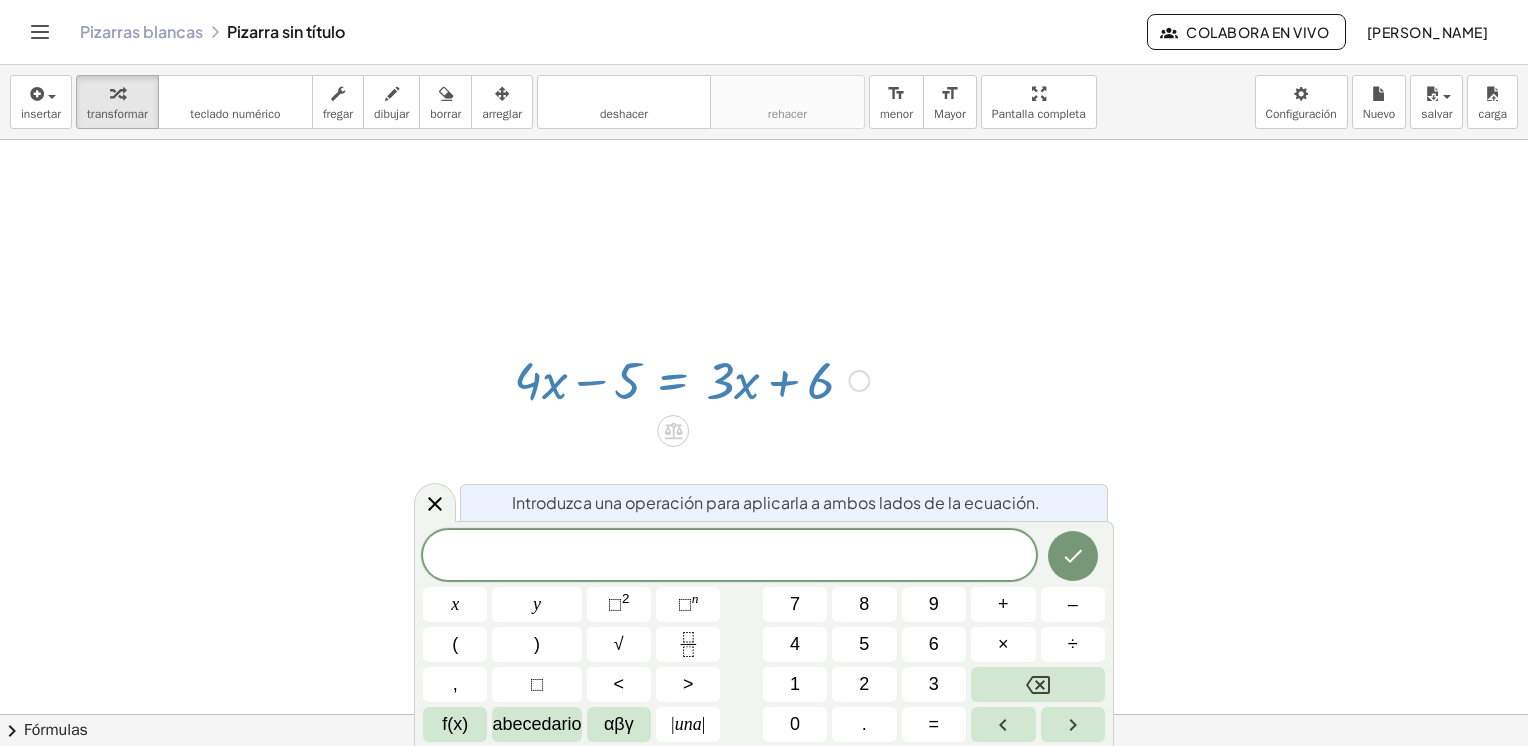 drag, startPoint x: 800, startPoint y: 385, endPoint x: 836, endPoint y: 376, distance: 37.107952 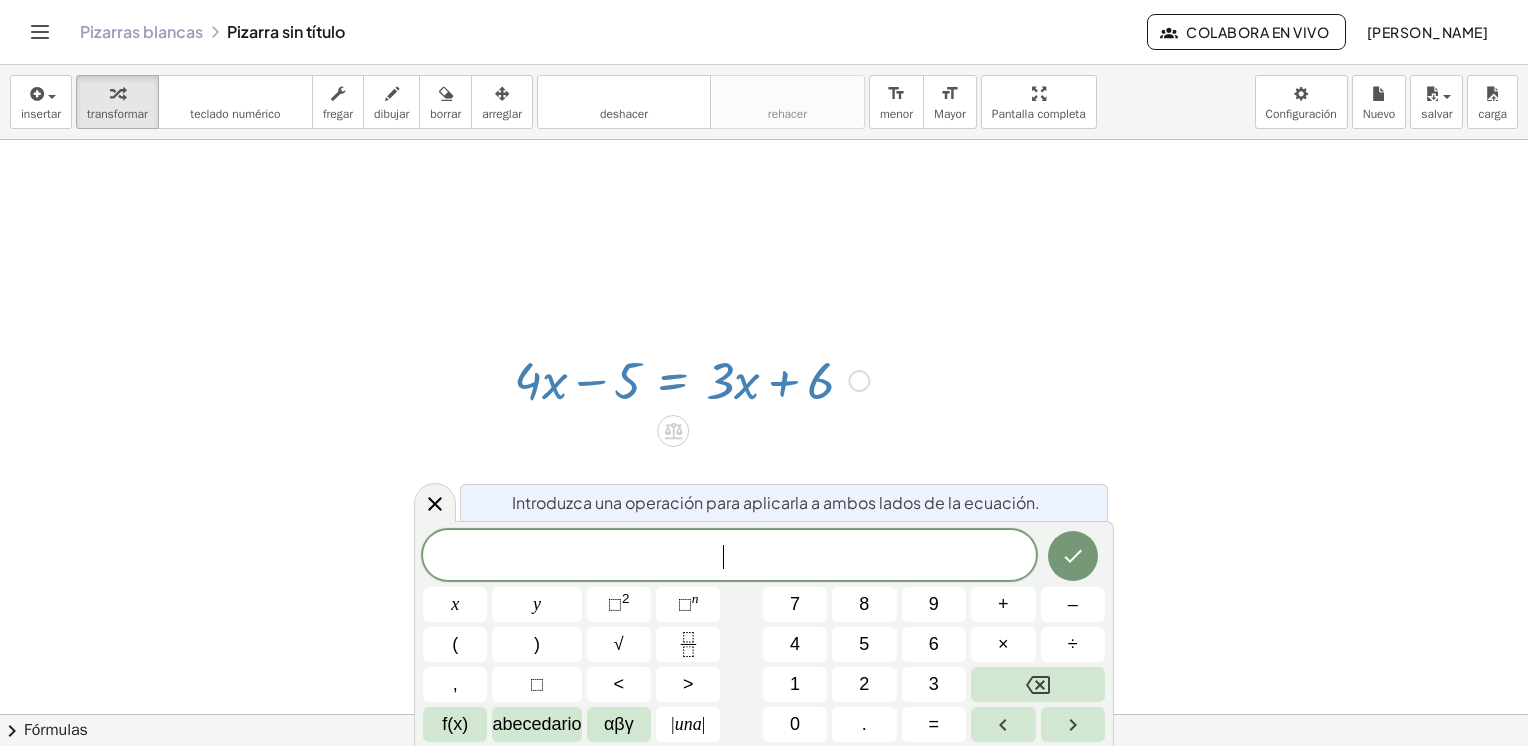 click at bounding box center (691, 379) 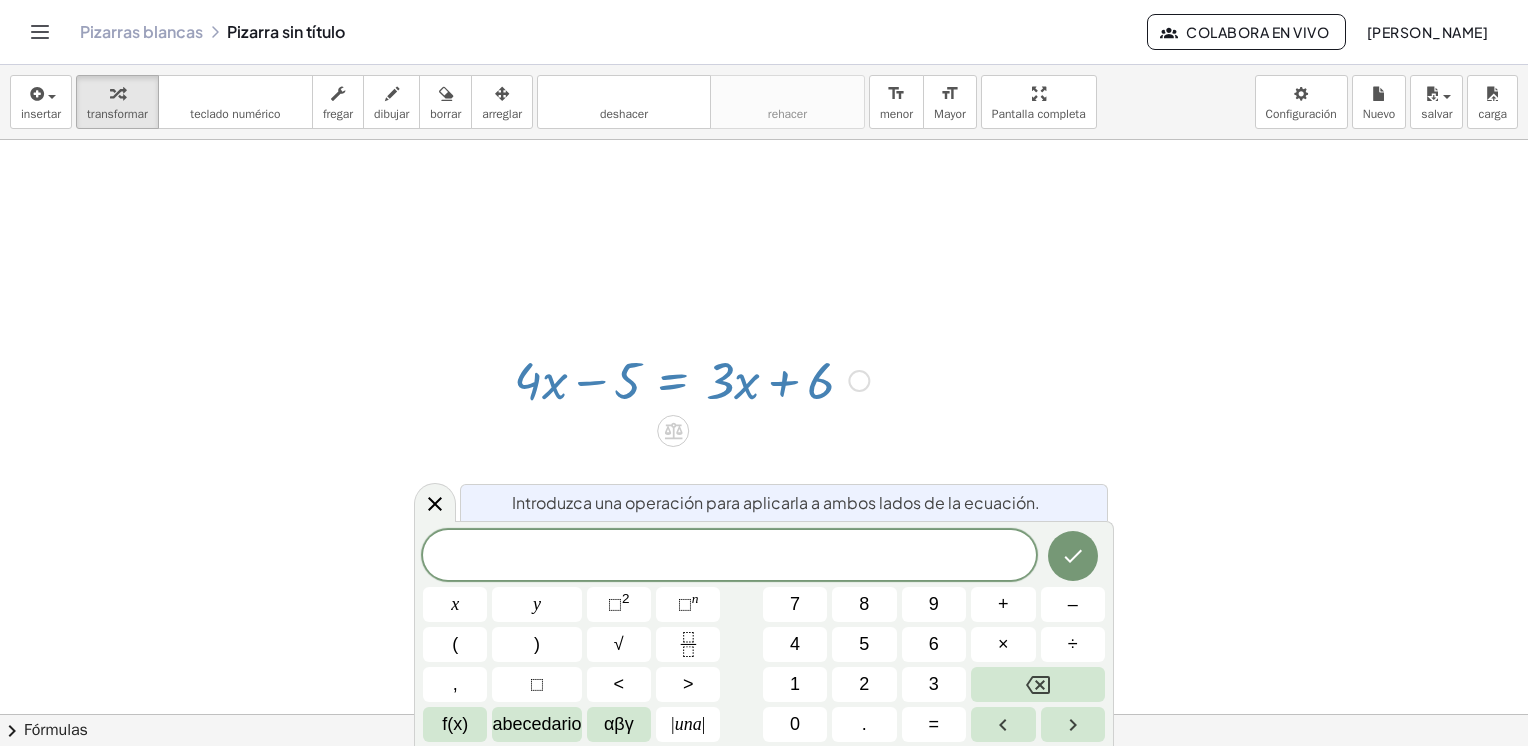 click at bounding box center [691, 379] 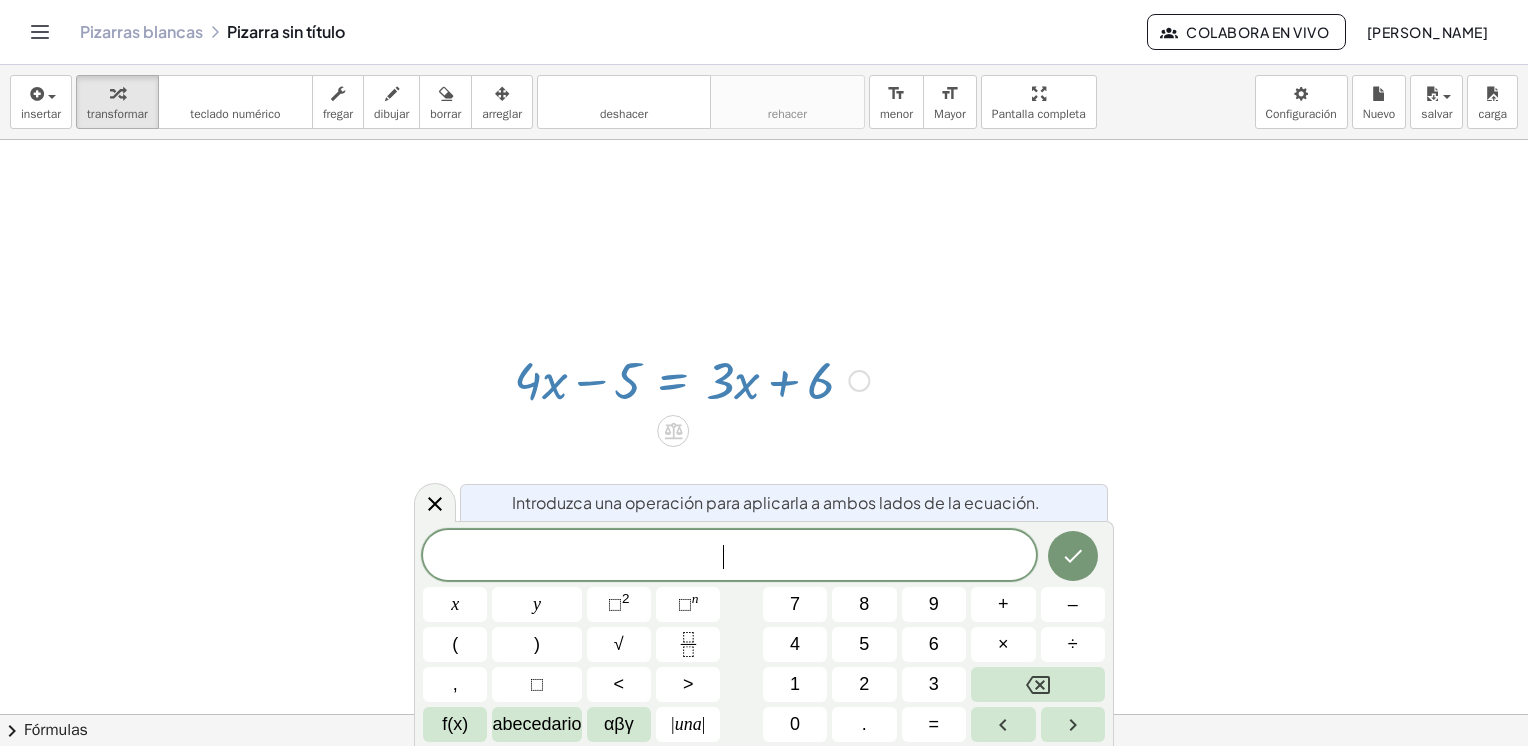 drag, startPoint x: 836, startPoint y: 376, endPoint x: 860, endPoint y: 381, distance: 24.5153 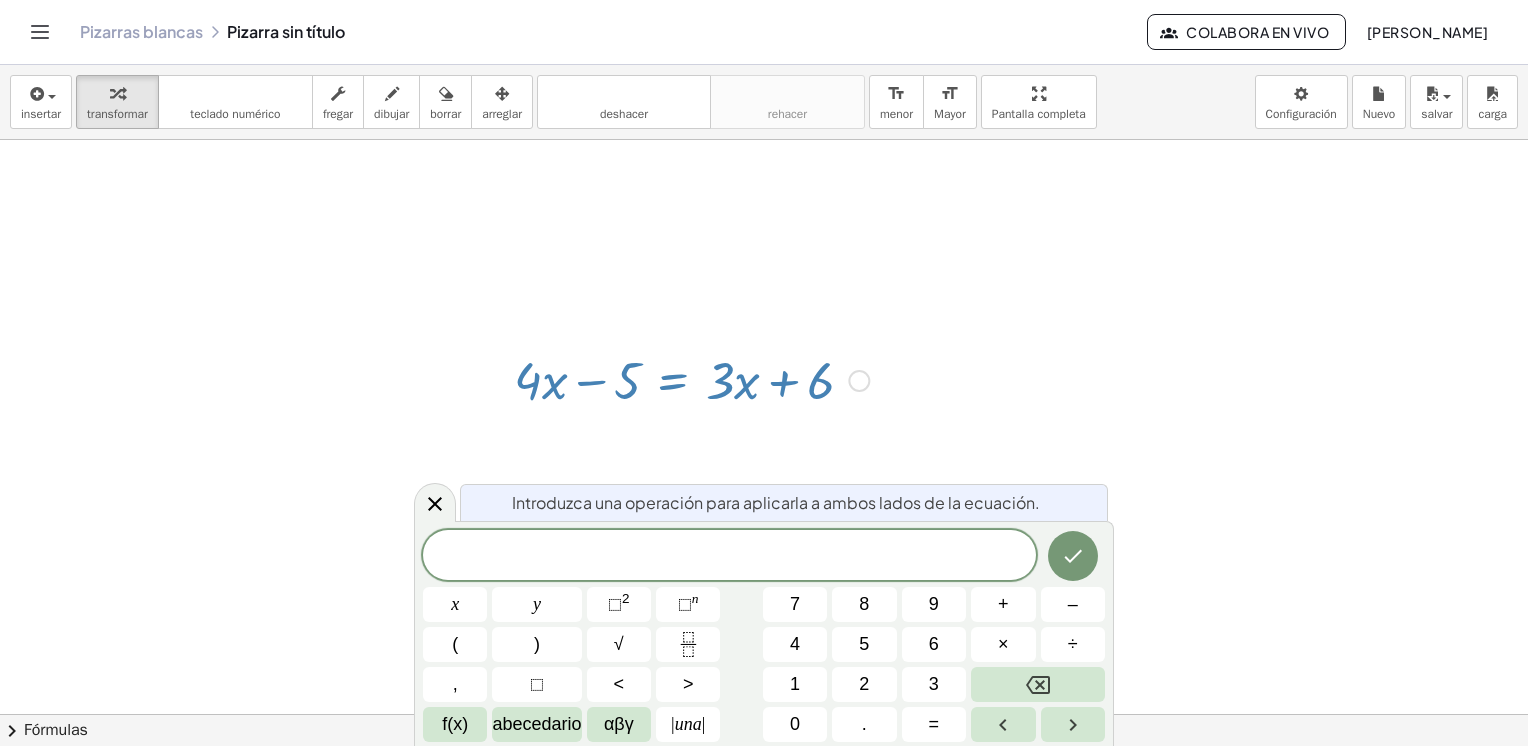 click on "Fix a mistake Transform line Copy line as LaTeX Copy derivation as LaTeX Expand new lines: On" at bounding box center (859, 381) 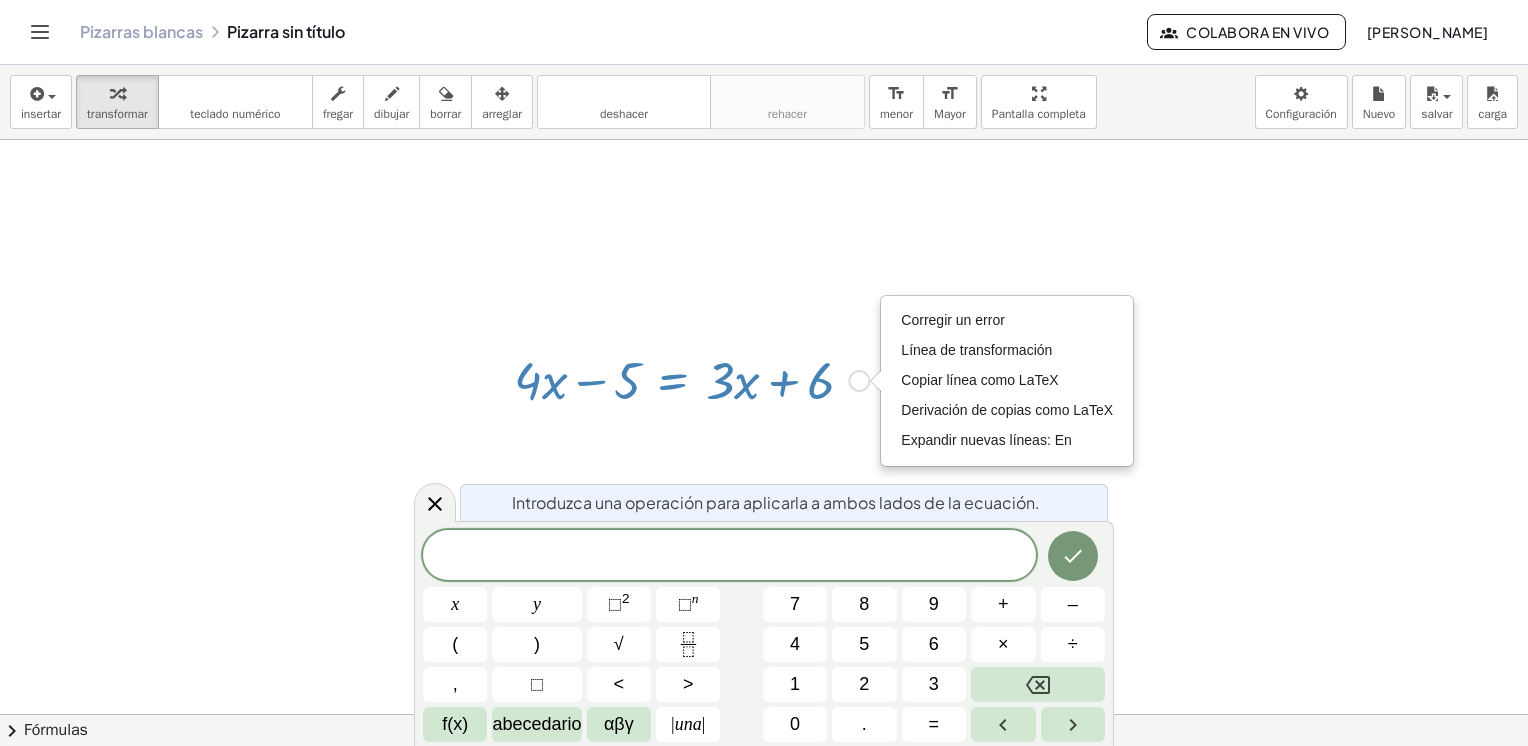 click on "Fix a mistake Transform line Copy line as LaTeX Copy derivation as LaTeX Expand new lines: On" at bounding box center (859, 381) 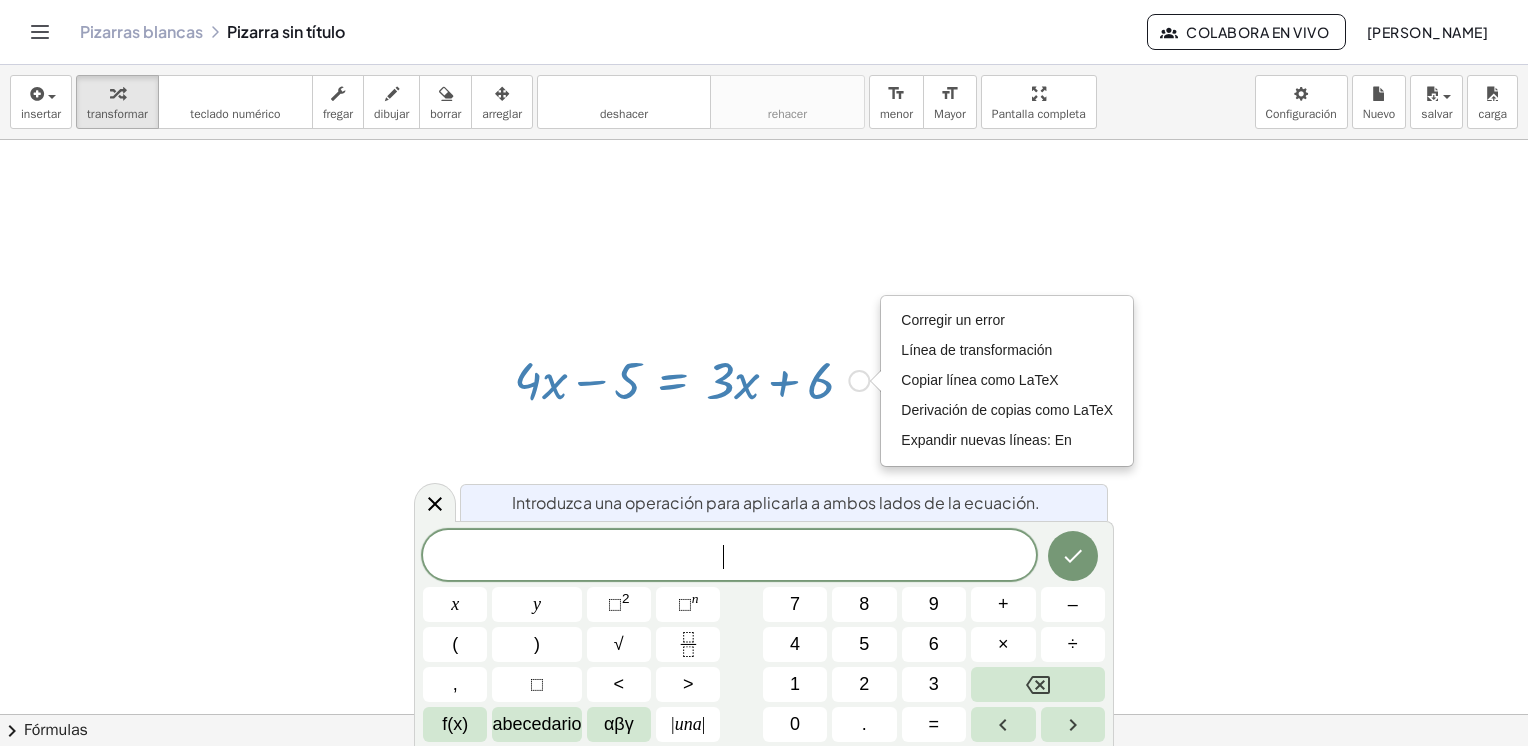 click on "Fix a mistake Transform line Copy line as LaTeX Copy derivation as LaTeX Expand new lines: On" at bounding box center (859, 381) 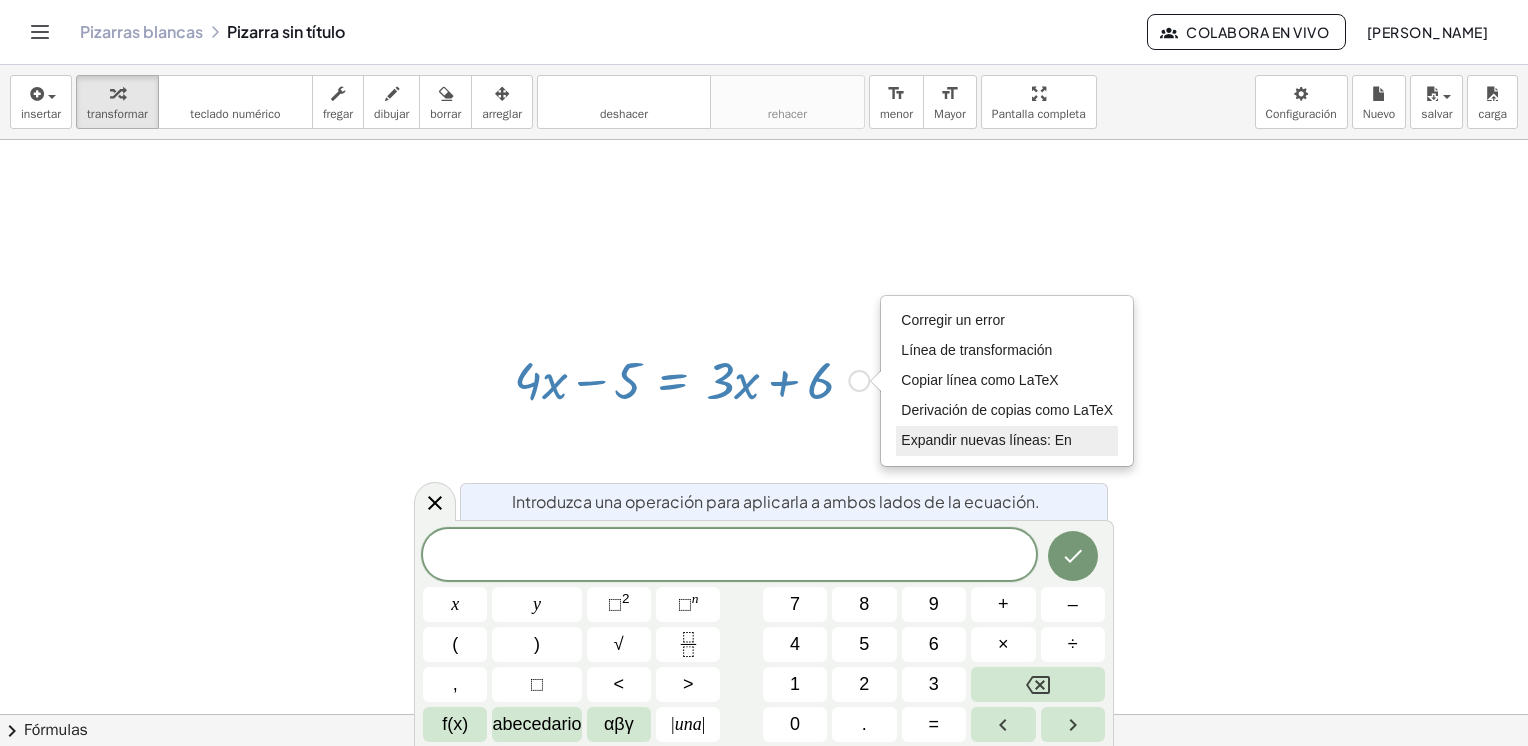 click on "Expandir nuevas líneas: En" at bounding box center [986, 440] 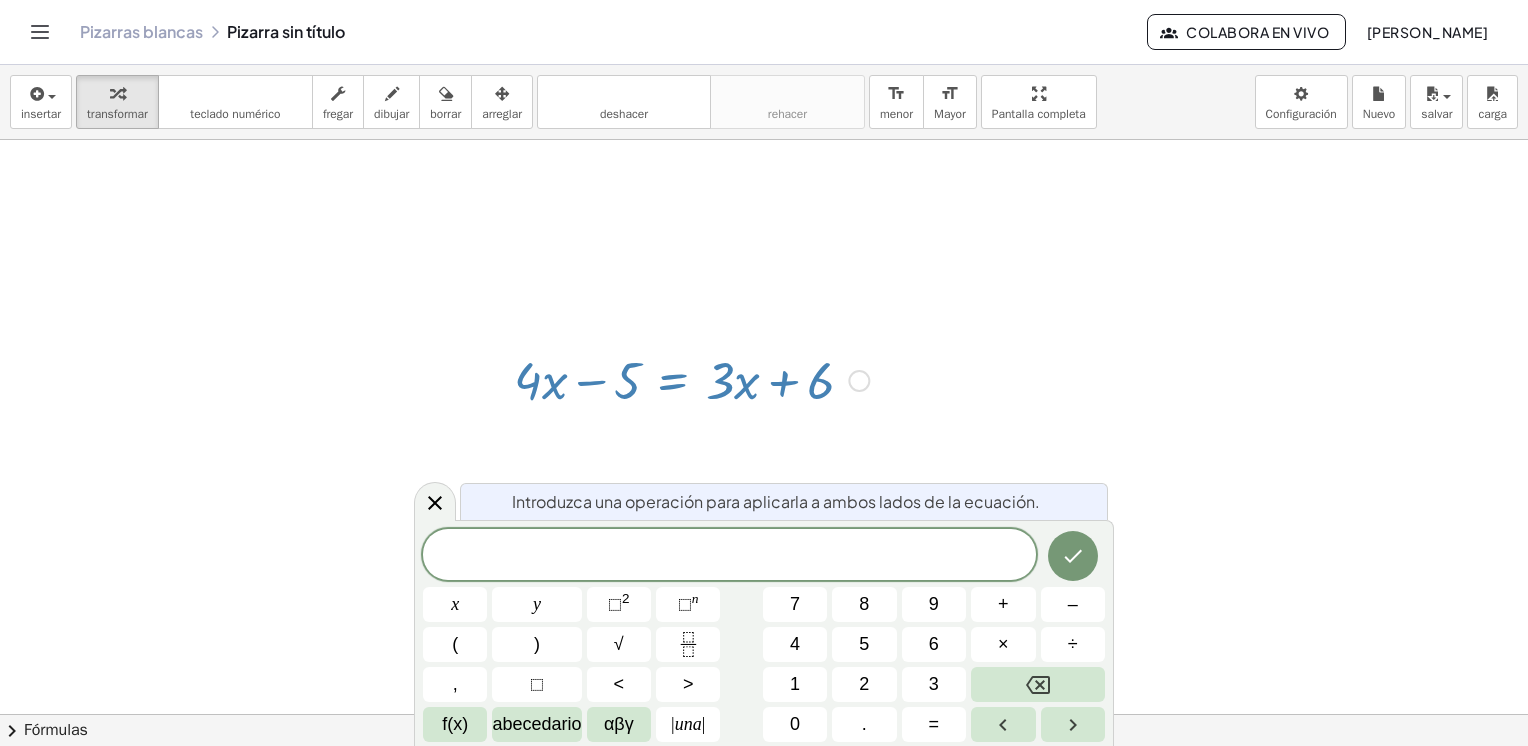 click at bounding box center (691, 379) 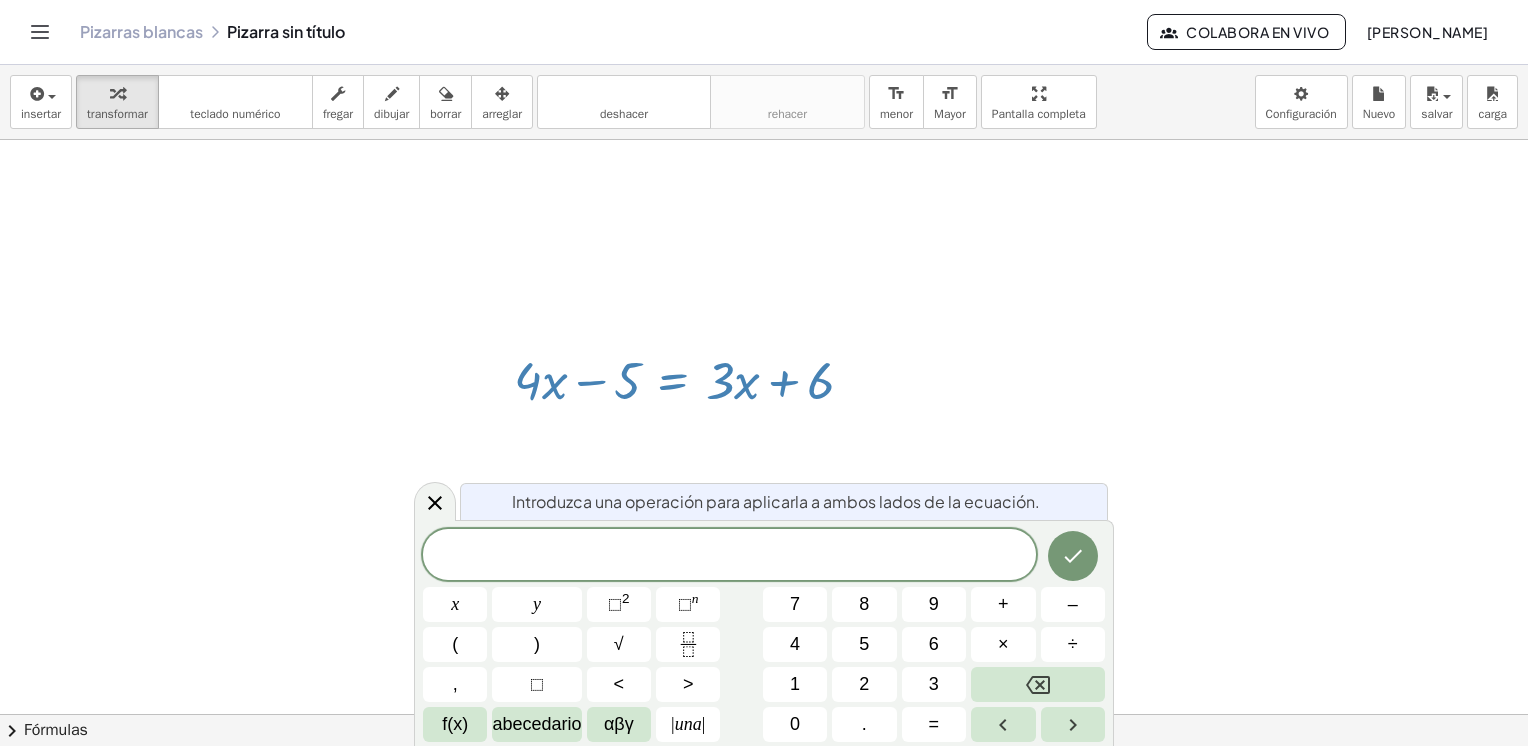 drag, startPoint x: 672, startPoint y: 383, endPoint x: 42, endPoint y: 68, distance: 704.3614 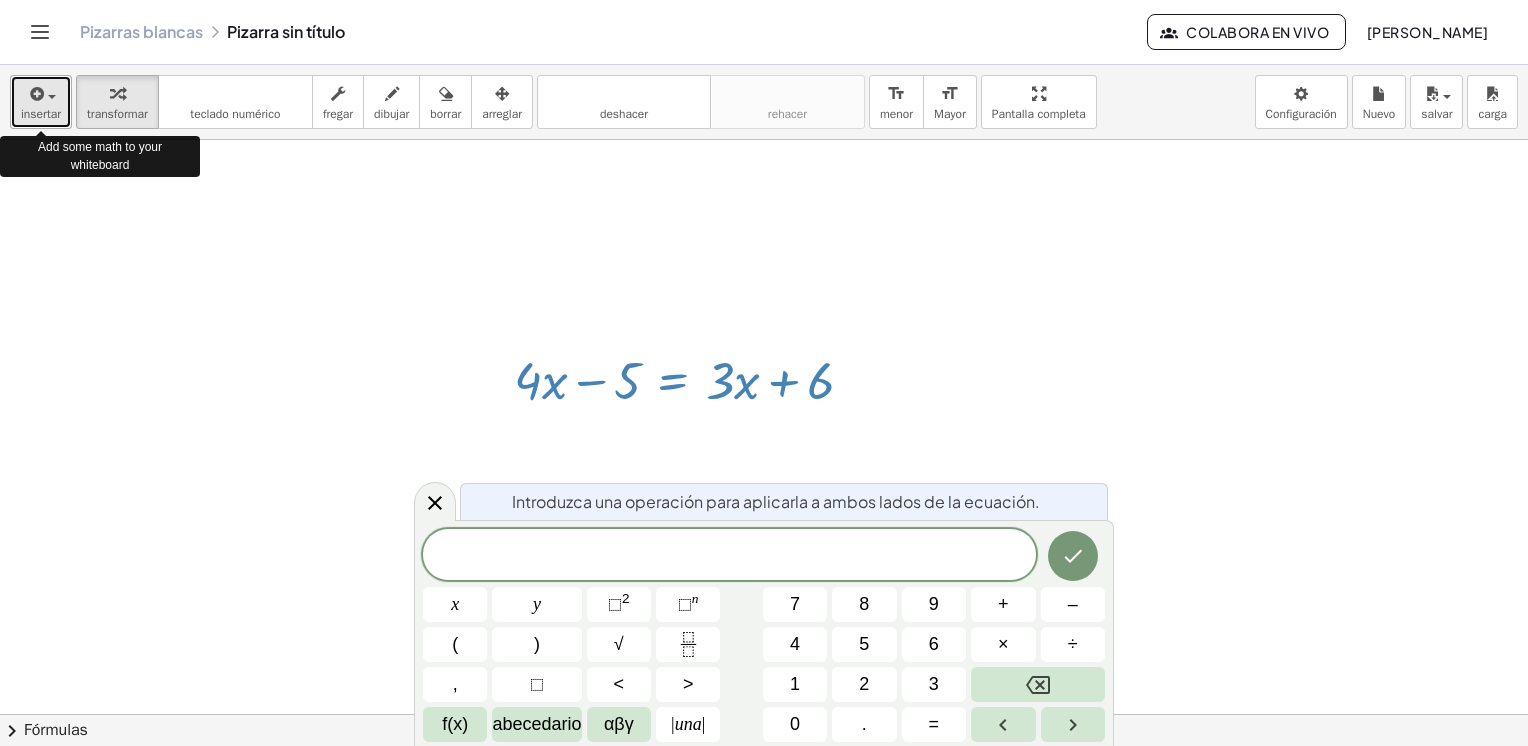 click on "insertar" at bounding box center [41, 114] 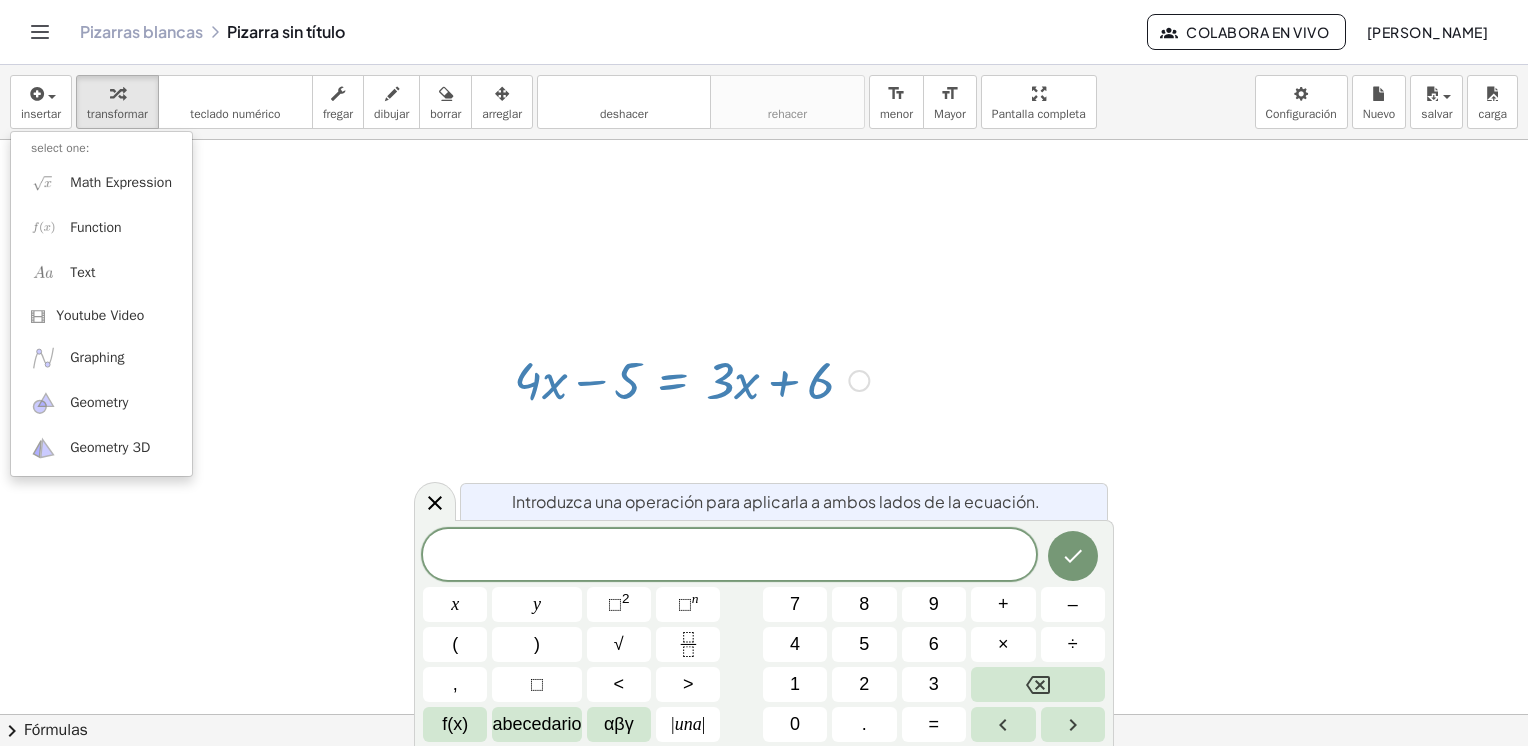 click at bounding box center (691, 379) 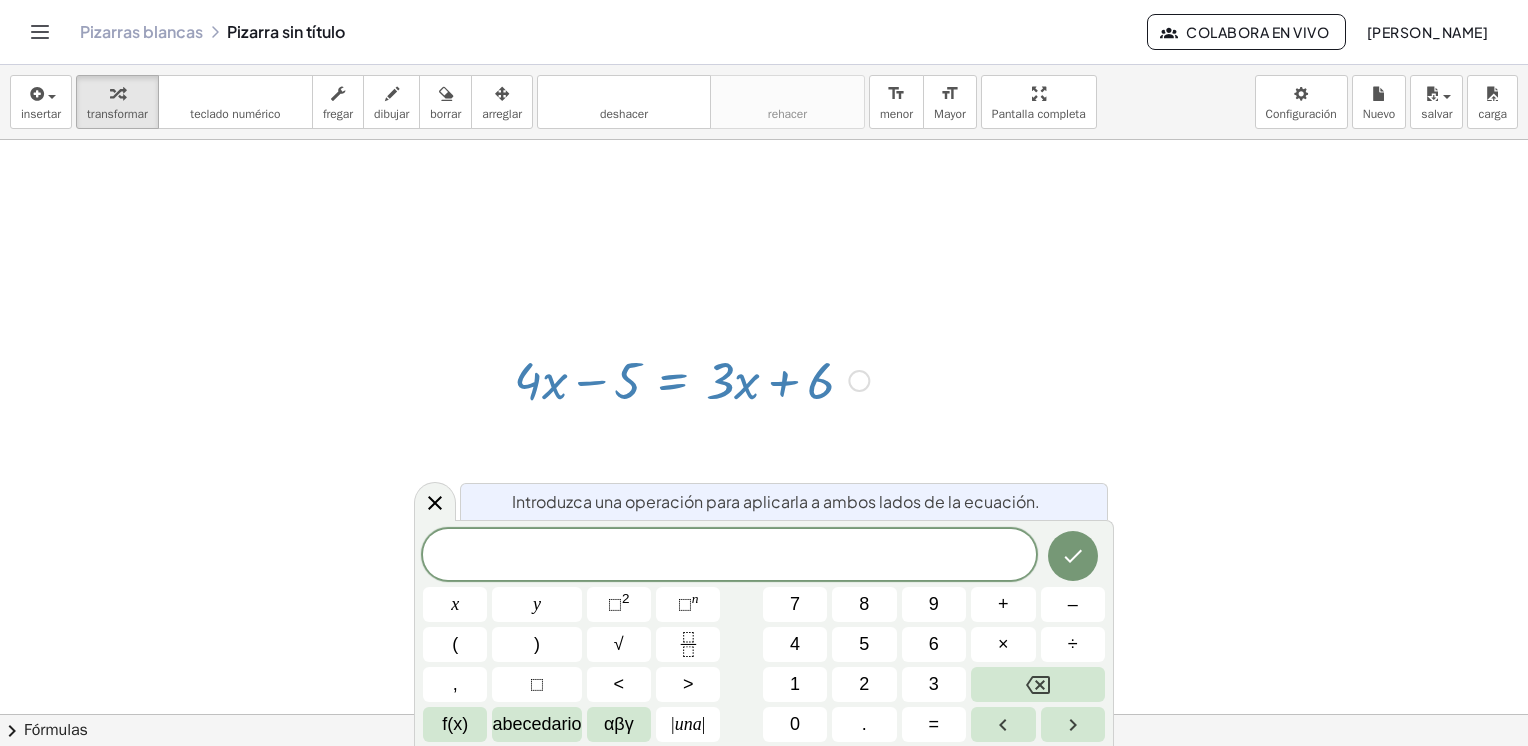 click at bounding box center [691, 379] 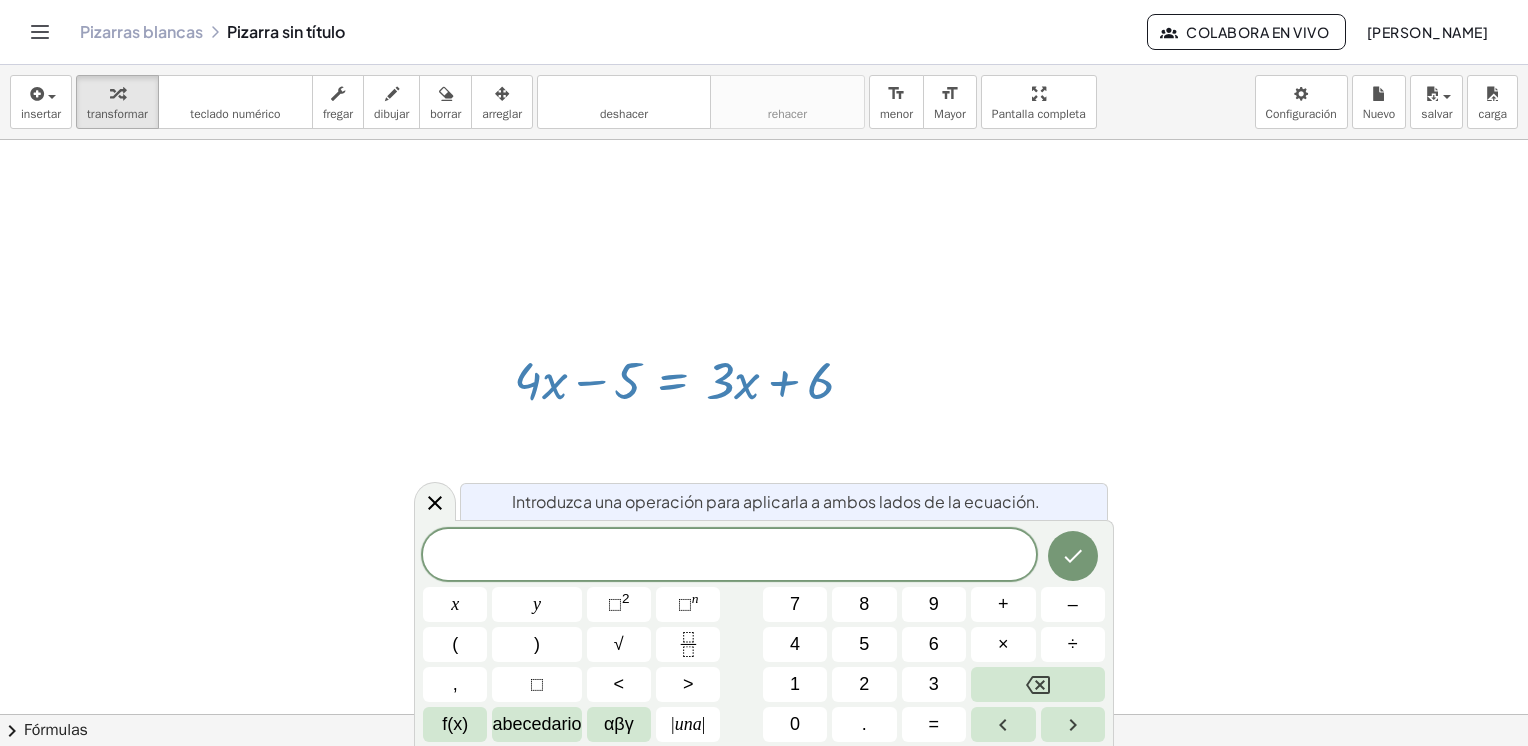 click at bounding box center (764, 780) 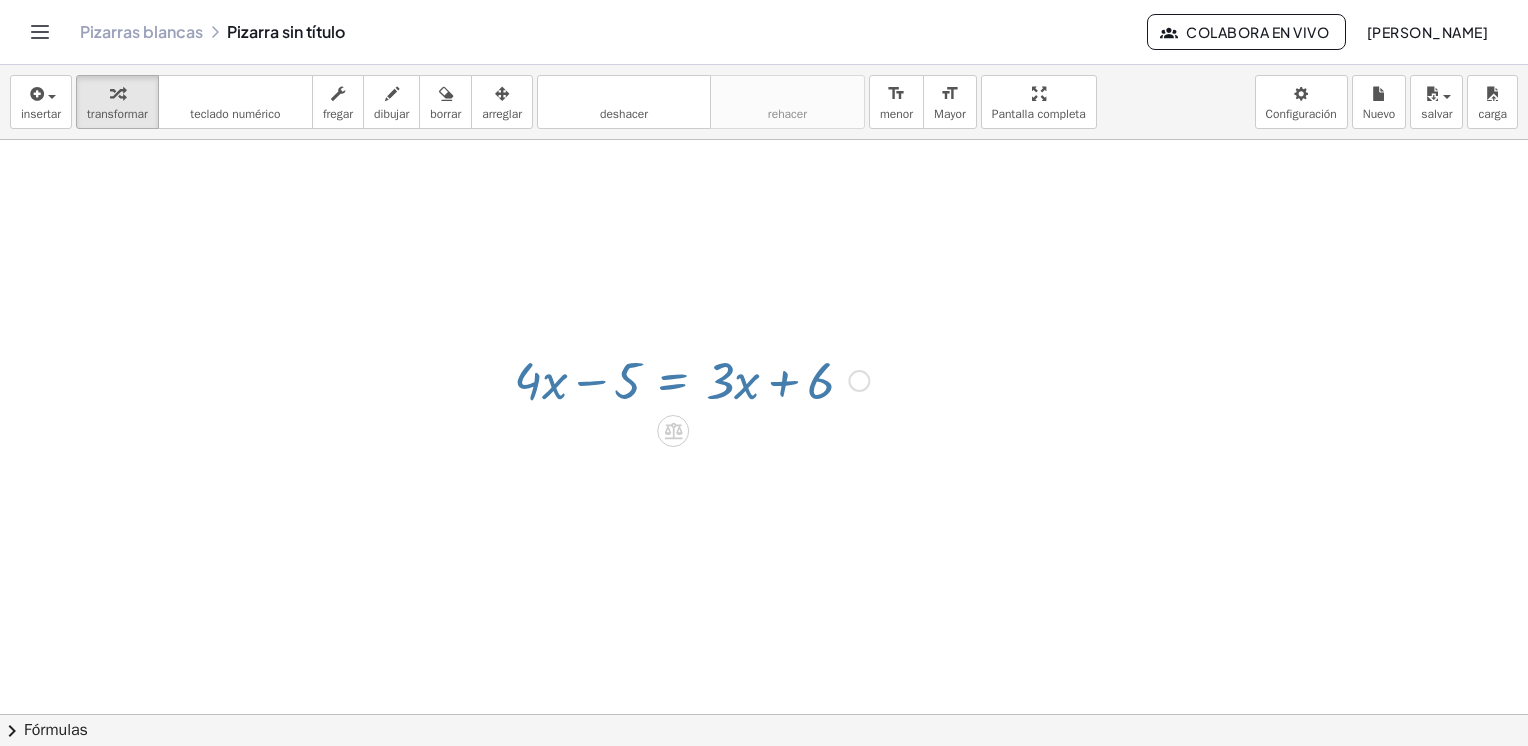 click at bounding box center (764, 780) 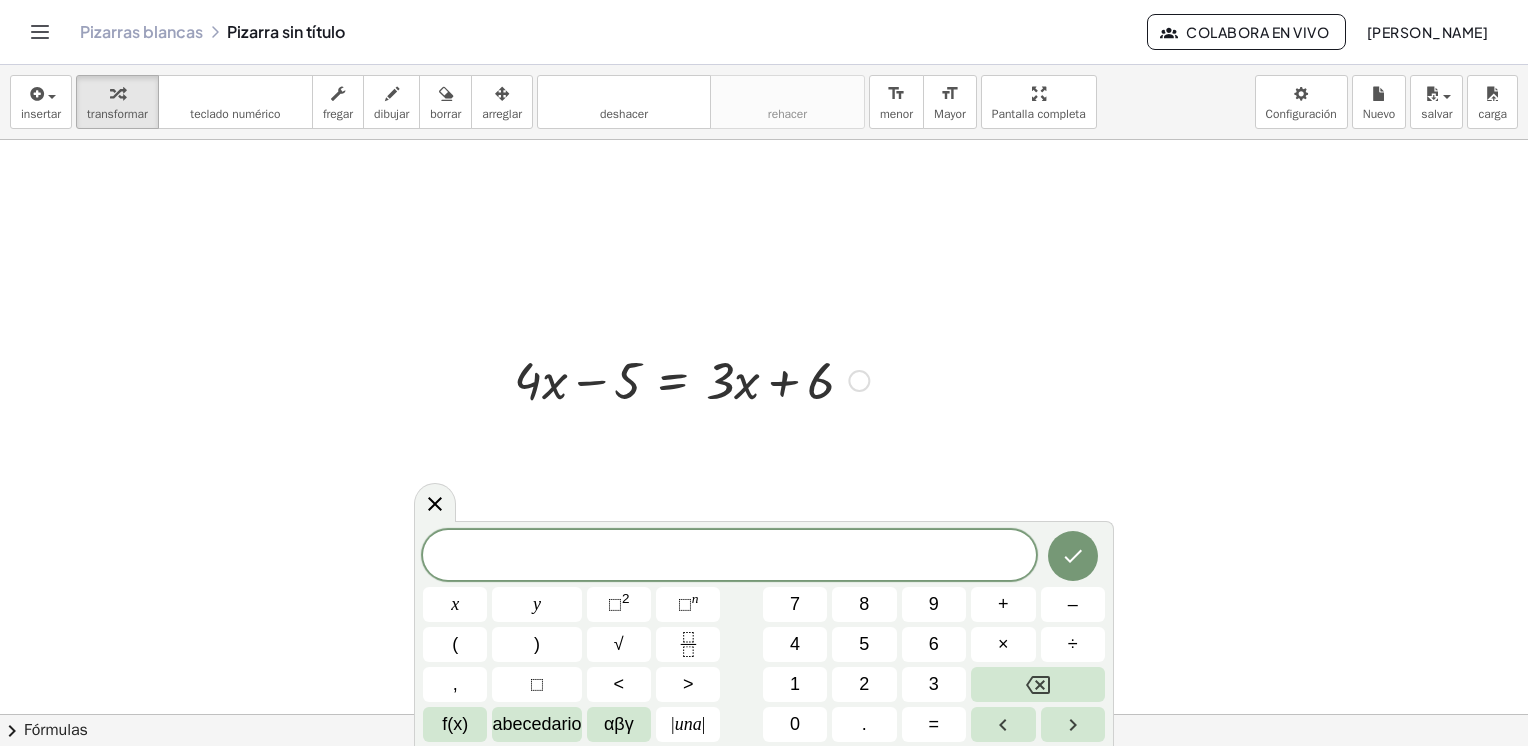 click at bounding box center [691, 379] 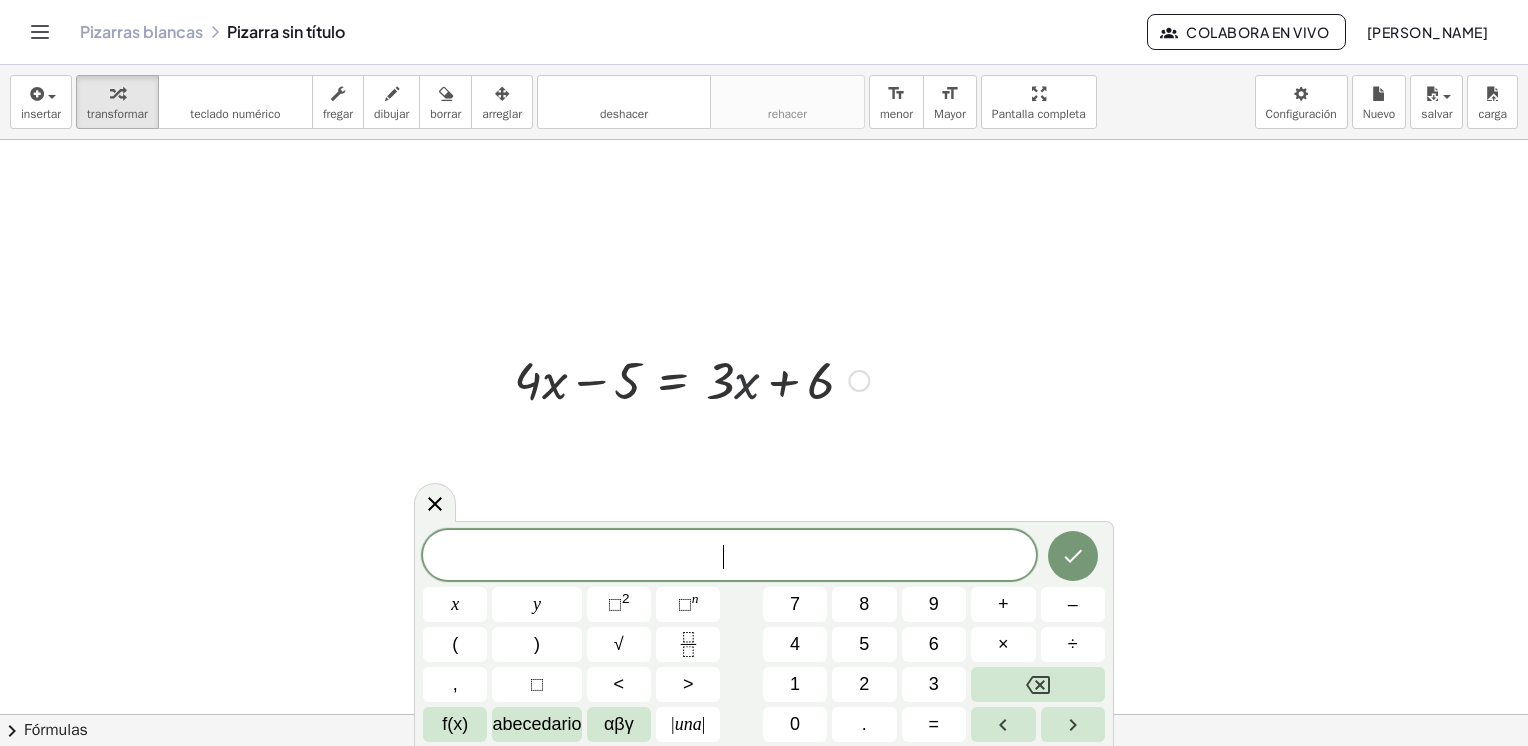 click at bounding box center (691, 379) 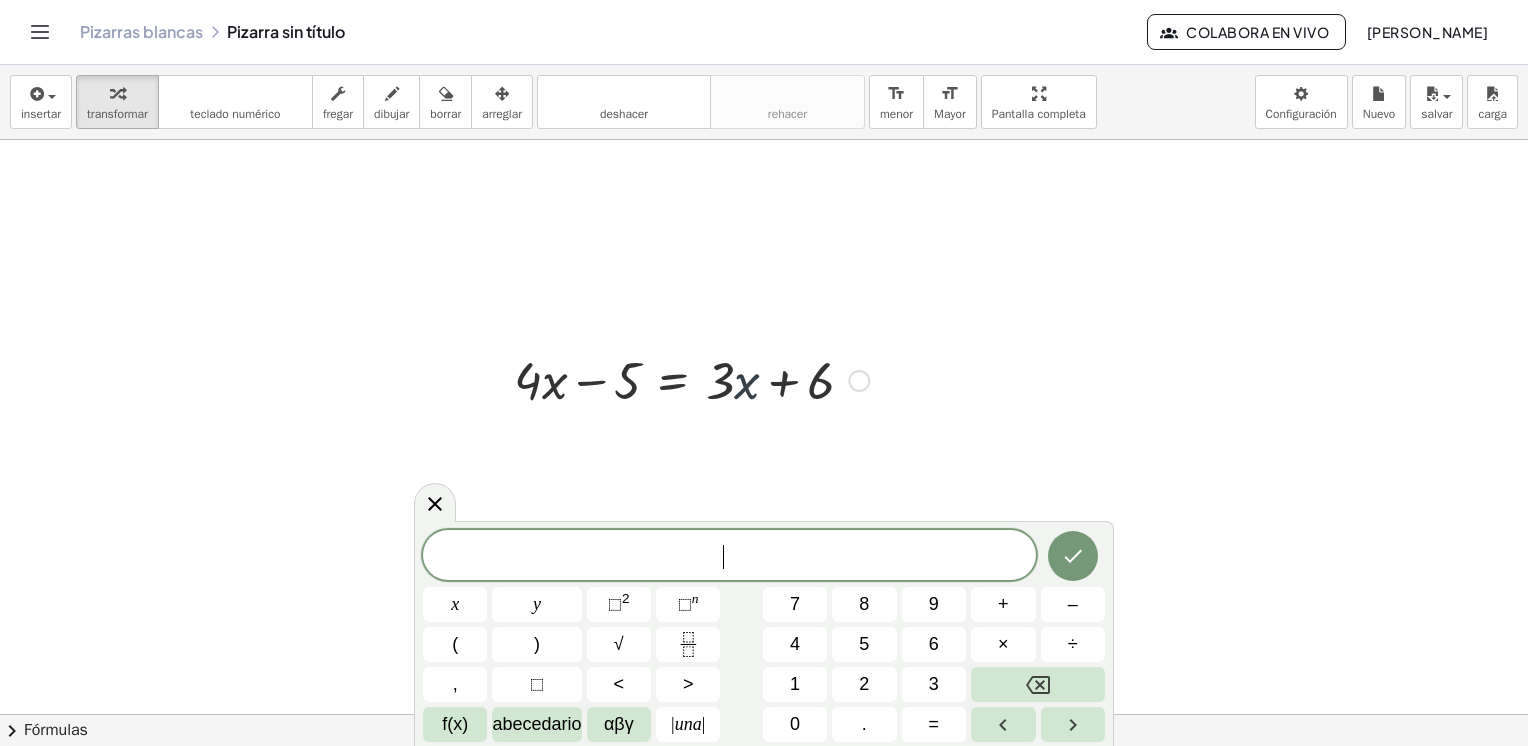 click at bounding box center [691, 379] 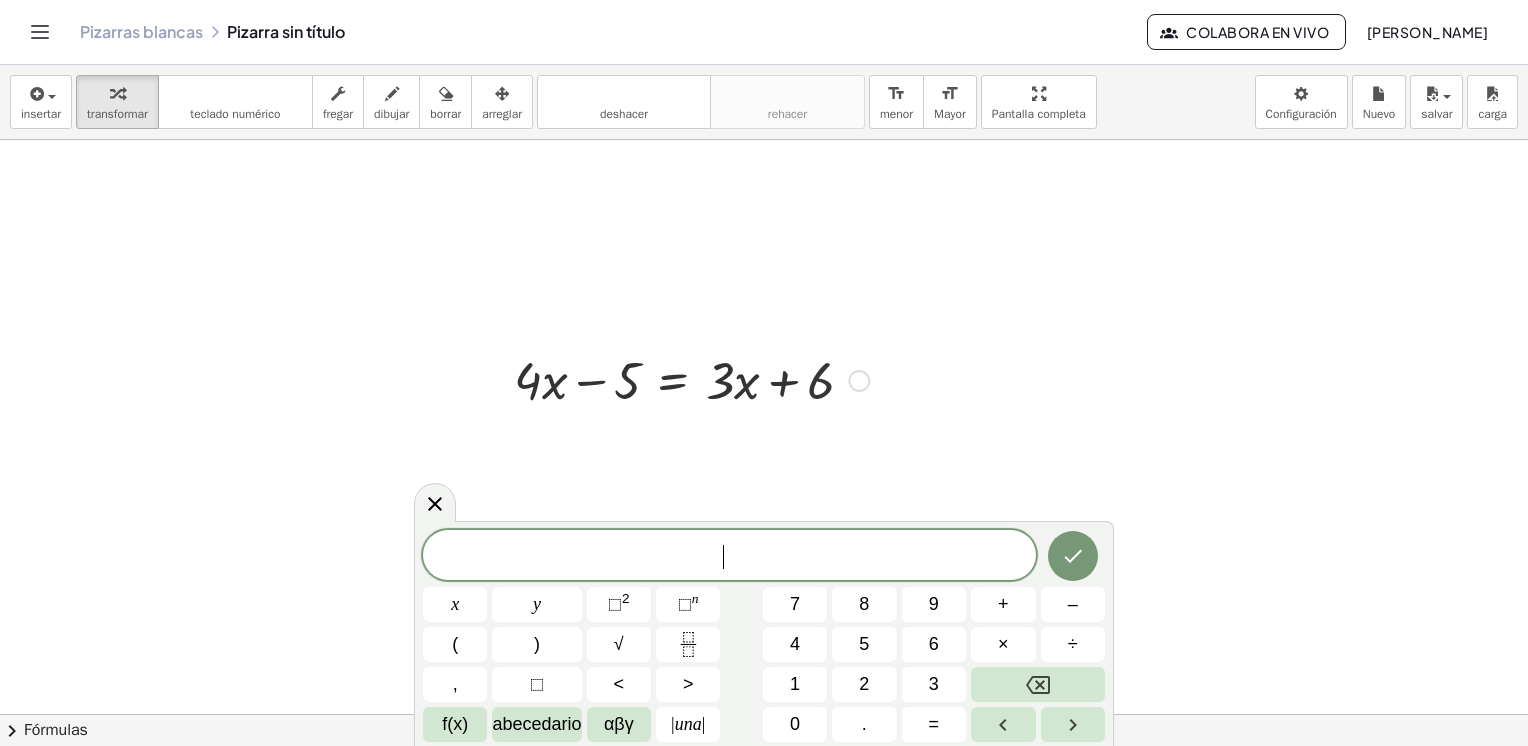 click at bounding box center [691, 379] 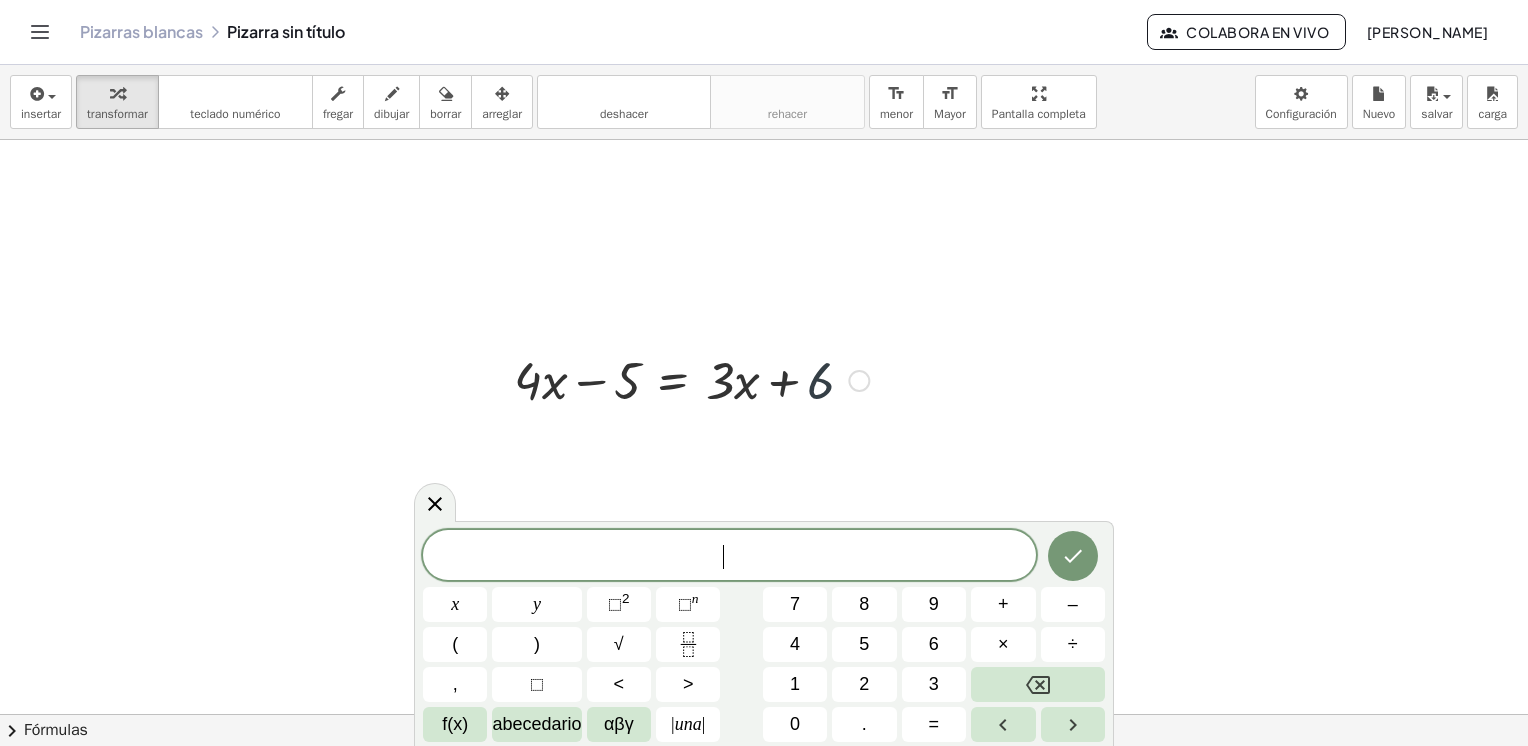 click at bounding box center (691, 379) 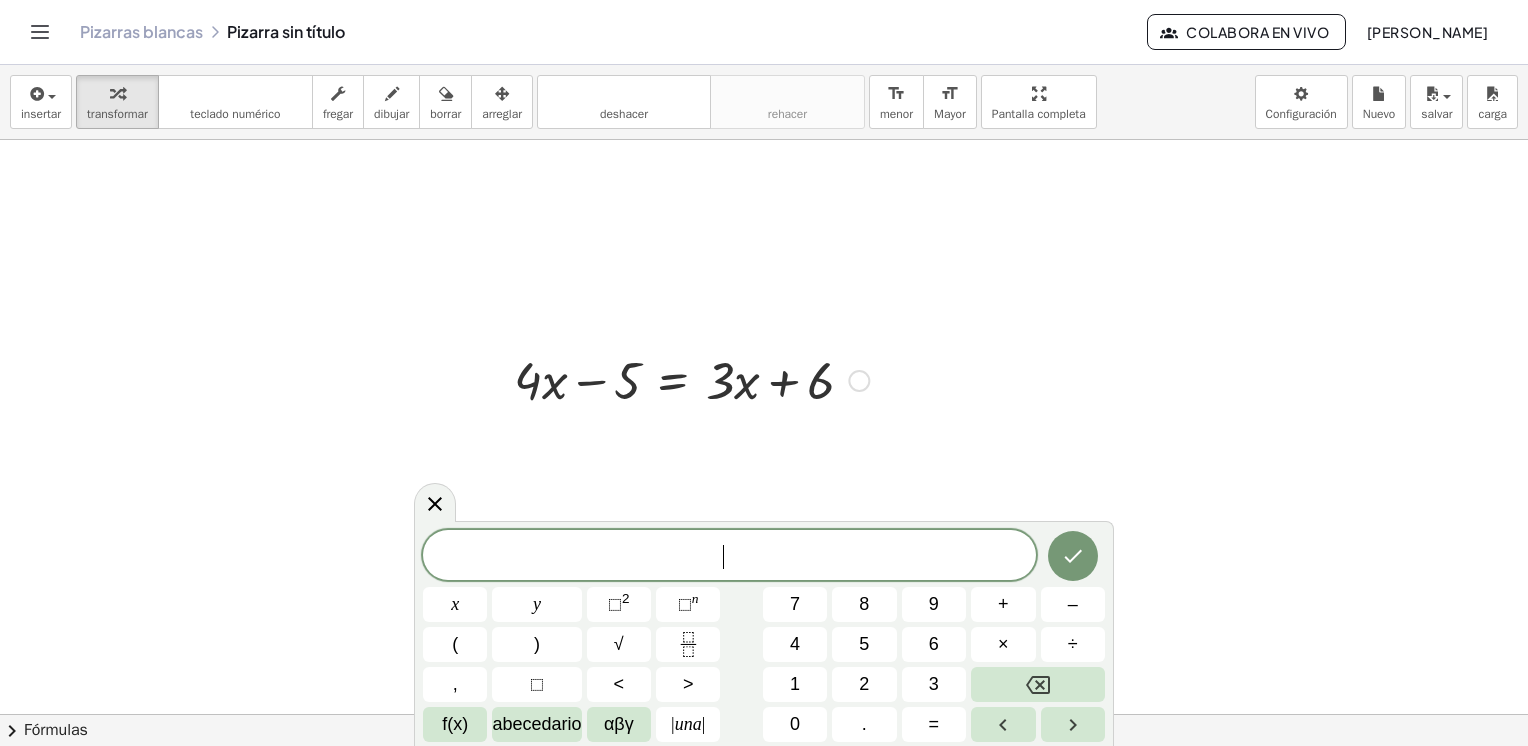 click at bounding box center (691, 379) 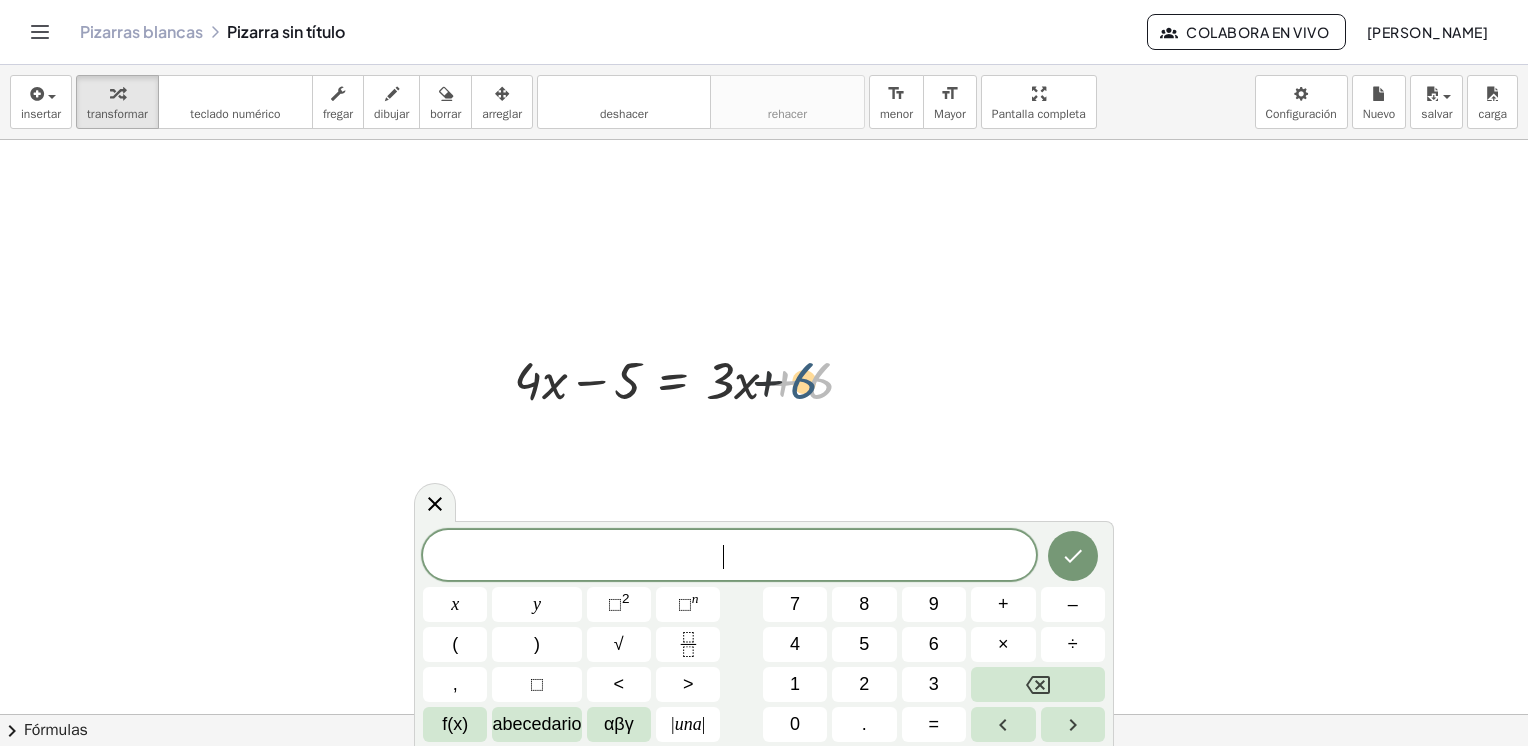 drag, startPoint x: 870, startPoint y: 381, endPoint x: 852, endPoint y: 381, distance: 18 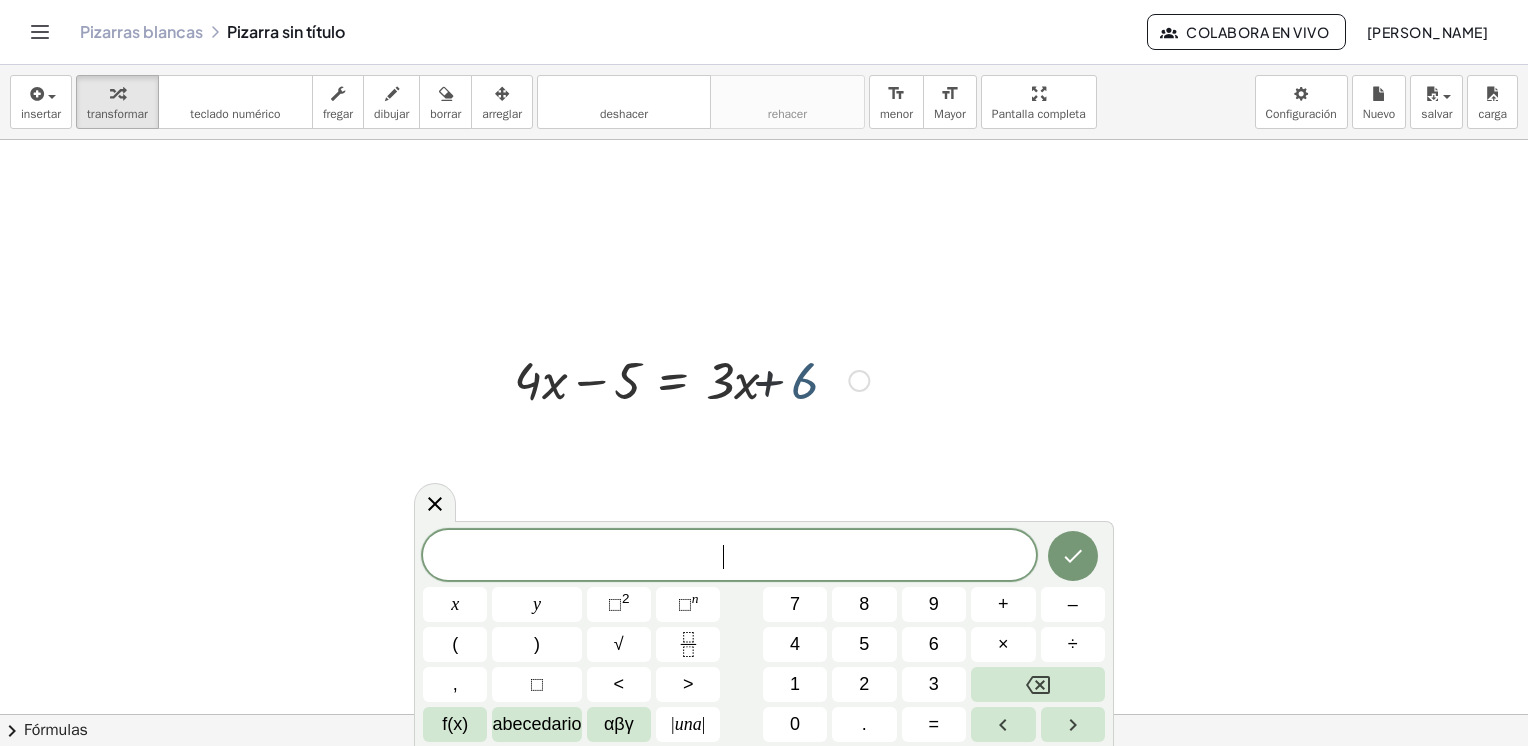 click on "Fix a mistake Transform line Copy line as LaTeX Copy derivation as LaTeX Expand new lines: On" at bounding box center [859, 381] 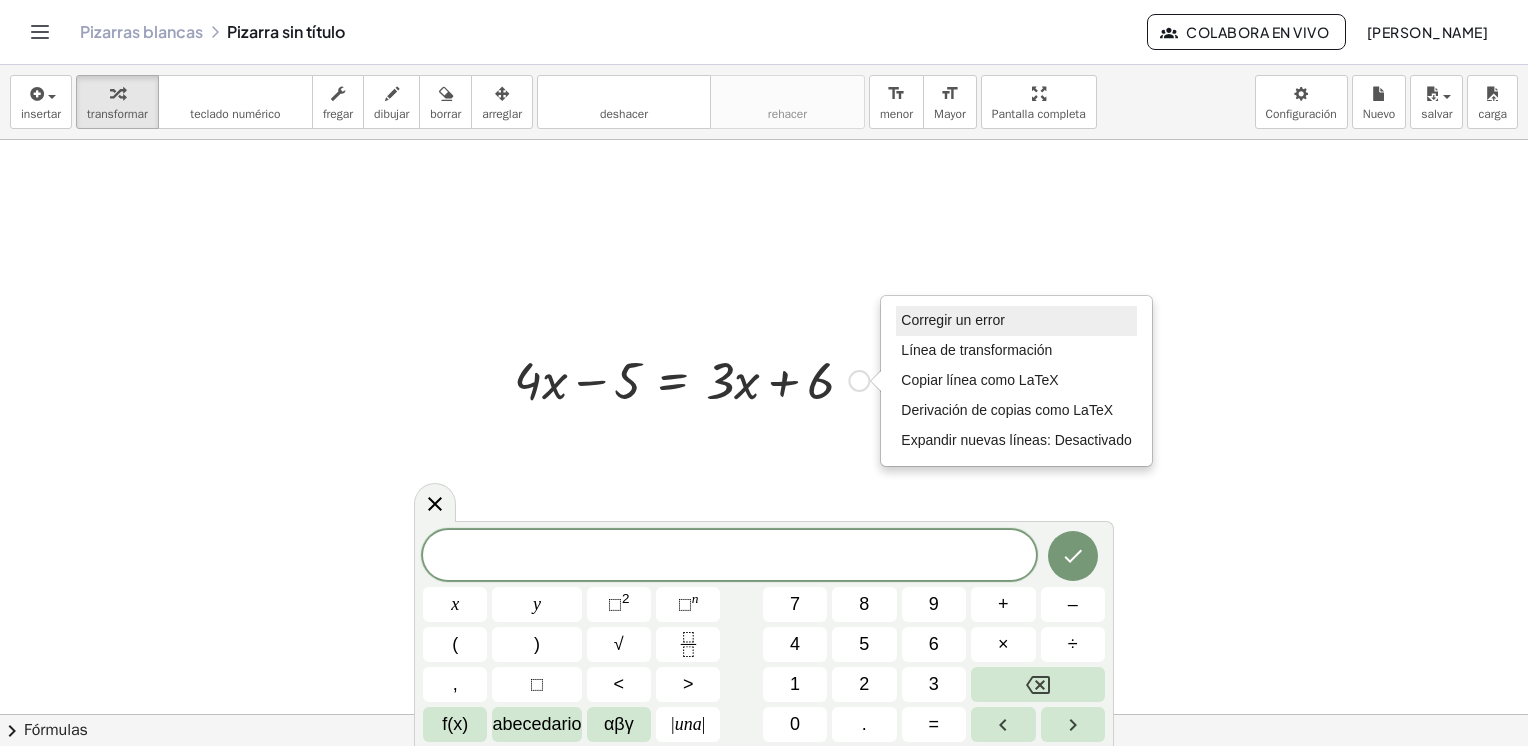 click on "Corregir un error" at bounding box center (952, 320) 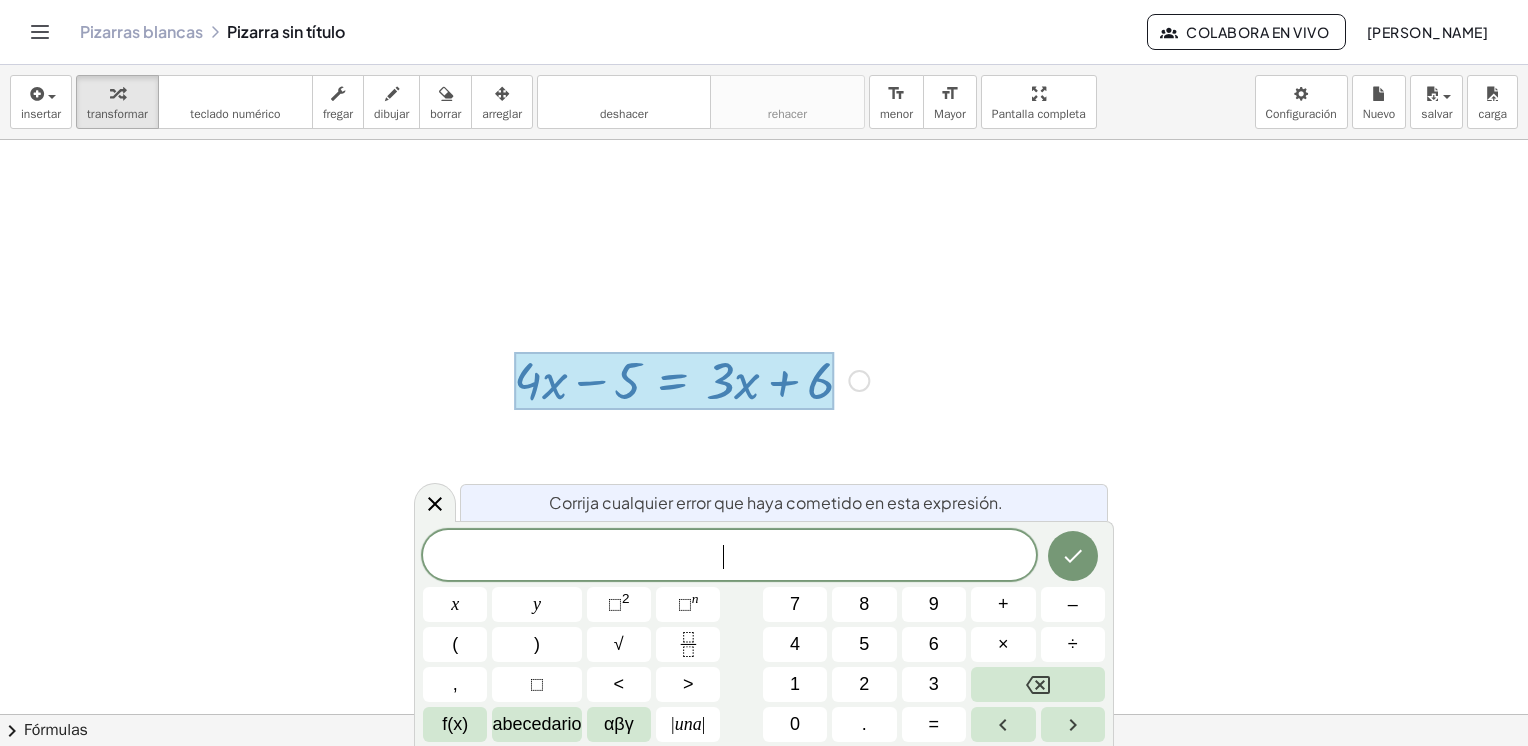 click at bounding box center (674, 381) 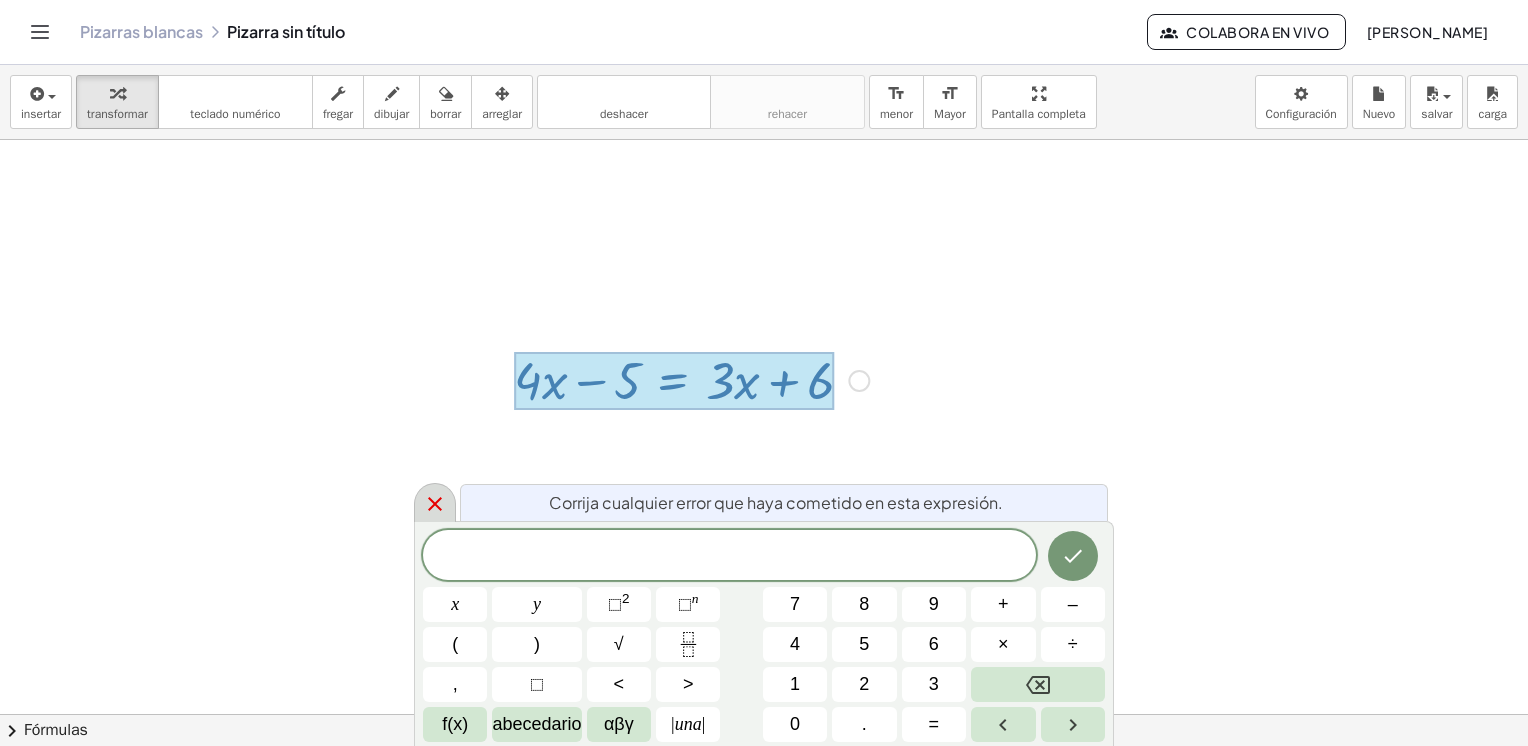 click 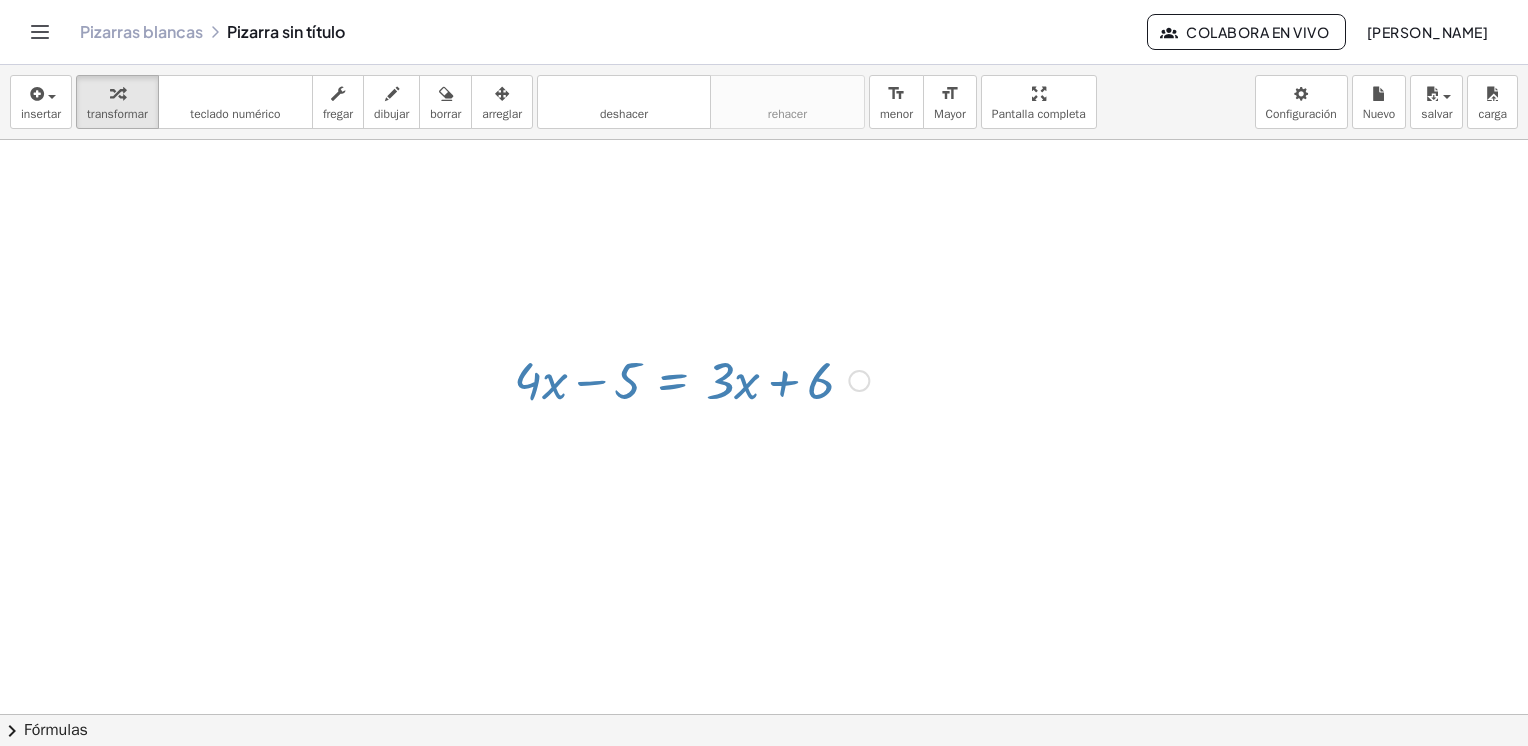 click at bounding box center [764, 780] 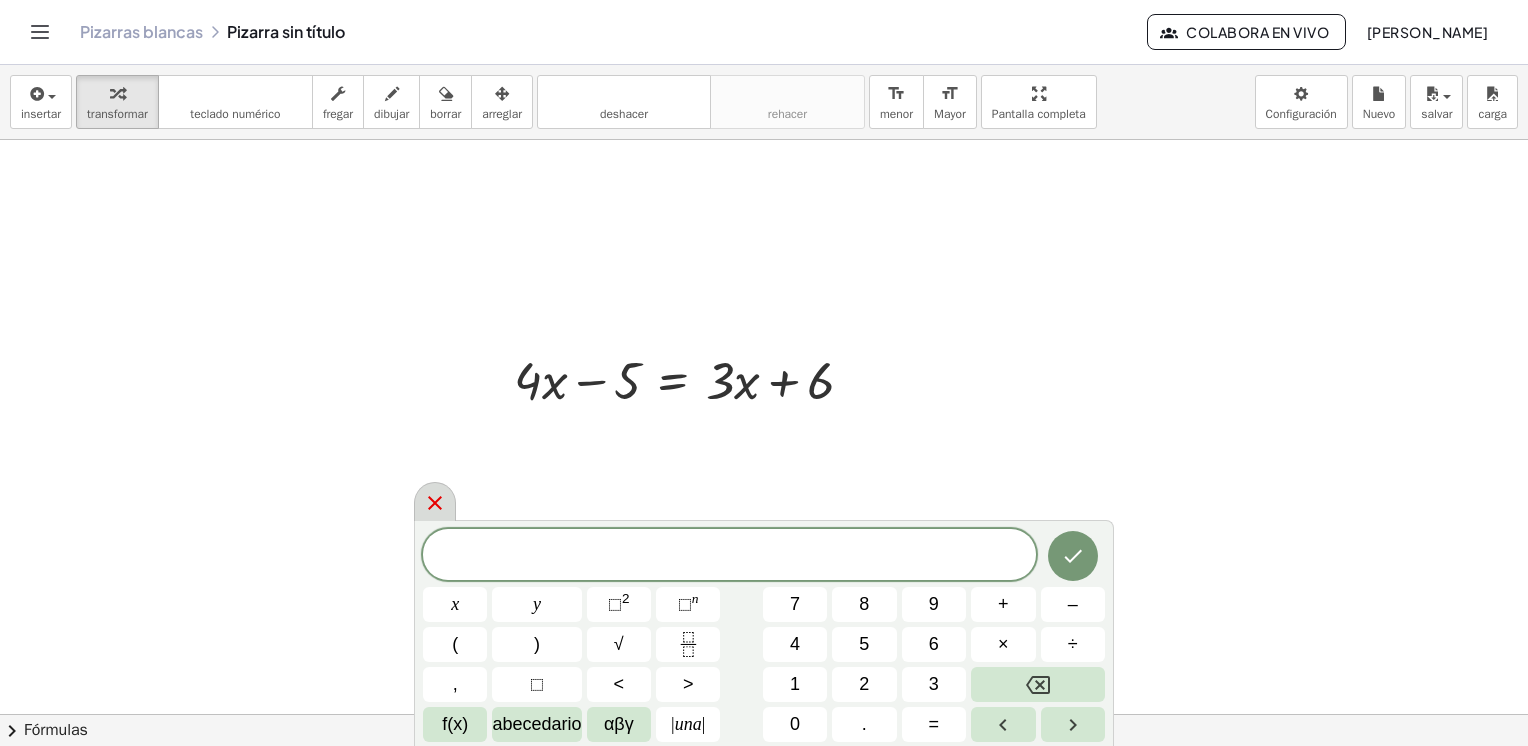 click 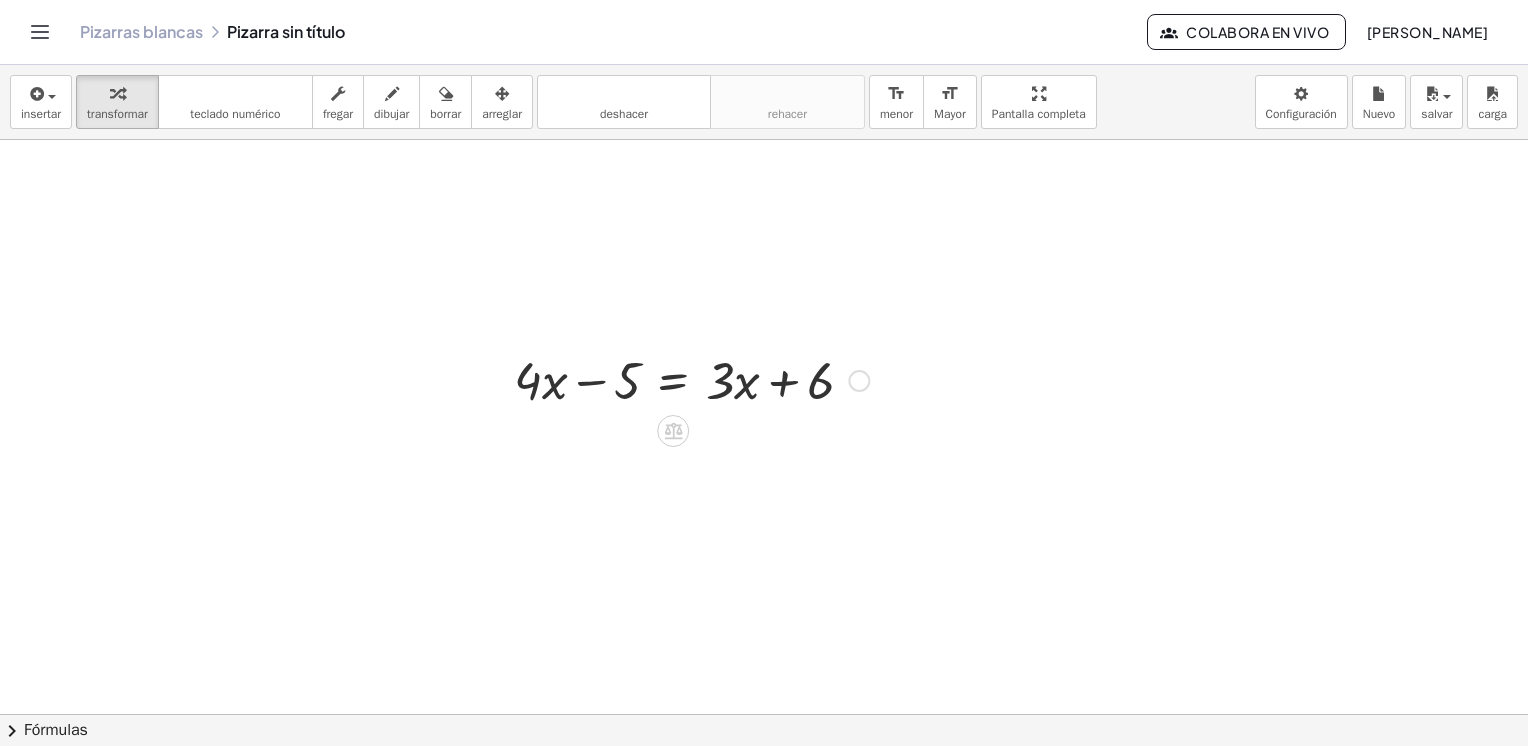 click at bounding box center [691, 379] 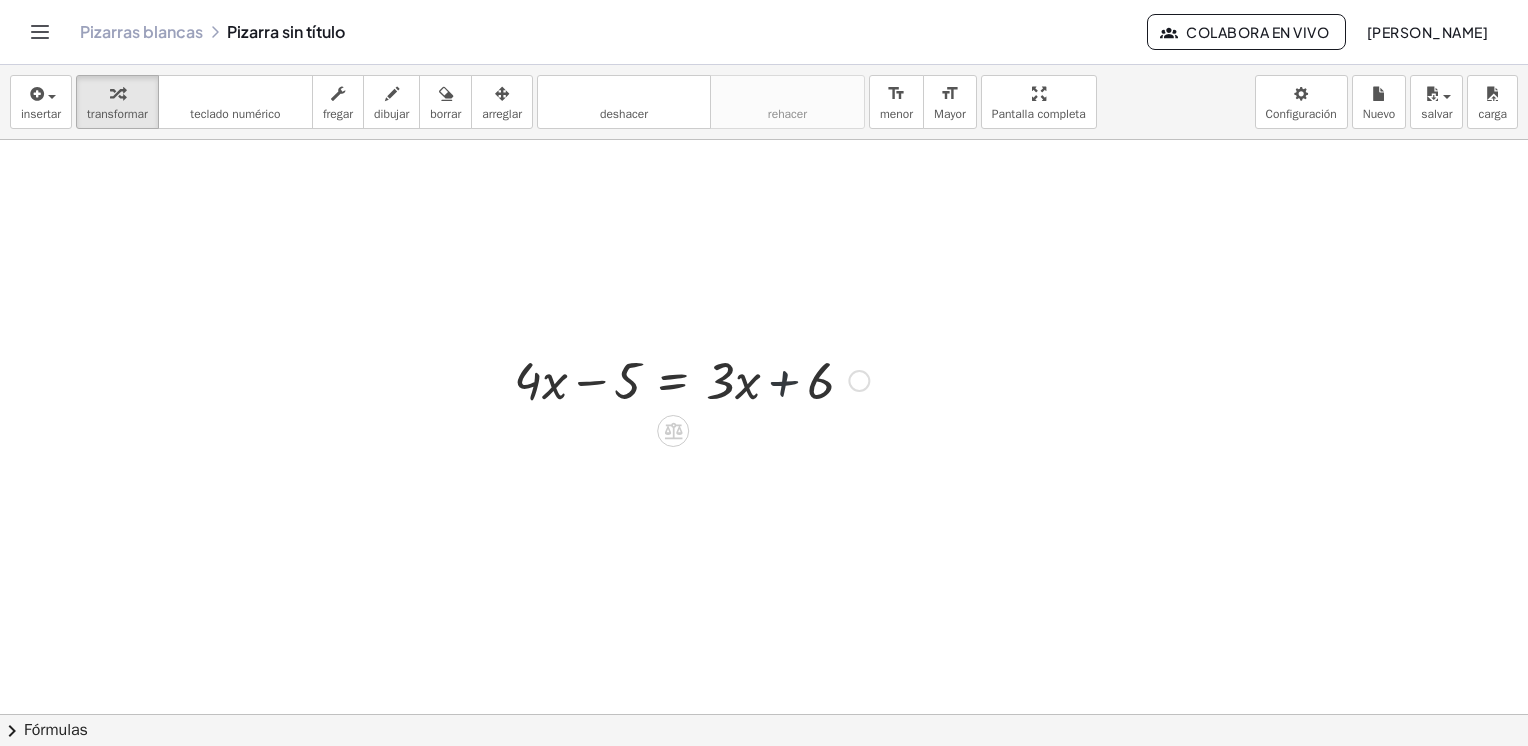 click at bounding box center [691, 379] 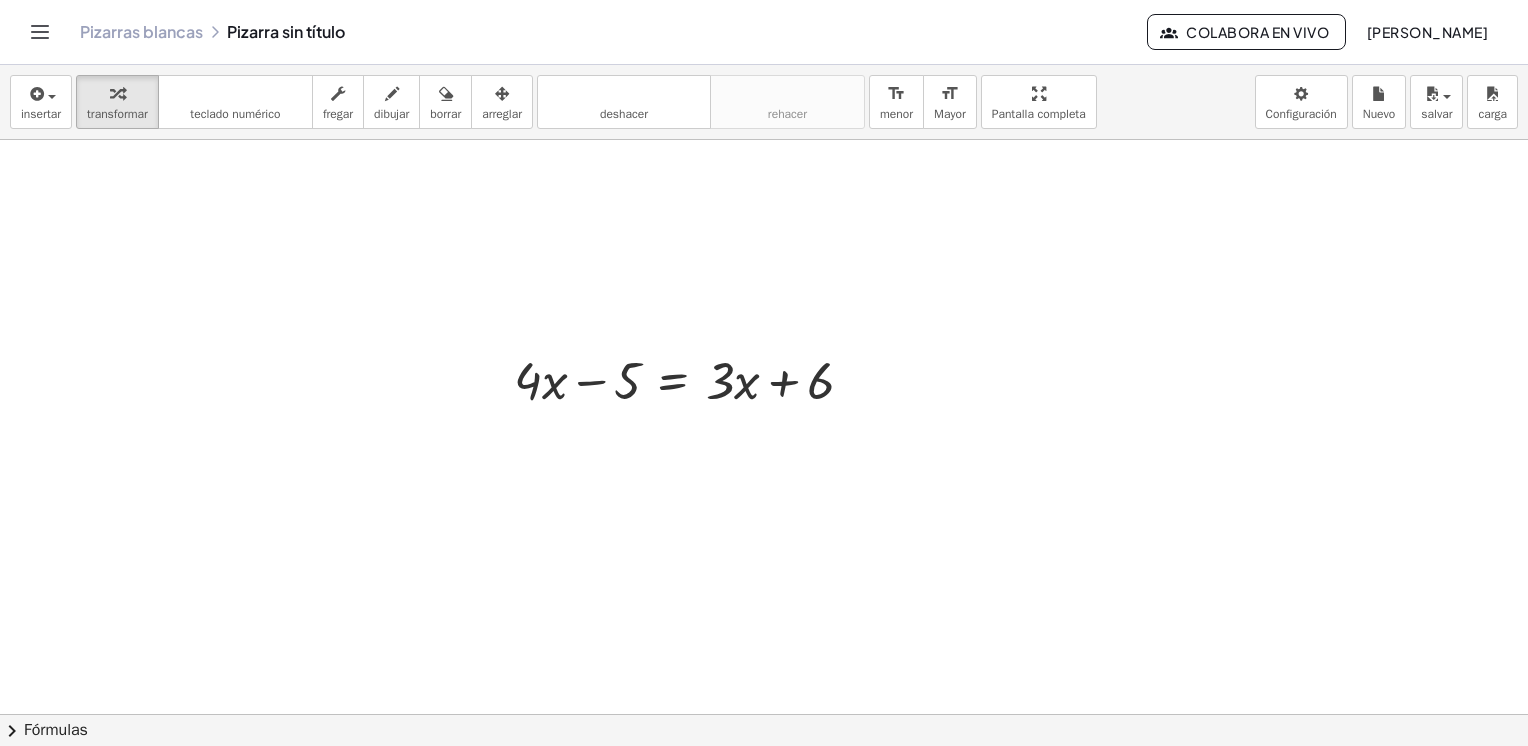 click on "Colabora en vivo" 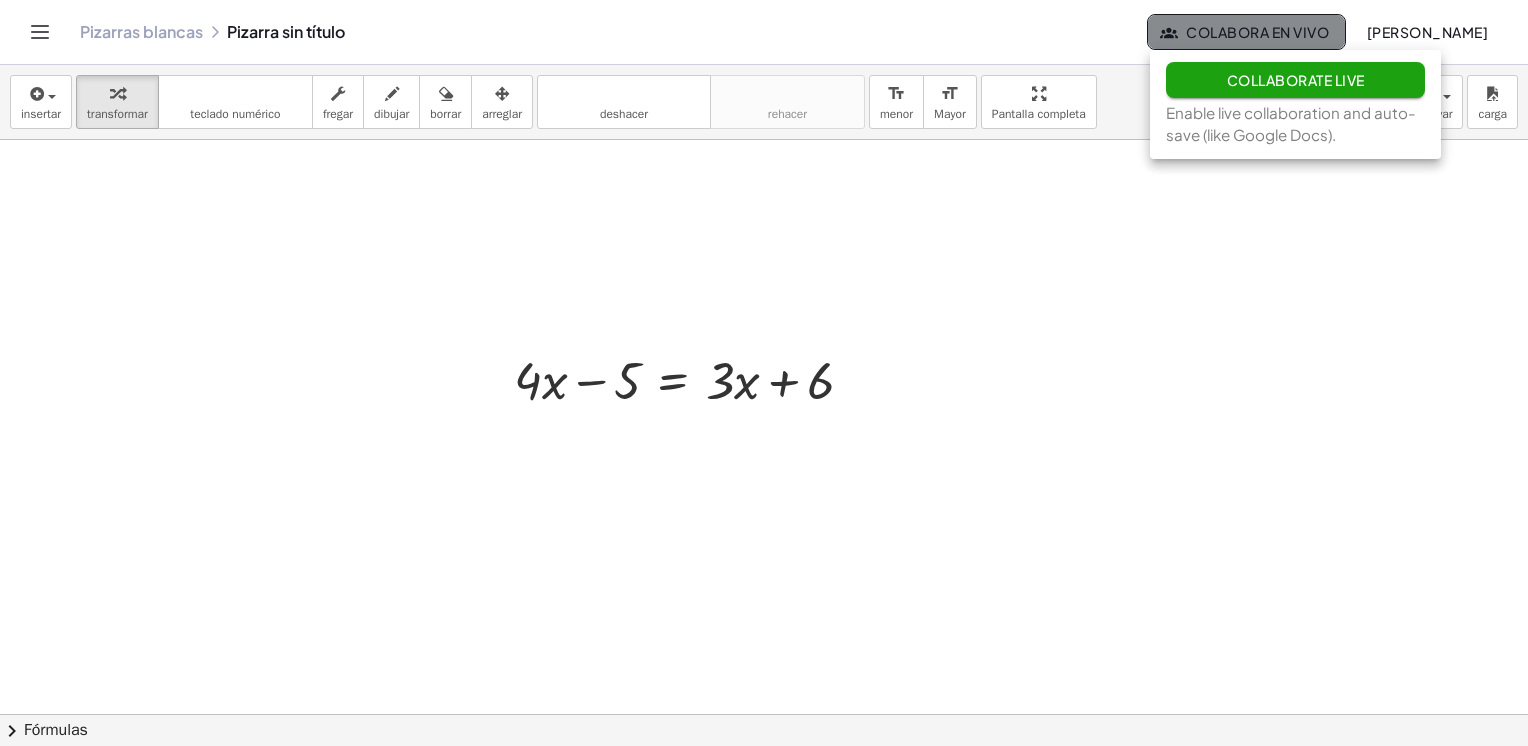 click on "Colabora en vivo" 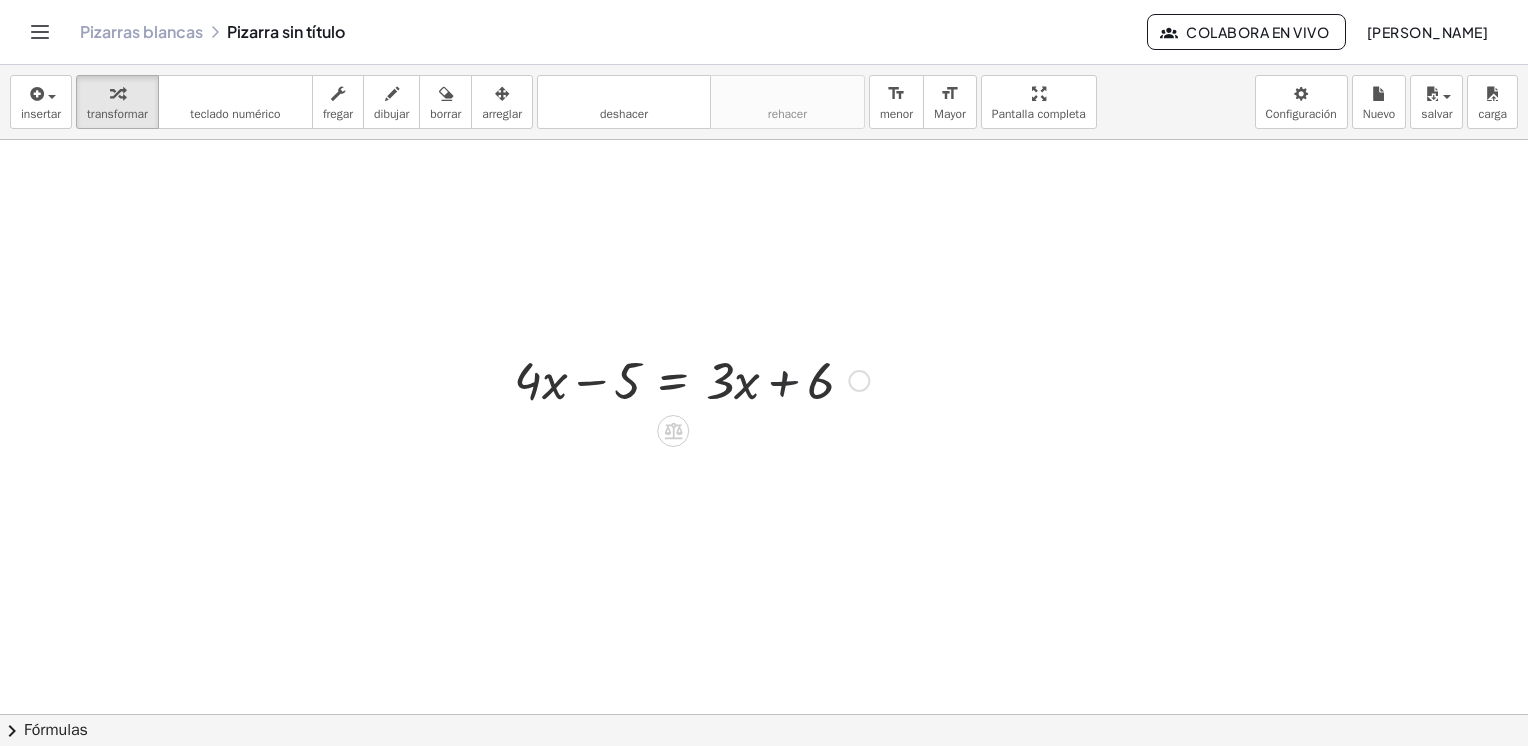 click at bounding box center (691, 379) 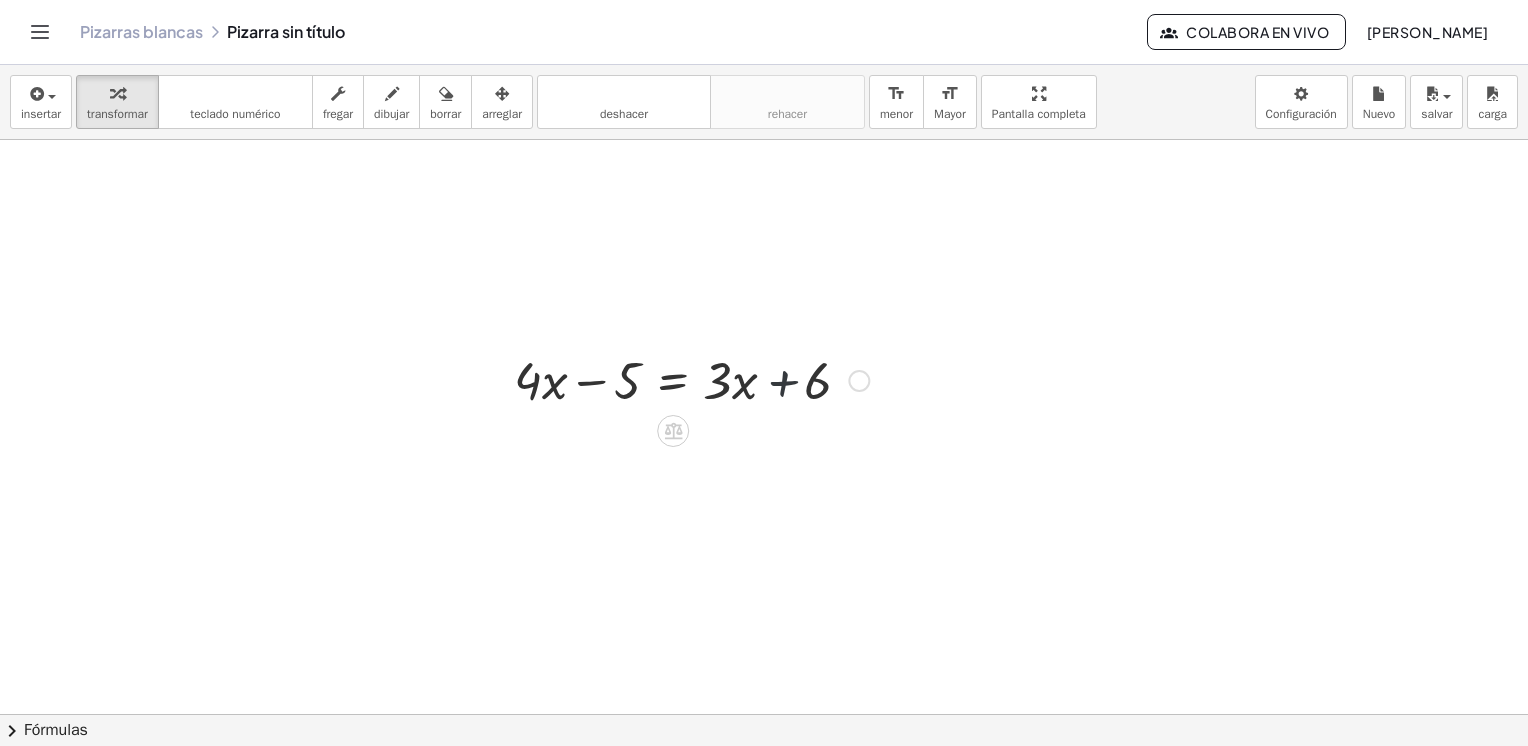 click at bounding box center [691, 379] 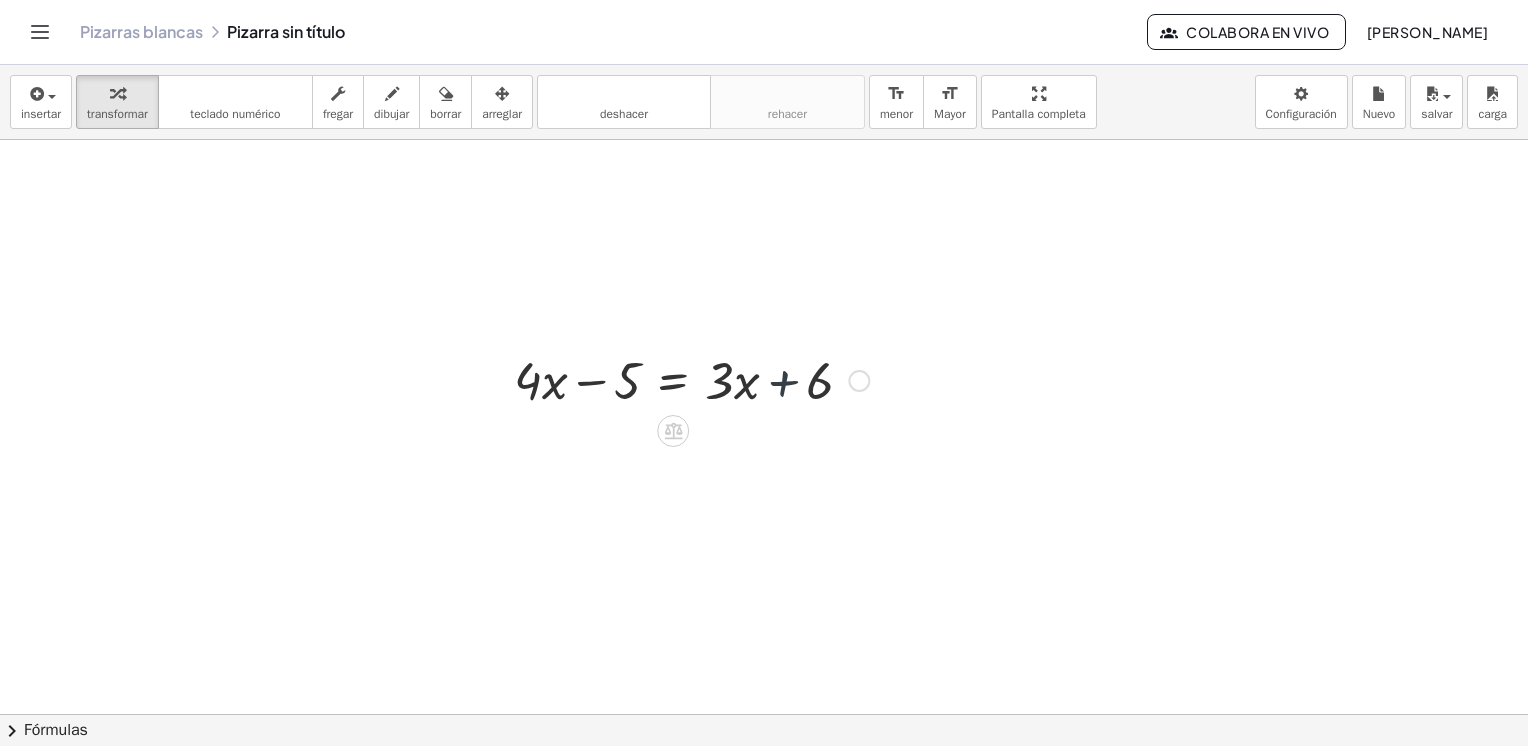 click at bounding box center (691, 379) 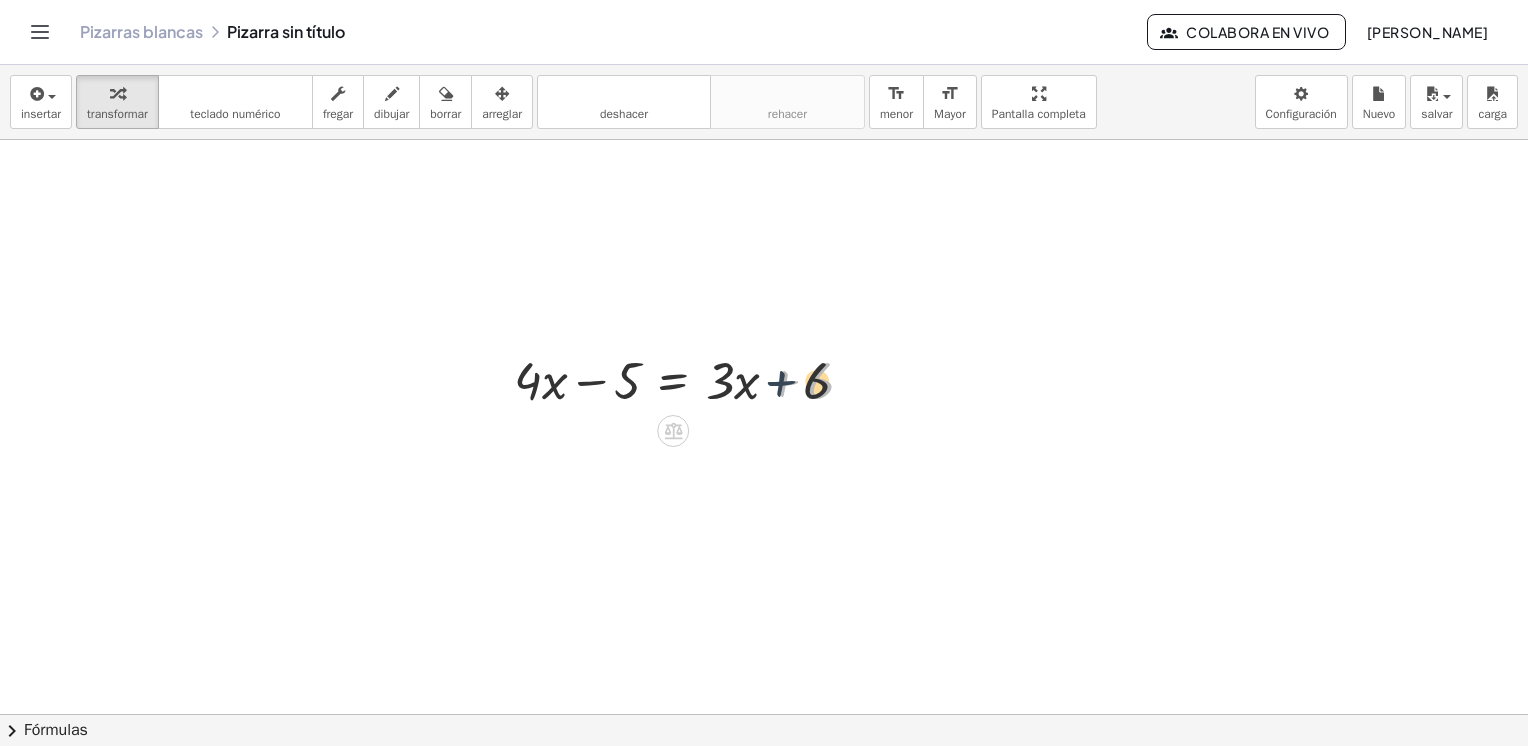 drag, startPoint x: 780, startPoint y: 374, endPoint x: 644, endPoint y: 381, distance: 136.18002 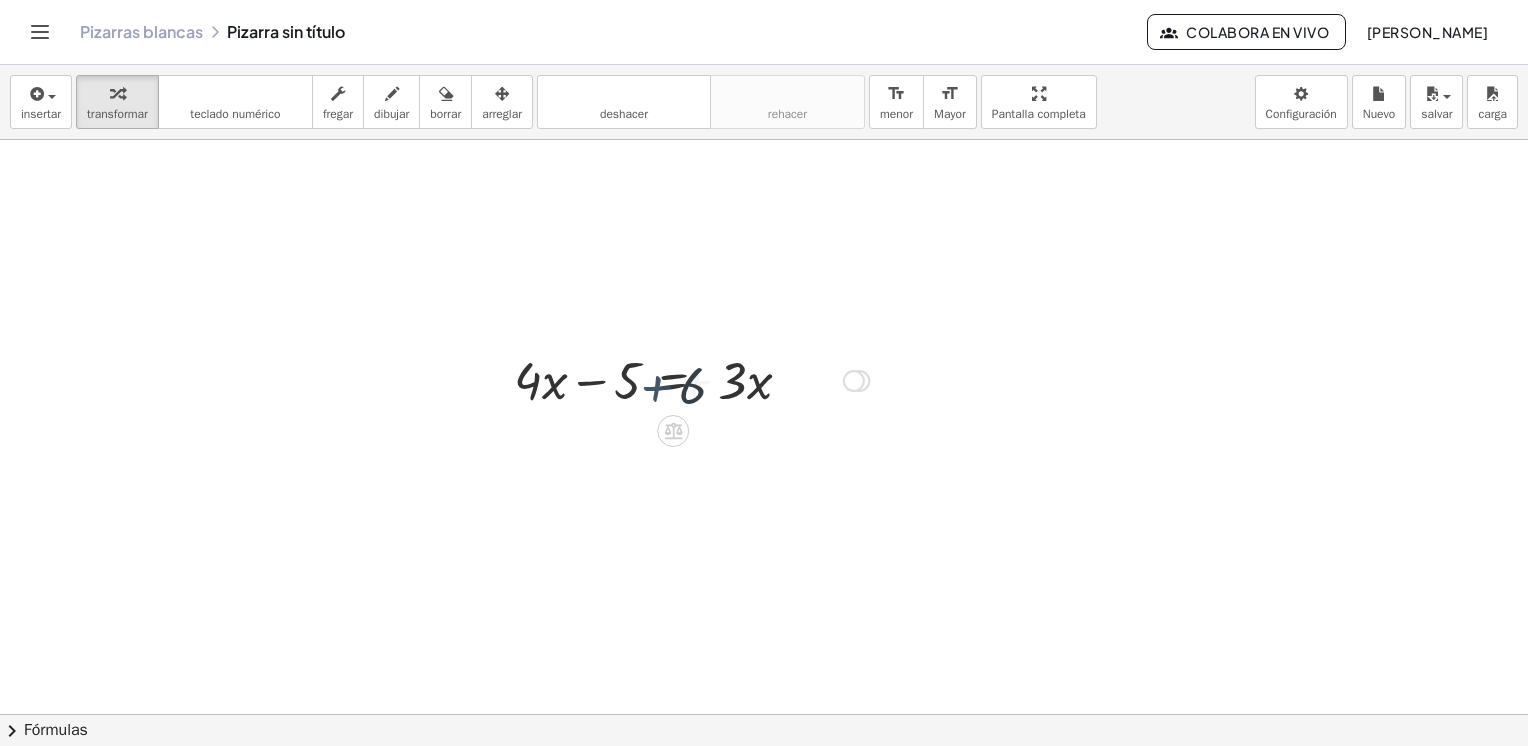 click at bounding box center [691, 379] 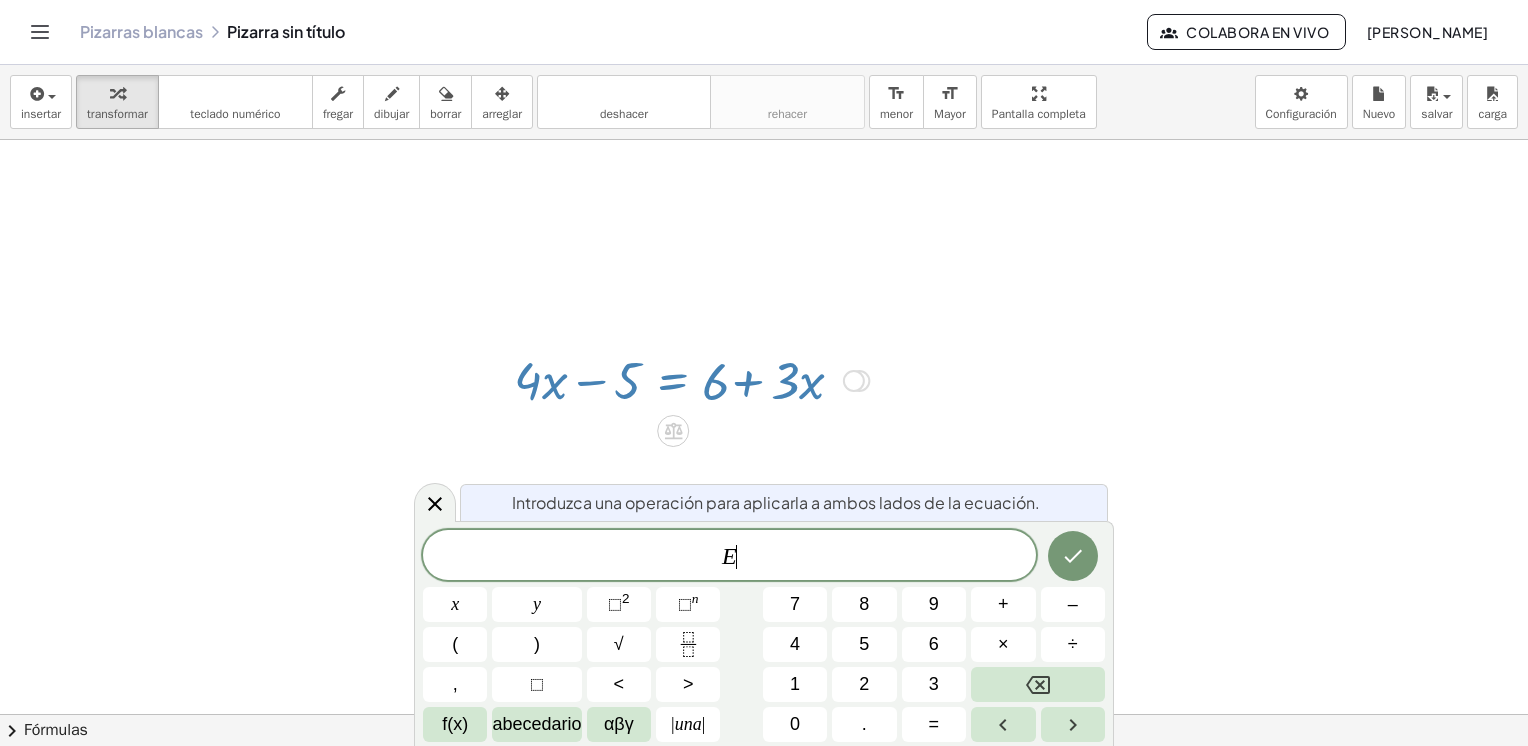 click at bounding box center (691, 379) 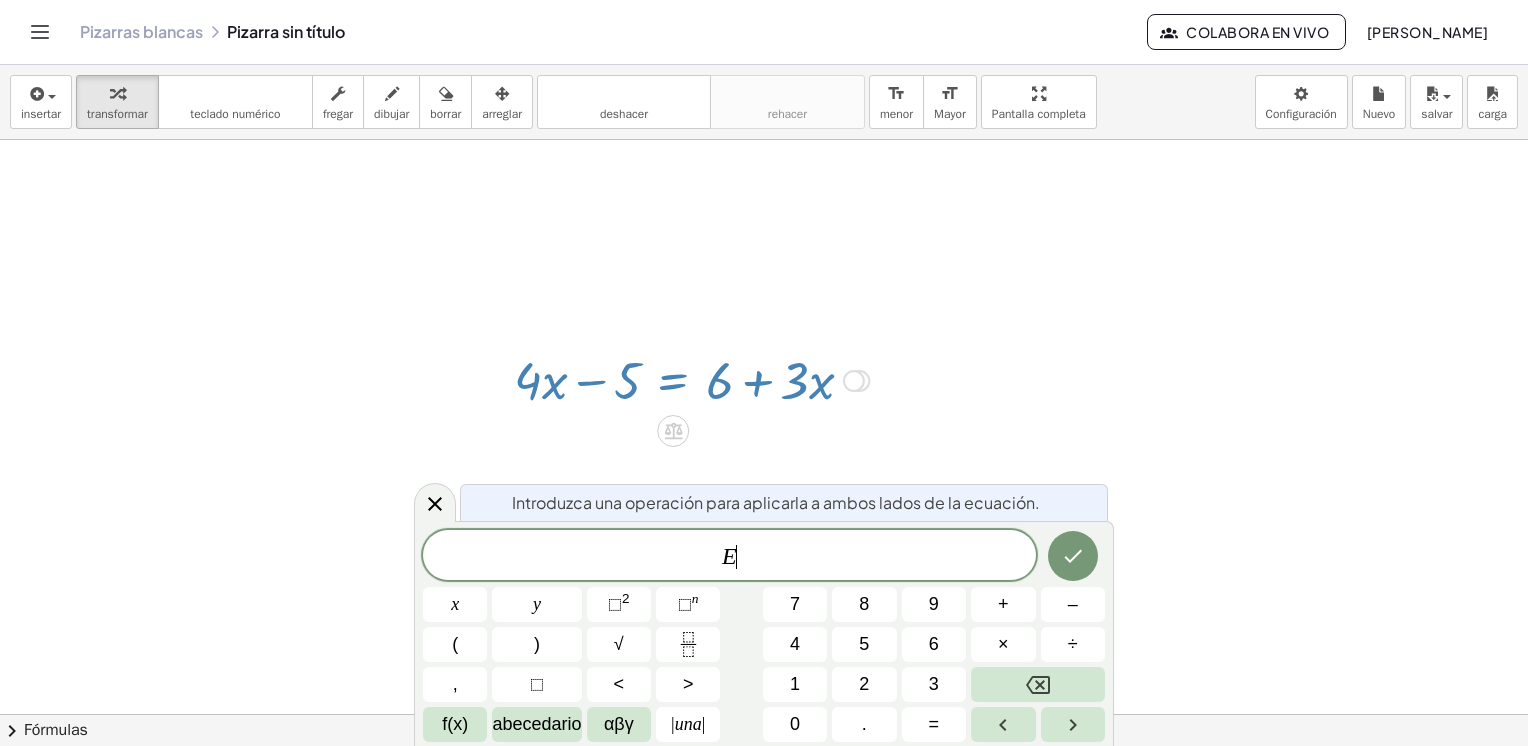 click at bounding box center (691, 379) 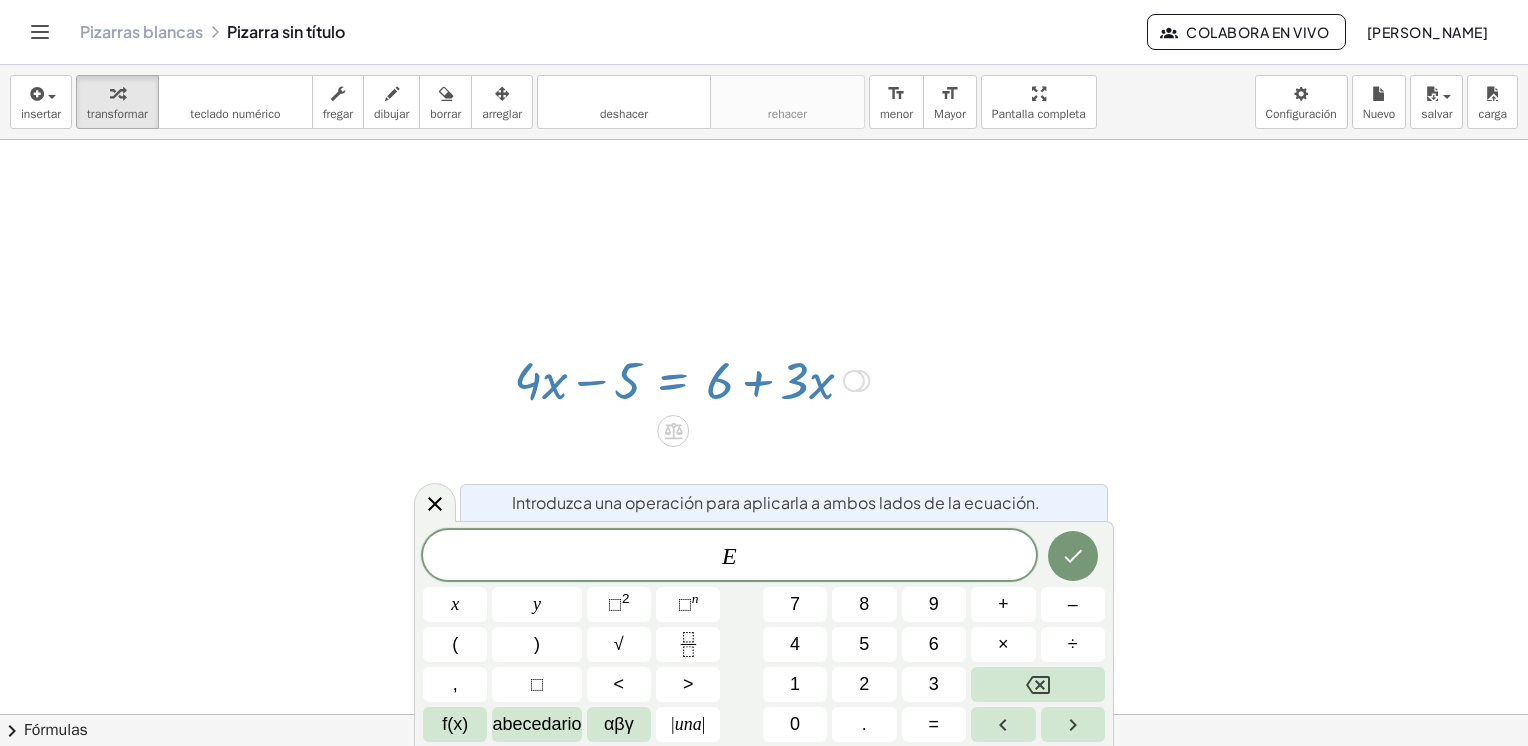 click at bounding box center (691, 379) 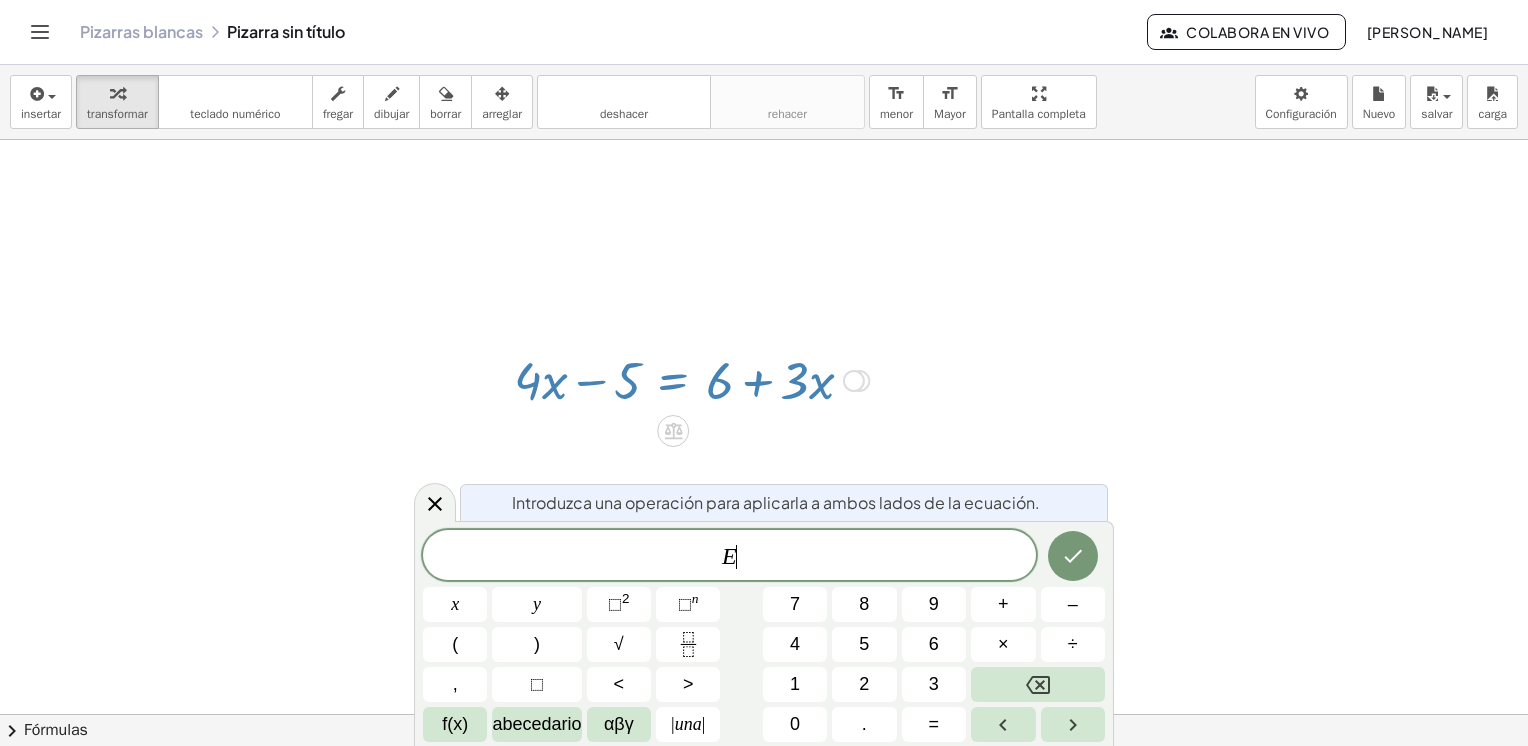 drag, startPoint x: 783, startPoint y: 375, endPoint x: 860, endPoint y: 378, distance: 77.05842 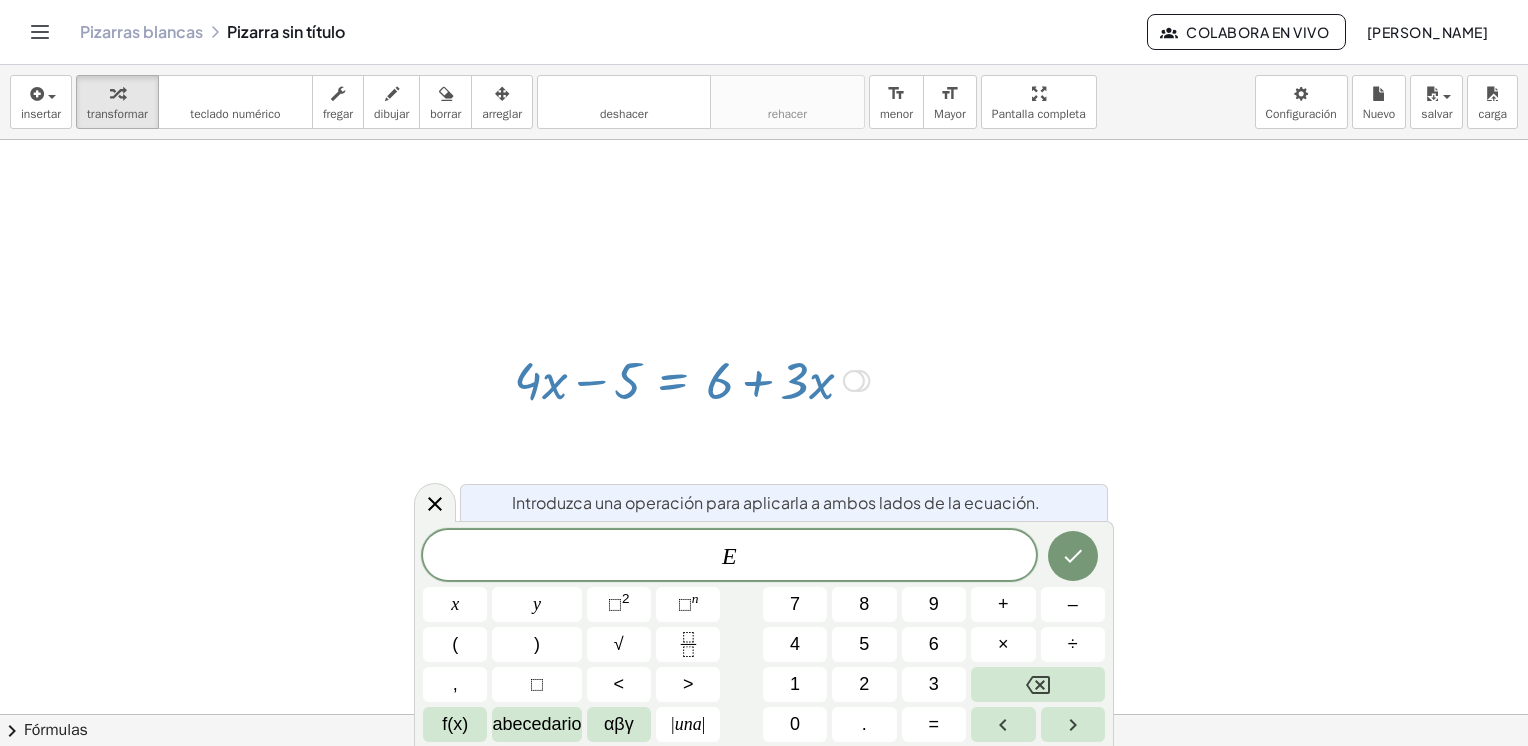 click at bounding box center [854, 381] 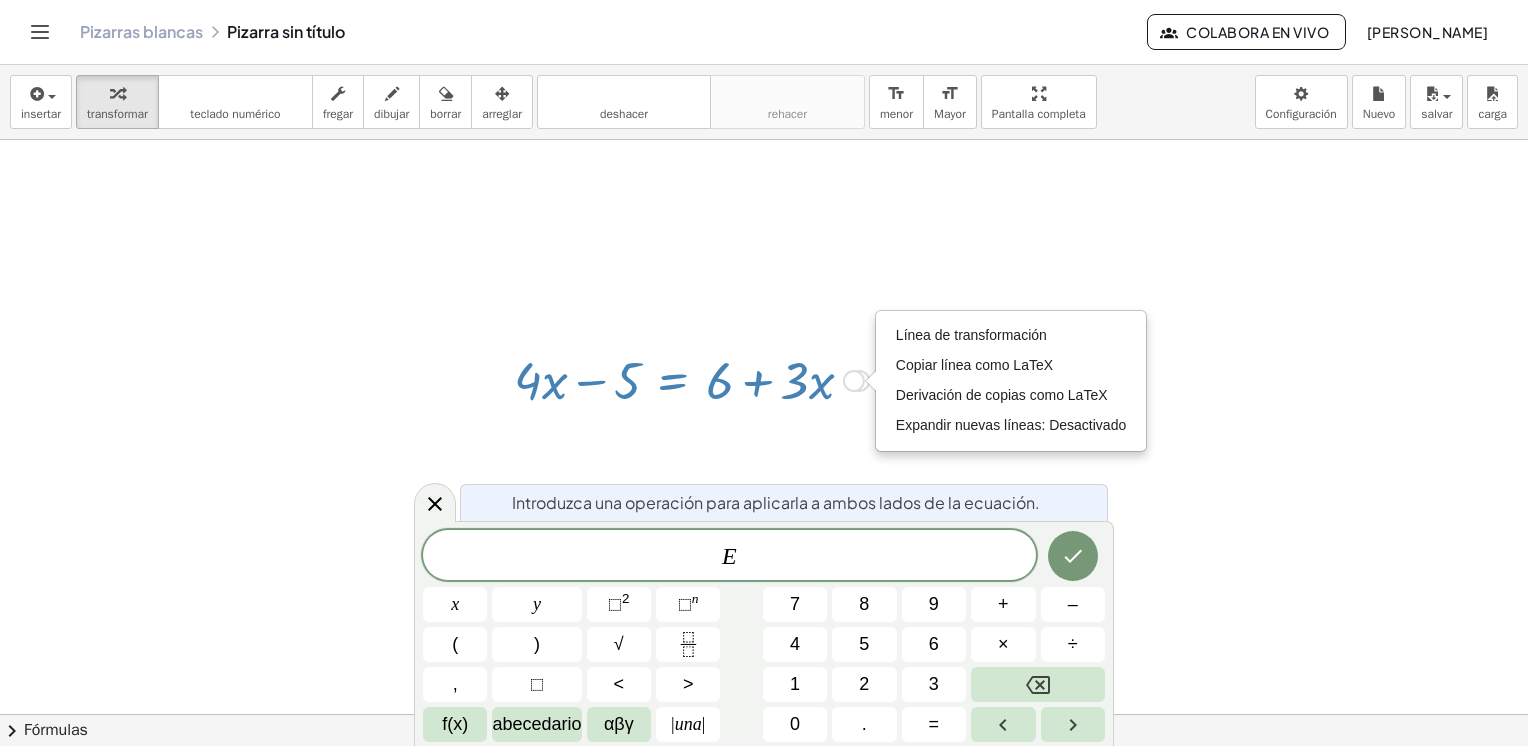 click on "Transform line Copy line as LaTeX Copy derivation as LaTeX Expand new lines: Off" at bounding box center [854, 381] 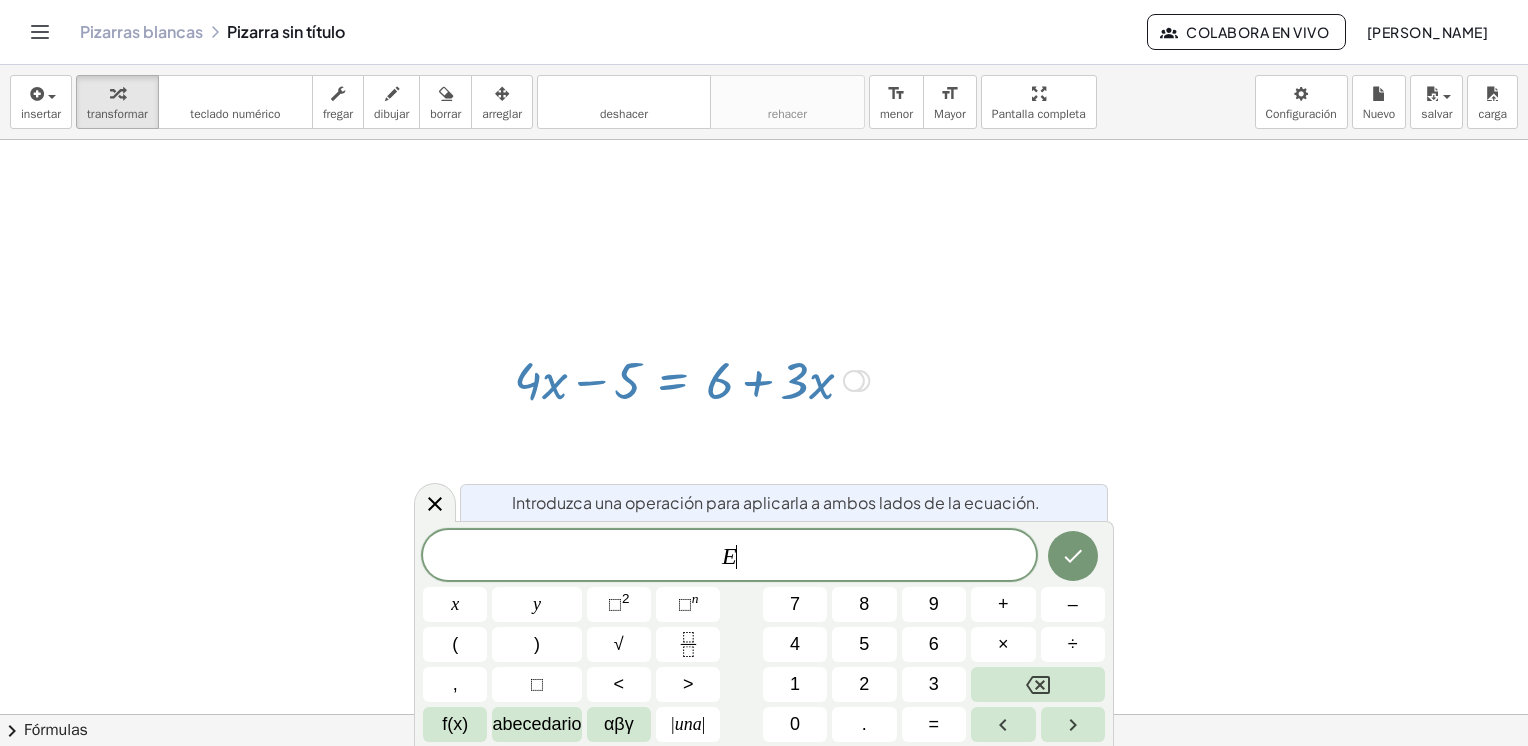 click on "Fix a mistake Transform line Copy line as LaTeX Copy derivation as LaTeX Expand new lines: Off" at bounding box center (859, 381) 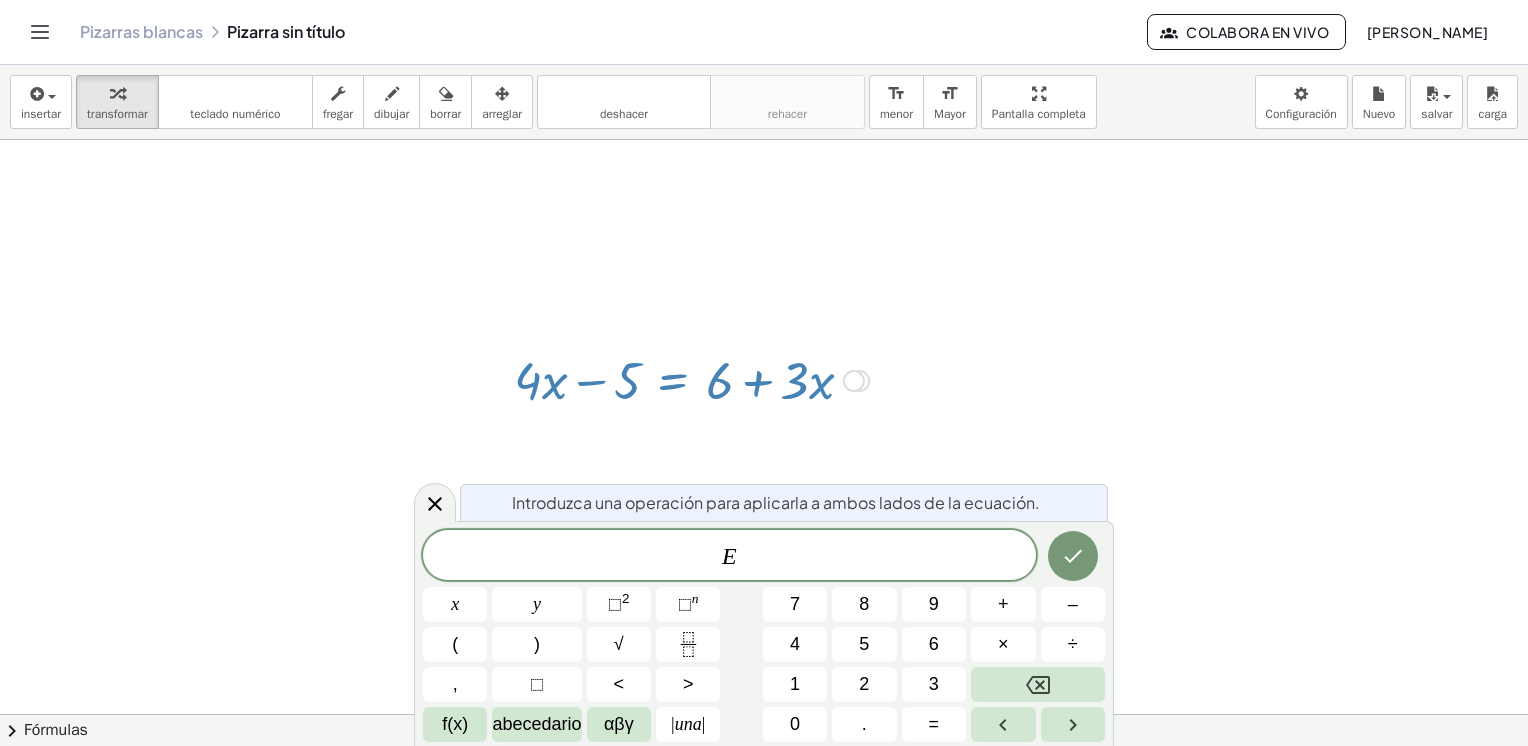 click on "Fix a mistake Transform line Copy line as LaTeX Copy derivation as LaTeX Expand new lines: Off" at bounding box center (859, 381) 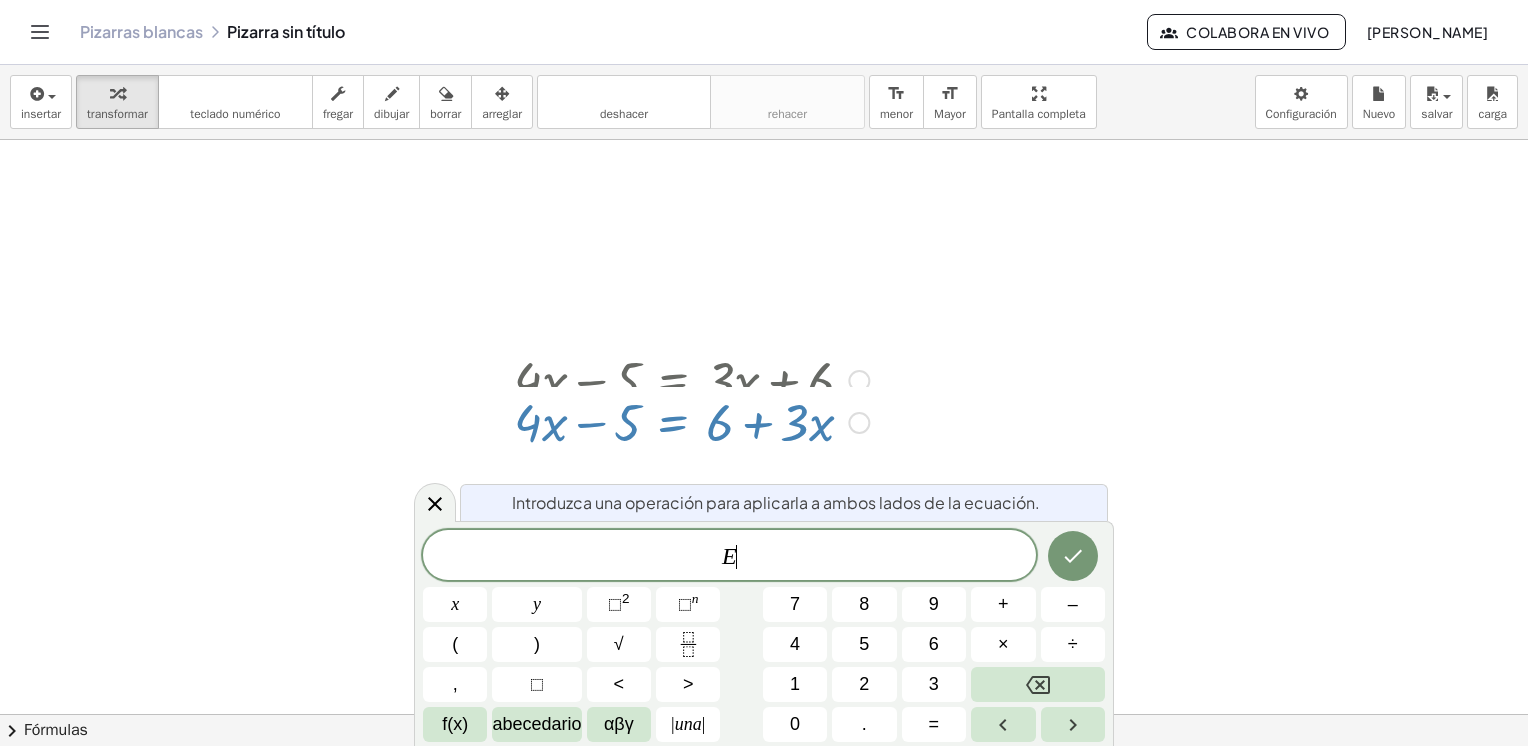 drag, startPoint x: 857, startPoint y: 378, endPoint x: 851, endPoint y: 426, distance: 48.373547 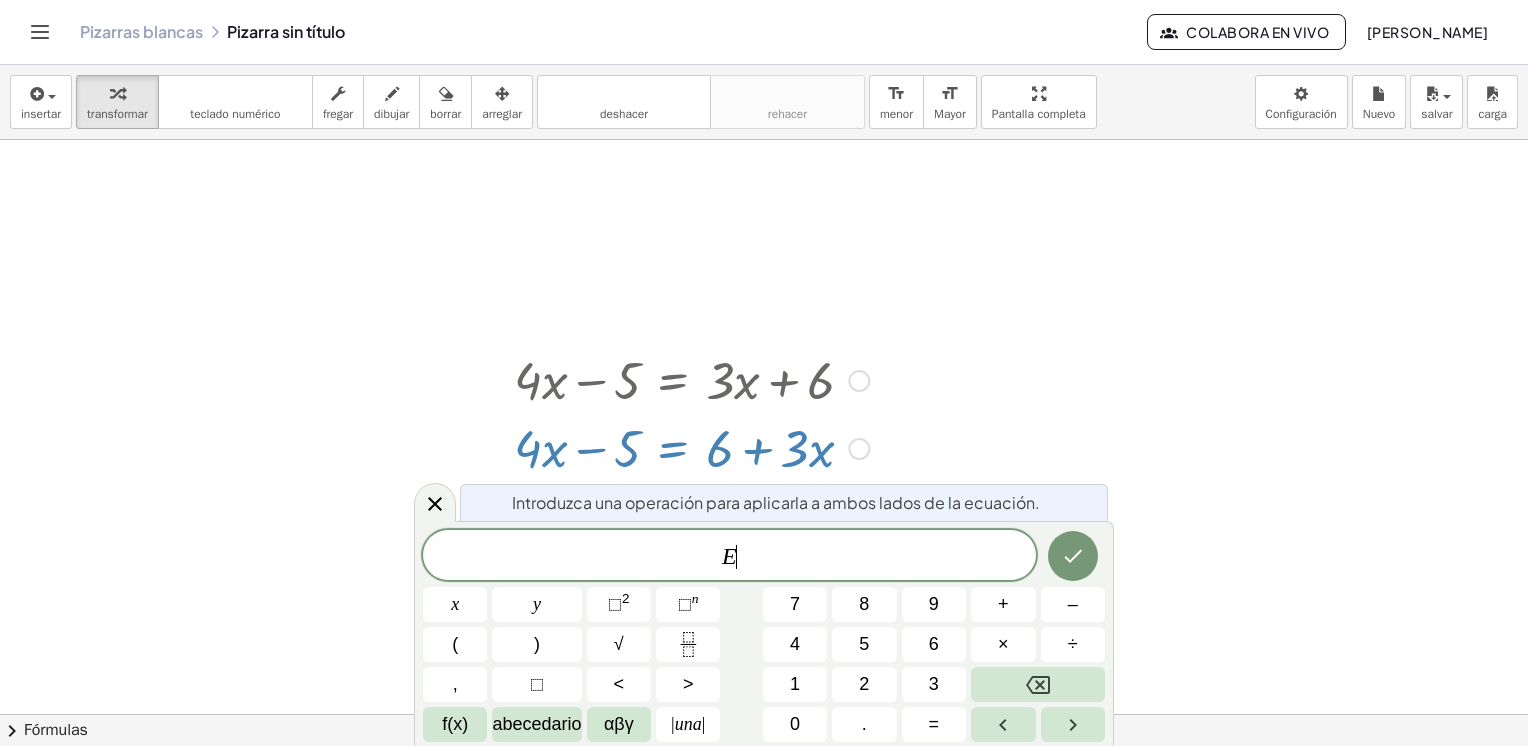 click at bounding box center [691, 447] 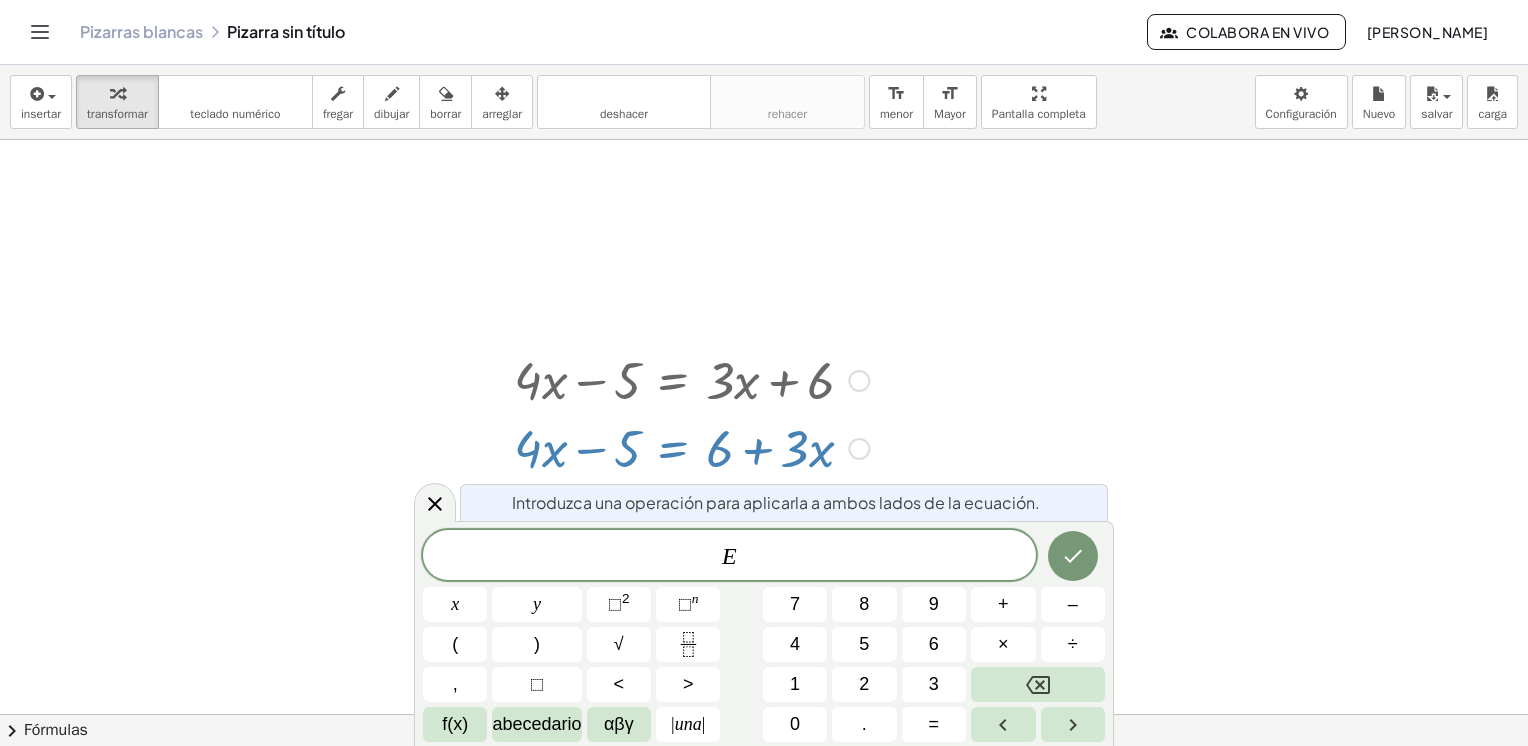 click at bounding box center (691, 447) 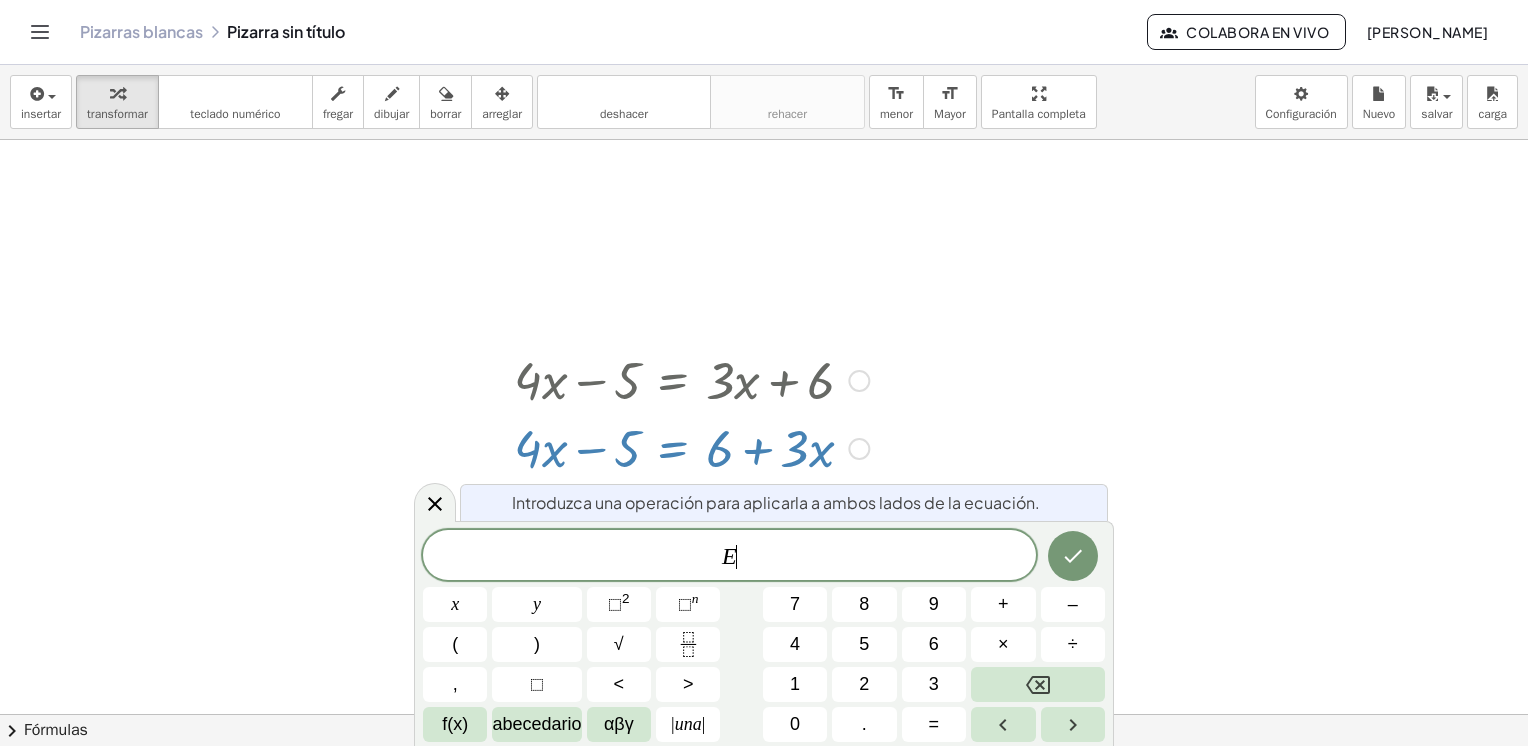 drag, startPoint x: 818, startPoint y: 454, endPoint x: 857, endPoint y: 450, distance: 39.20459 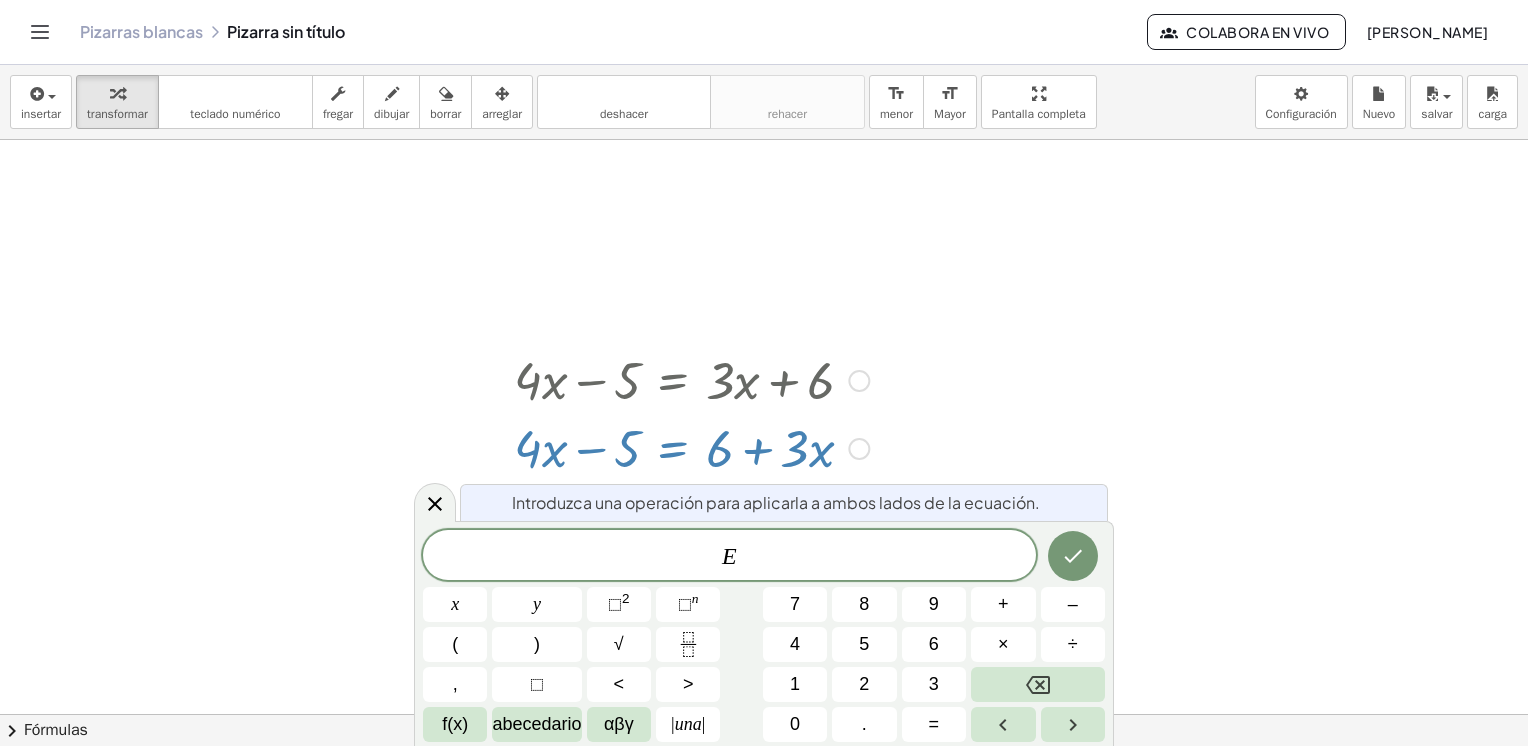 click on "Fix a mistake Transform line Copy line as LaTeX Copy derivation as LaTeX Expand new lines: Off" at bounding box center (859, 449) 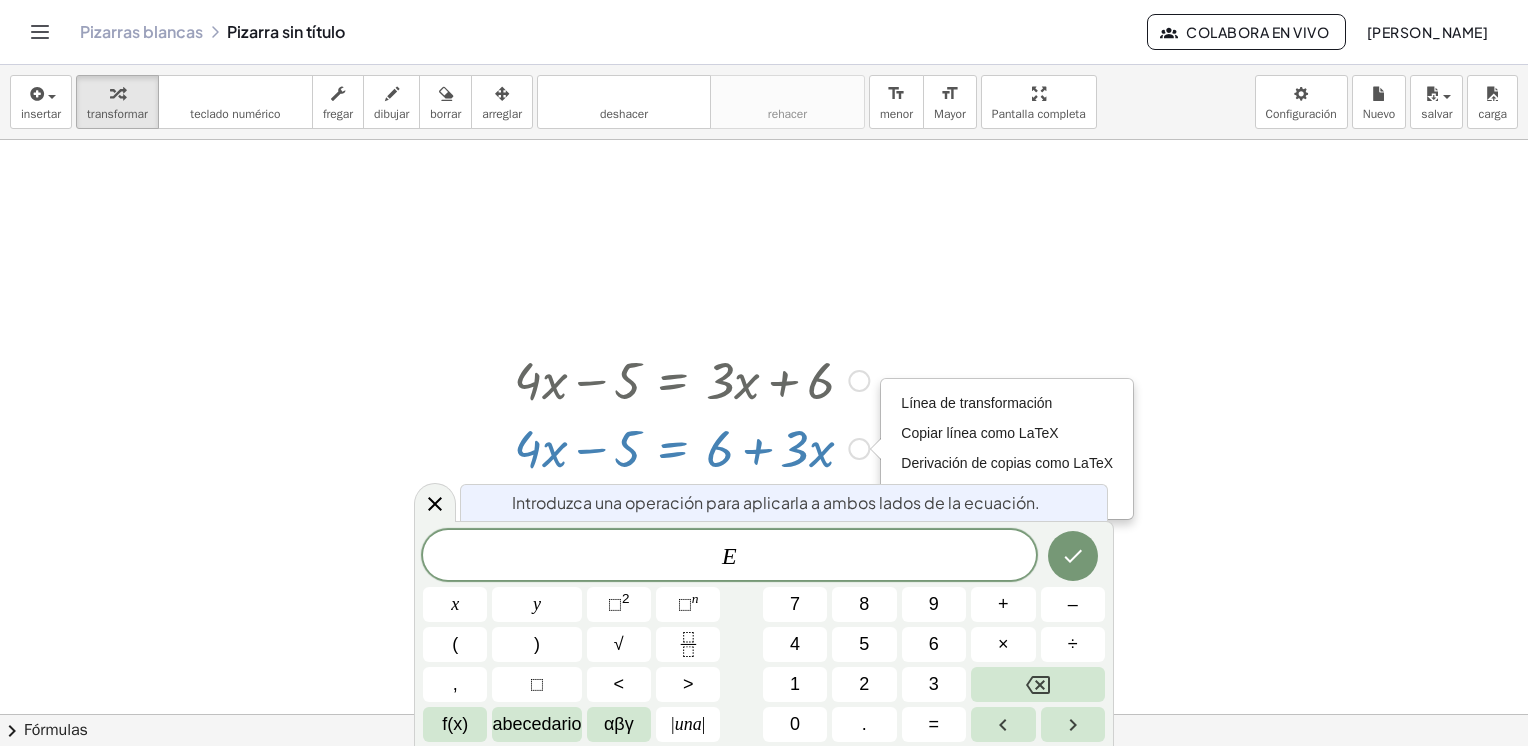 click on "Transform line Copy line as LaTeX Copy derivation as LaTeX Expand new lines: On" at bounding box center (859, 449) 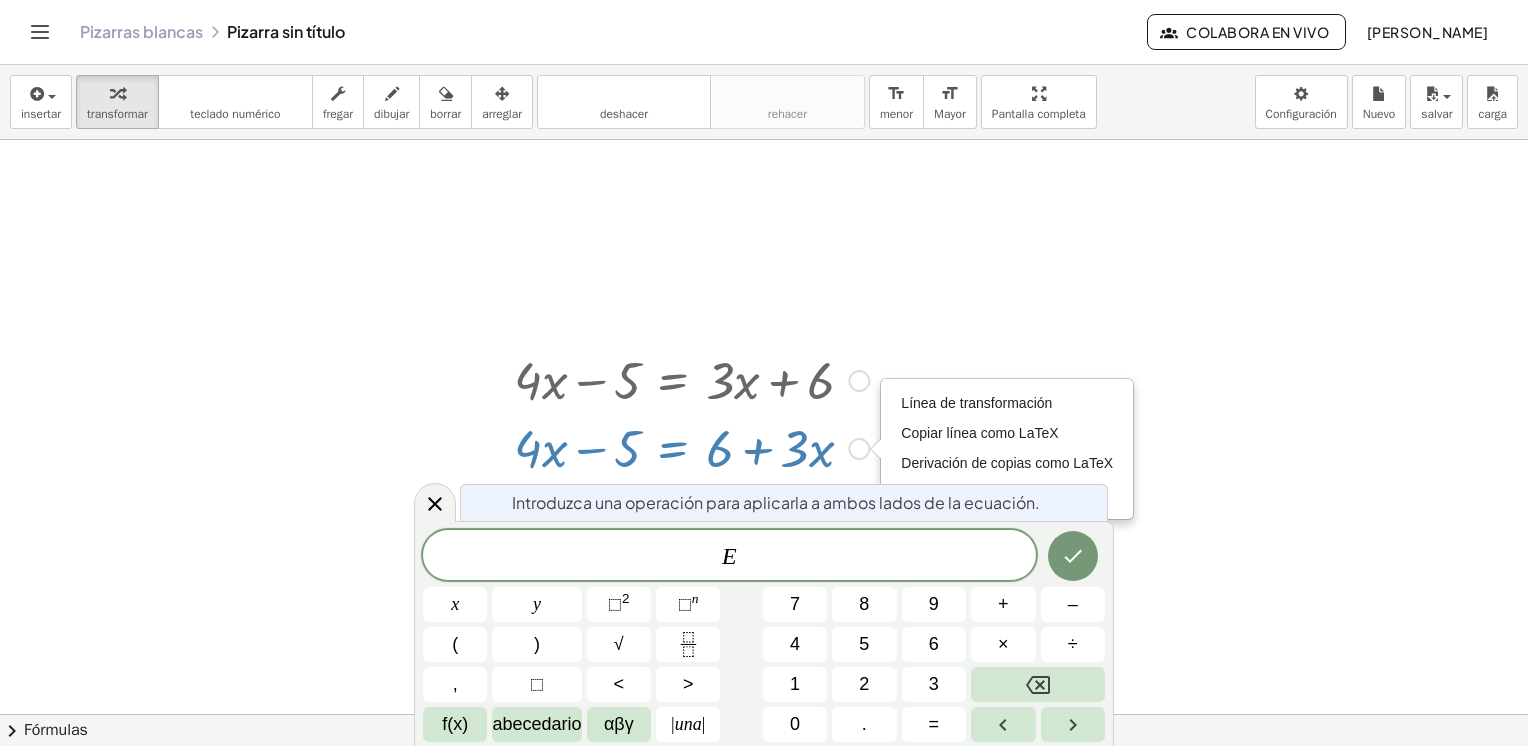 click on "Transform line Copy line as LaTeX Copy derivation as LaTeX Expand new lines: On" at bounding box center [859, 449] 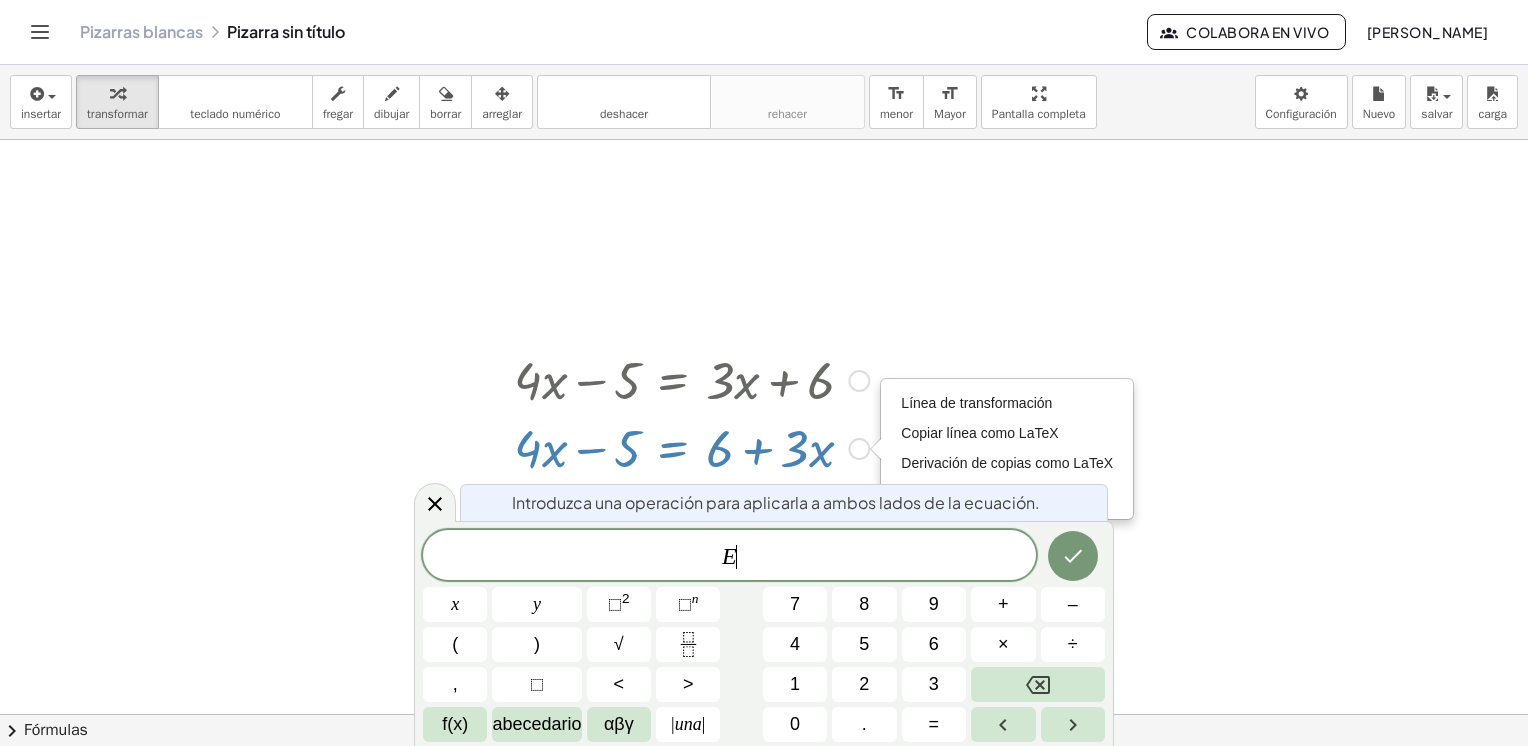 click on "Transform line Copy line as LaTeX Copy derivation as LaTeX Expand new lines: On" at bounding box center (859, 449) 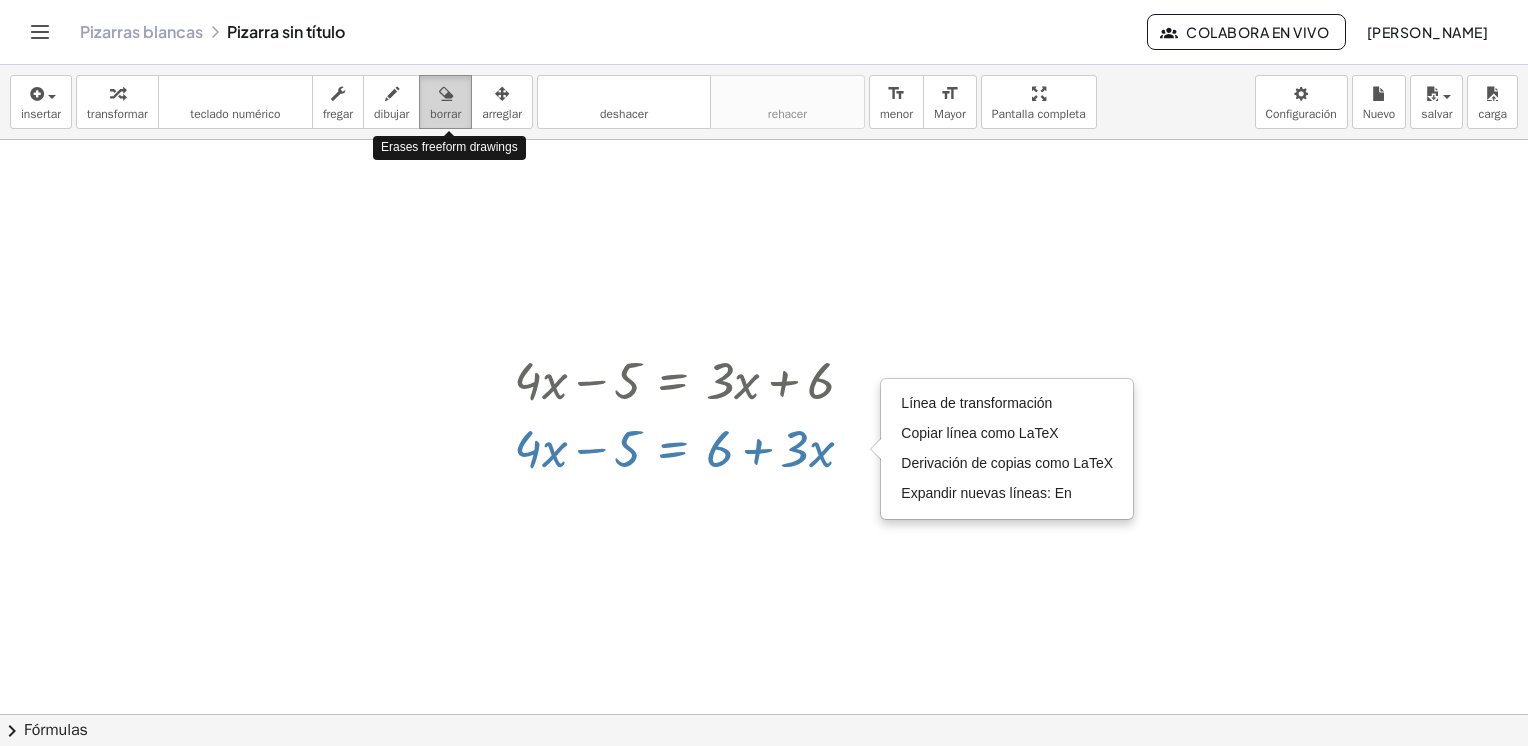click on "borrar" at bounding box center (445, 114) 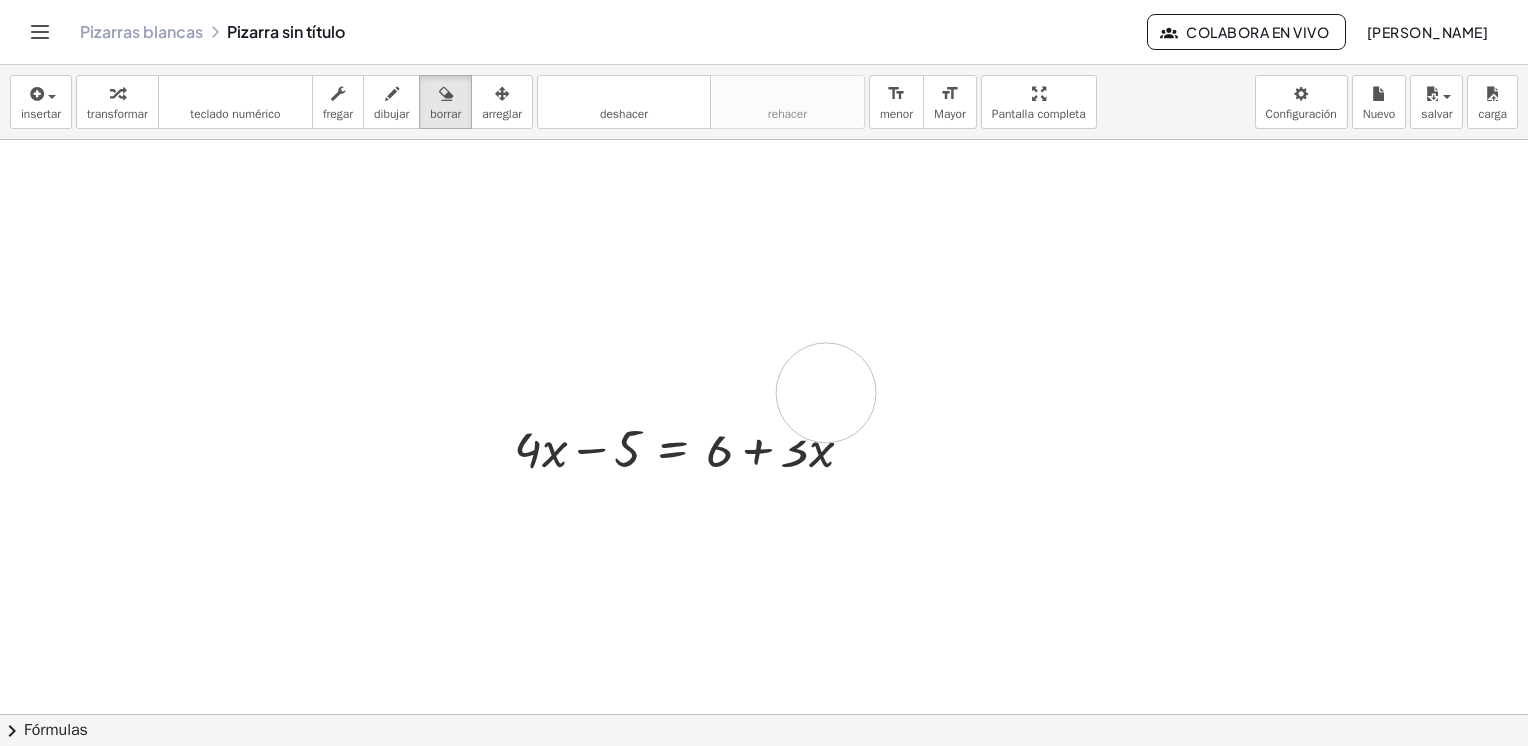 drag, startPoint x: 516, startPoint y: 383, endPoint x: 833, endPoint y: 394, distance: 317.1908 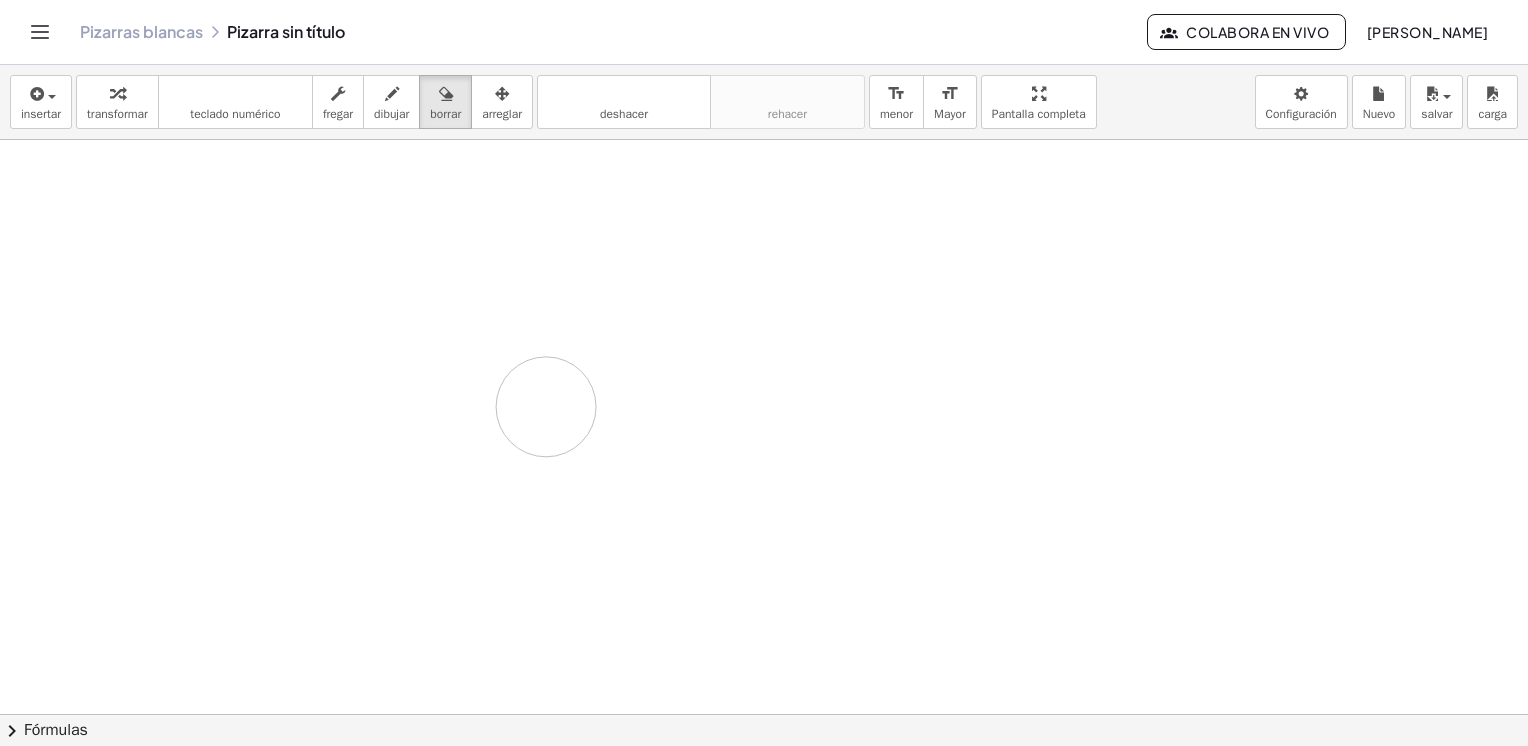 drag, startPoint x: 527, startPoint y: 451, endPoint x: 539, endPoint y: 406, distance: 46.572525 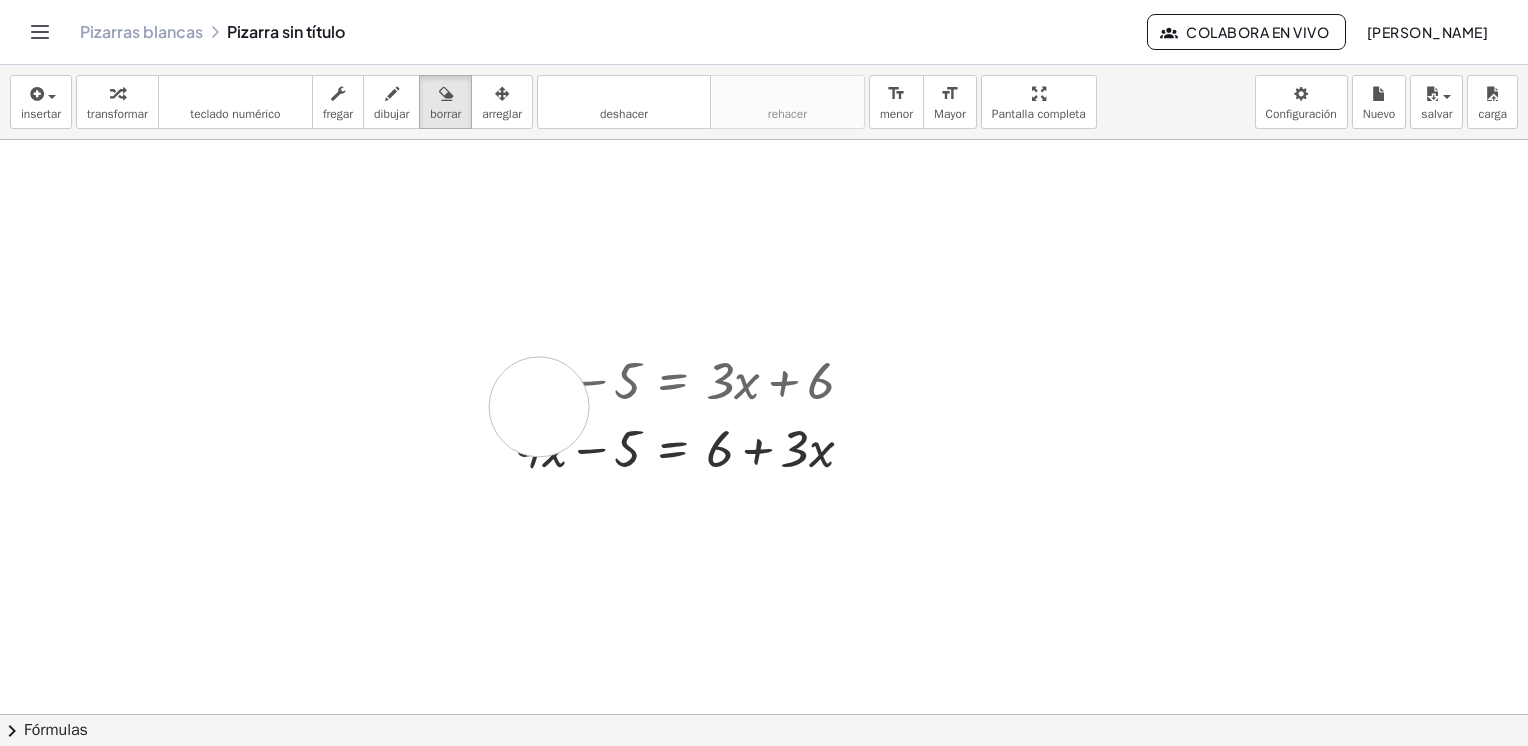 click at bounding box center (764, 780) 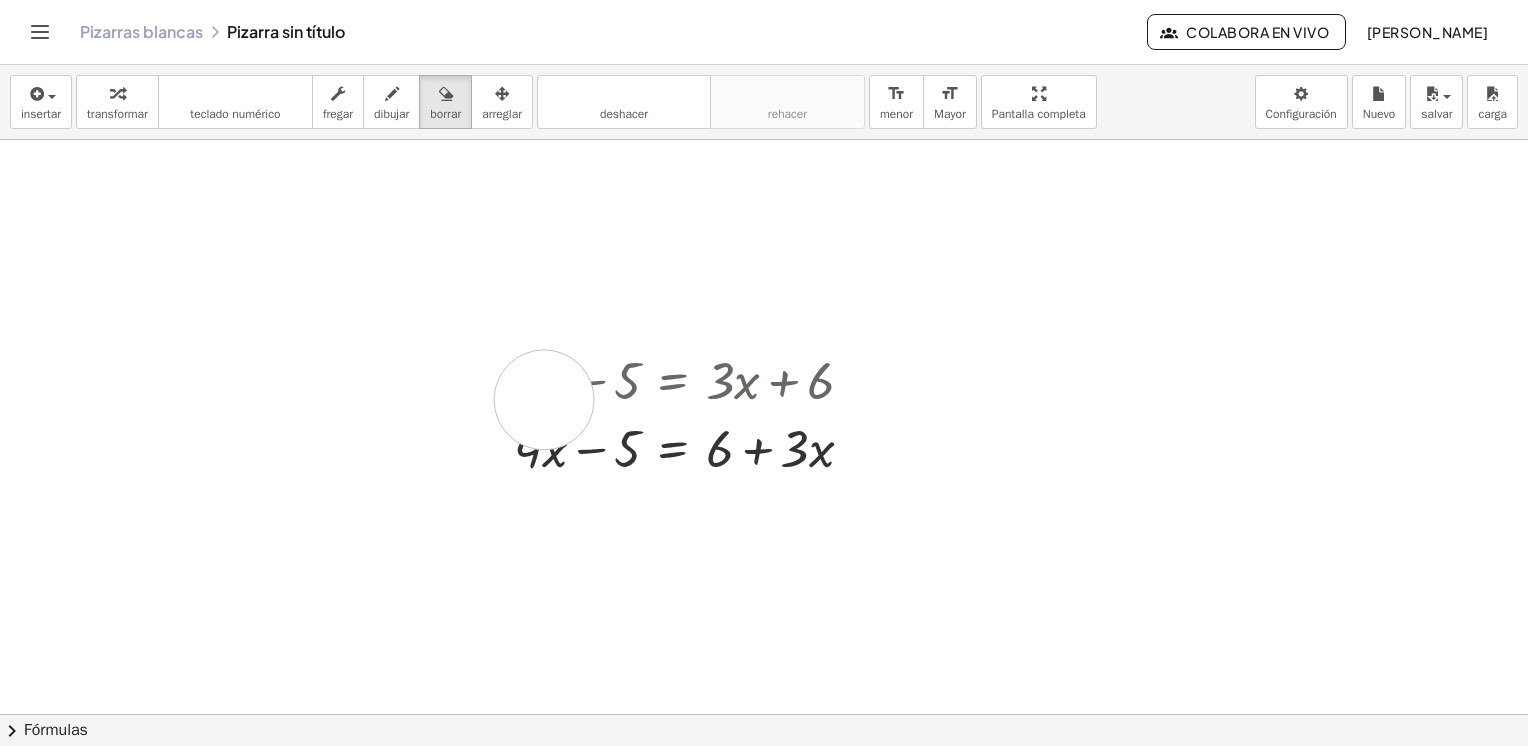 click at bounding box center [764, 780] 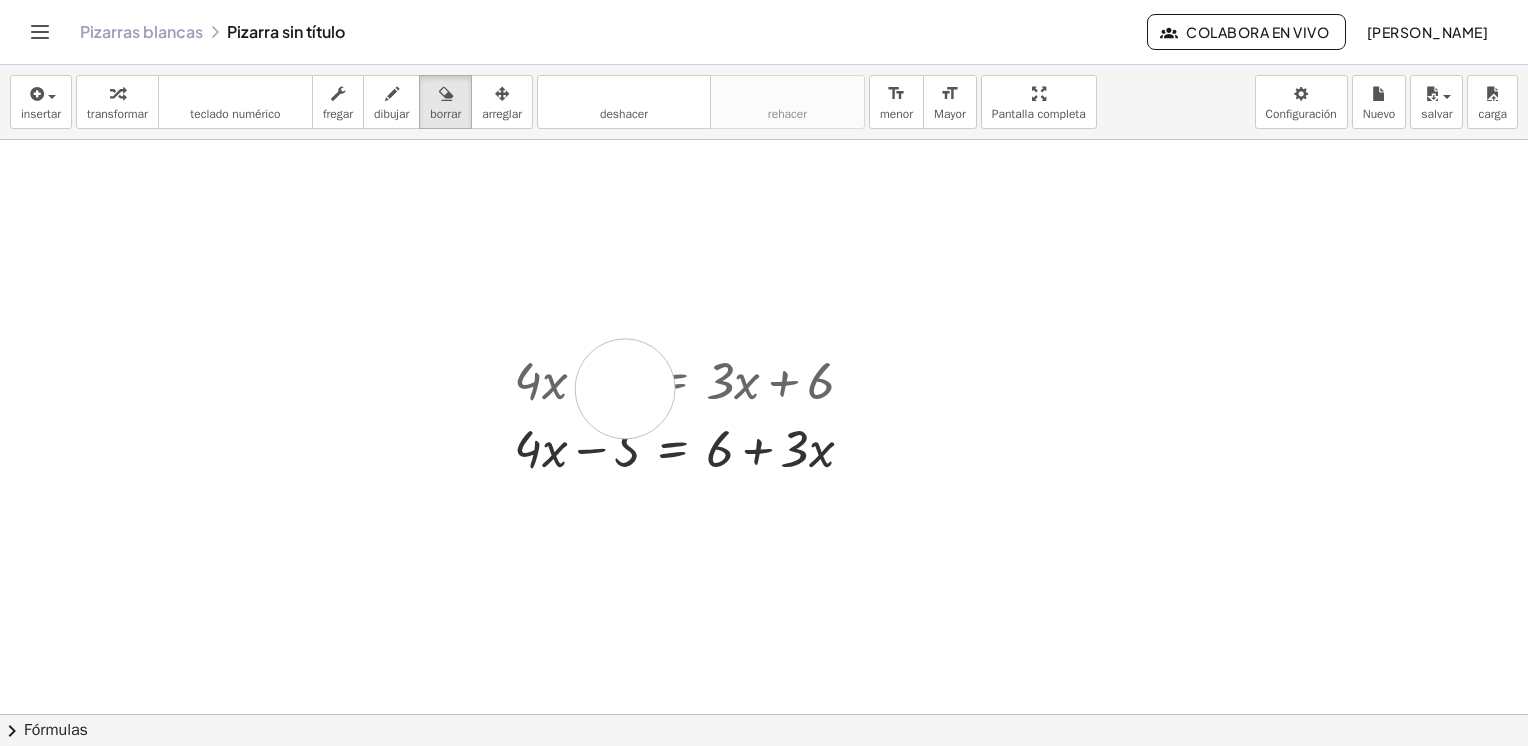 click at bounding box center (764, 780) 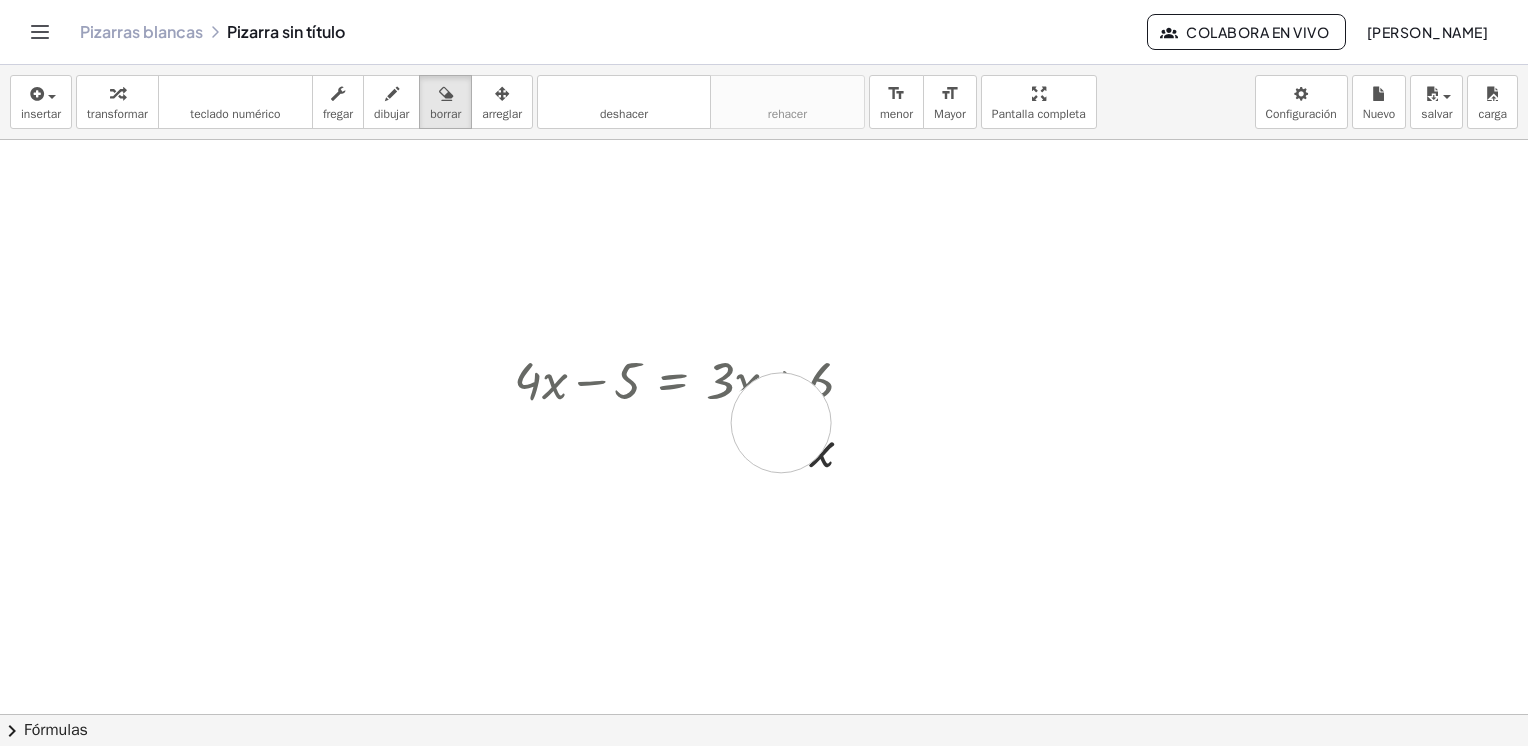 drag, startPoint x: 545, startPoint y: 465, endPoint x: 808, endPoint y: 403, distance: 270.20917 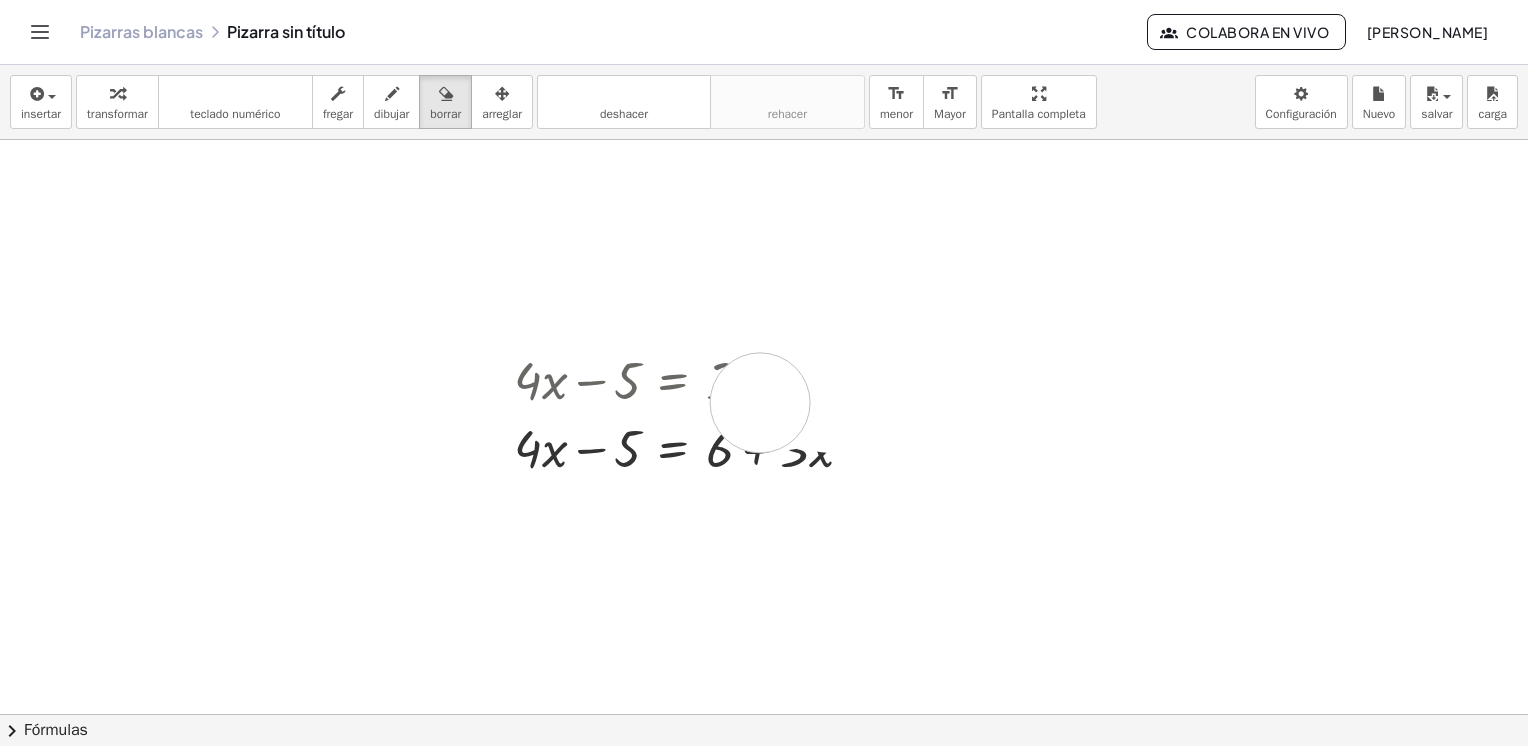 drag, startPoint x: 831, startPoint y: 402, endPoint x: 561, endPoint y: 431, distance: 271.55295 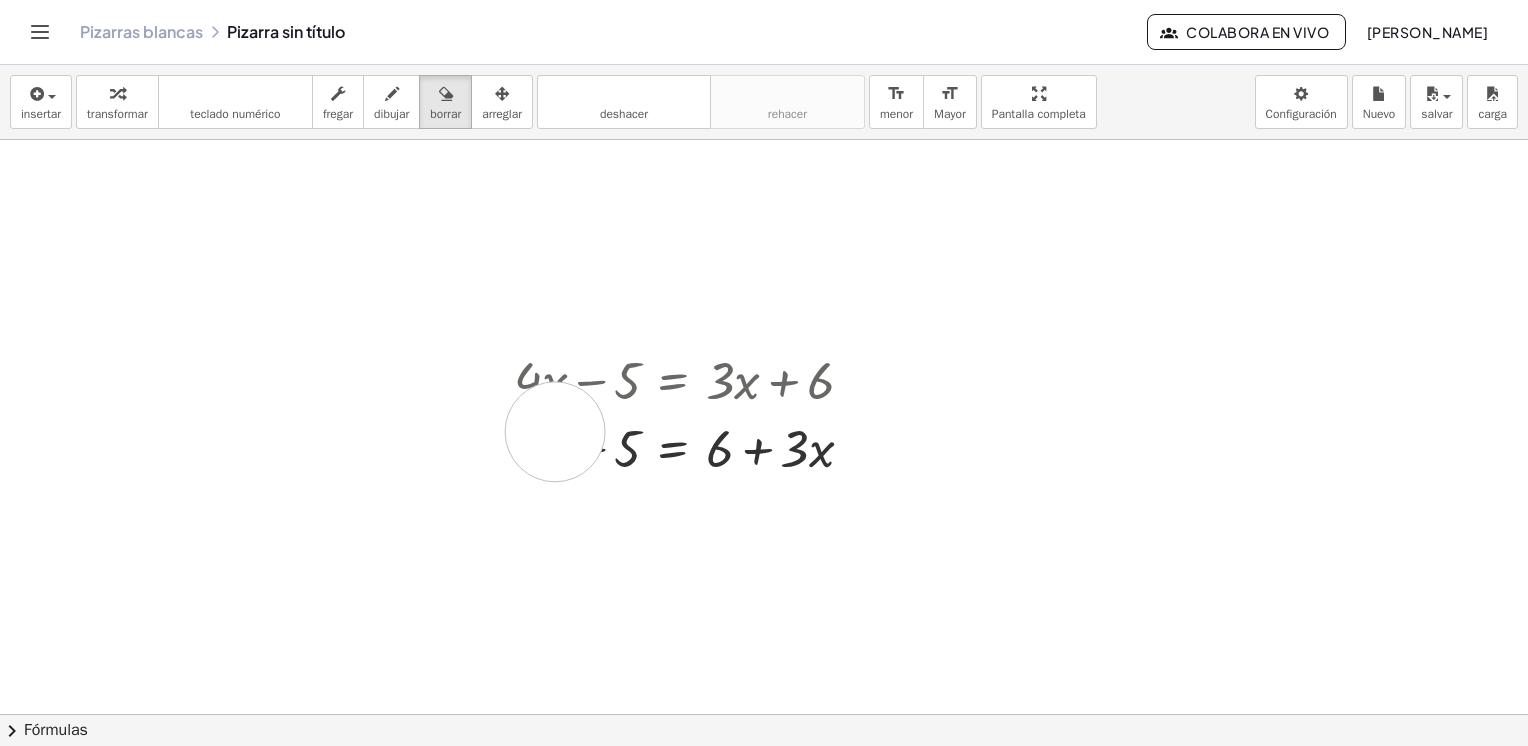 drag, startPoint x: 555, startPoint y: 431, endPoint x: 344, endPoint y: 182, distance: 326.37708 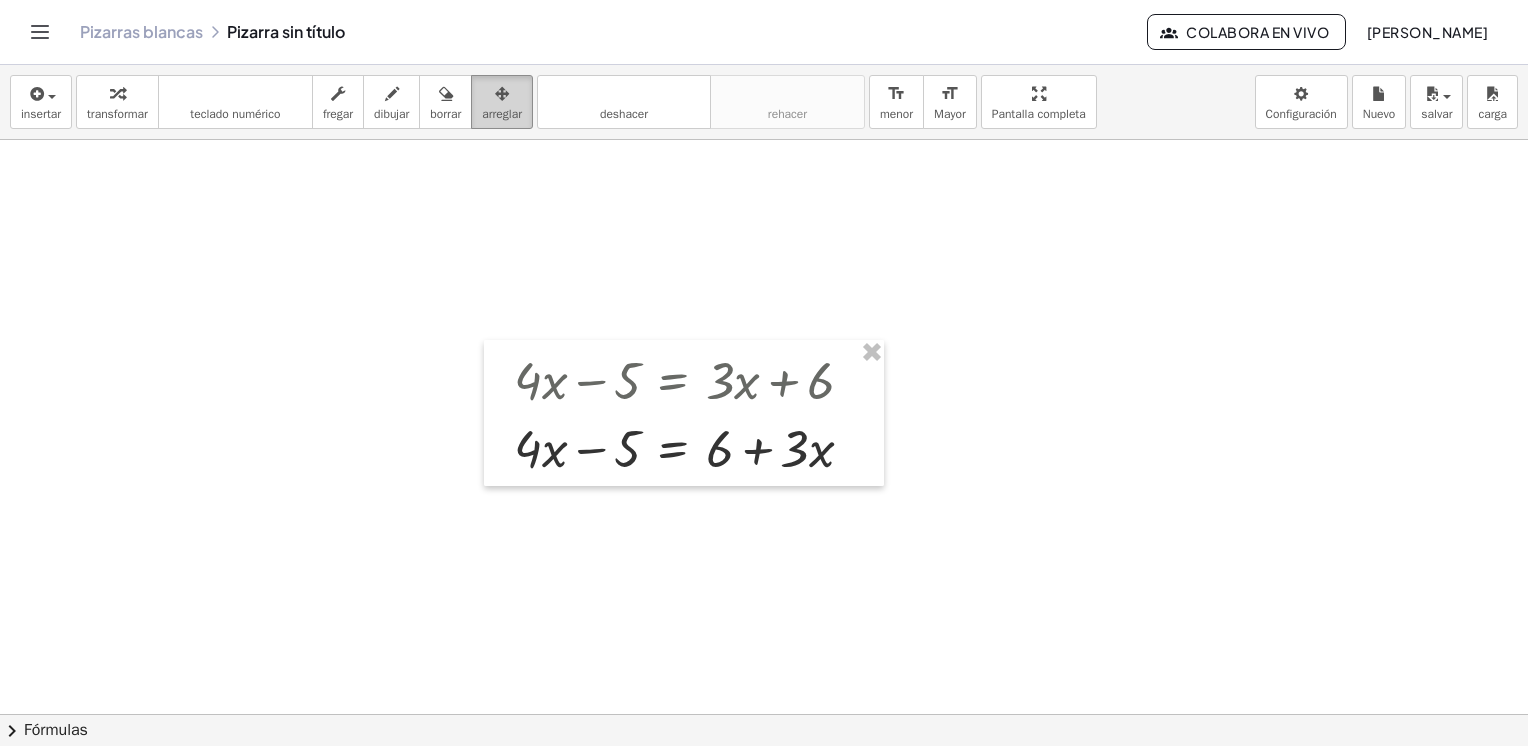 click at bounding box center (502, 94) 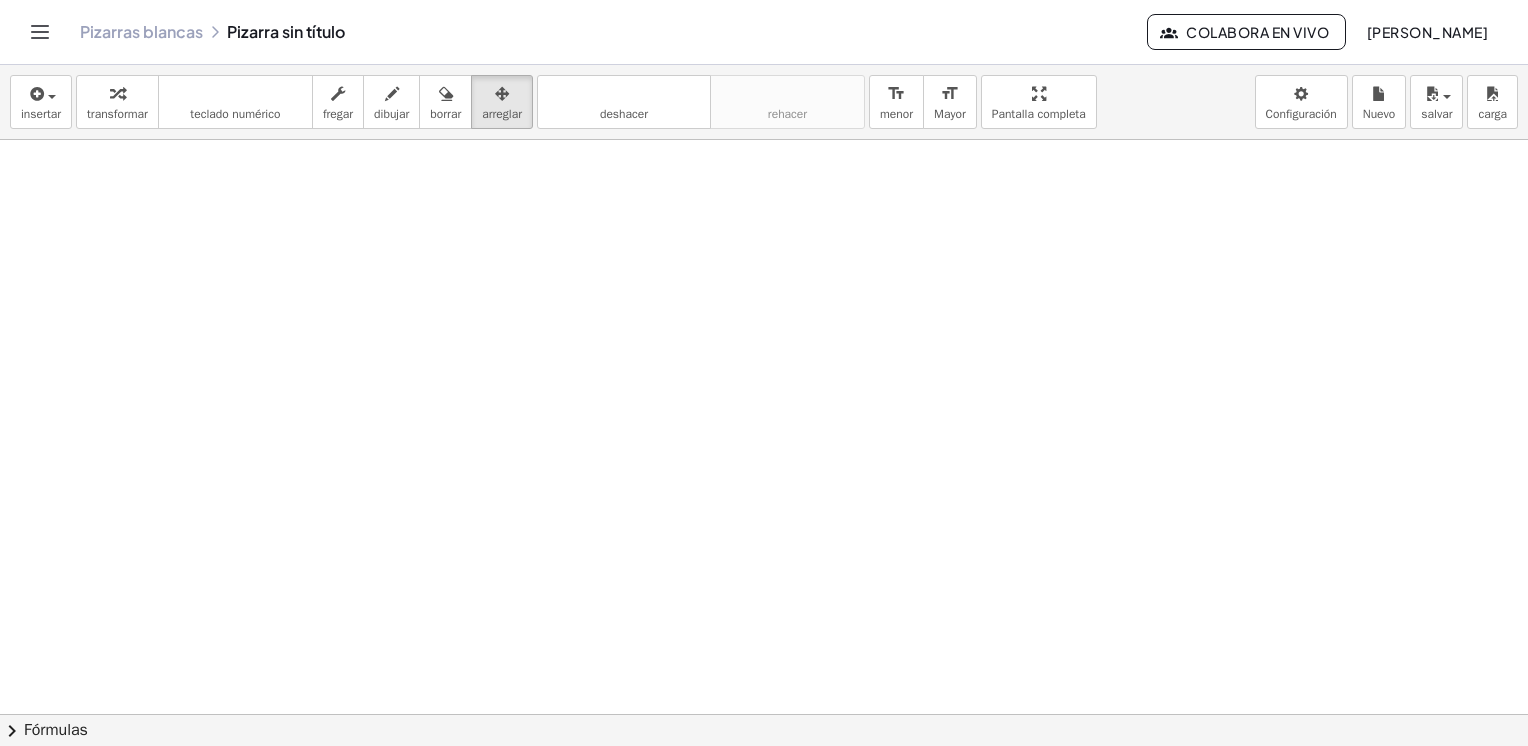 click at bounding box center [764, 780] 